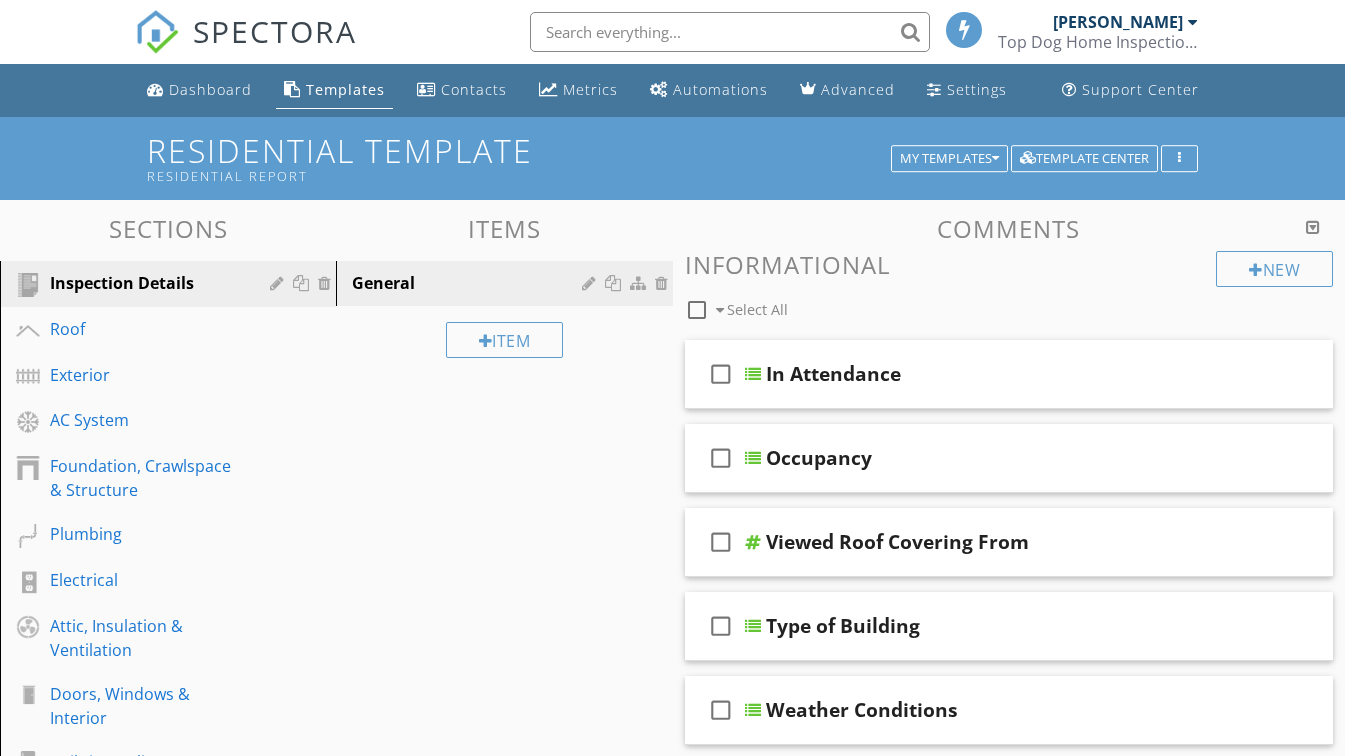 scroll, scrollTop: 0, scrollLeft: 0, axis: both 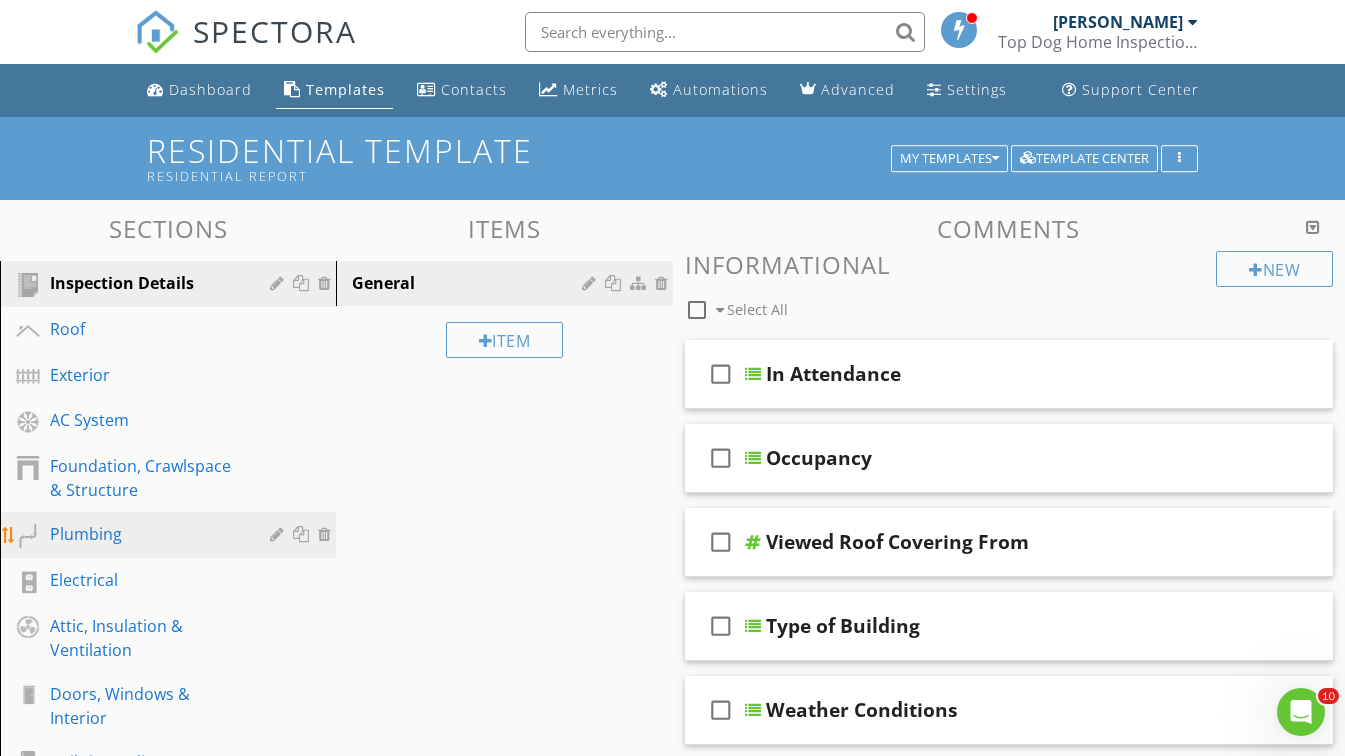 click on "Plumbing" at bounding box center (145, 534) 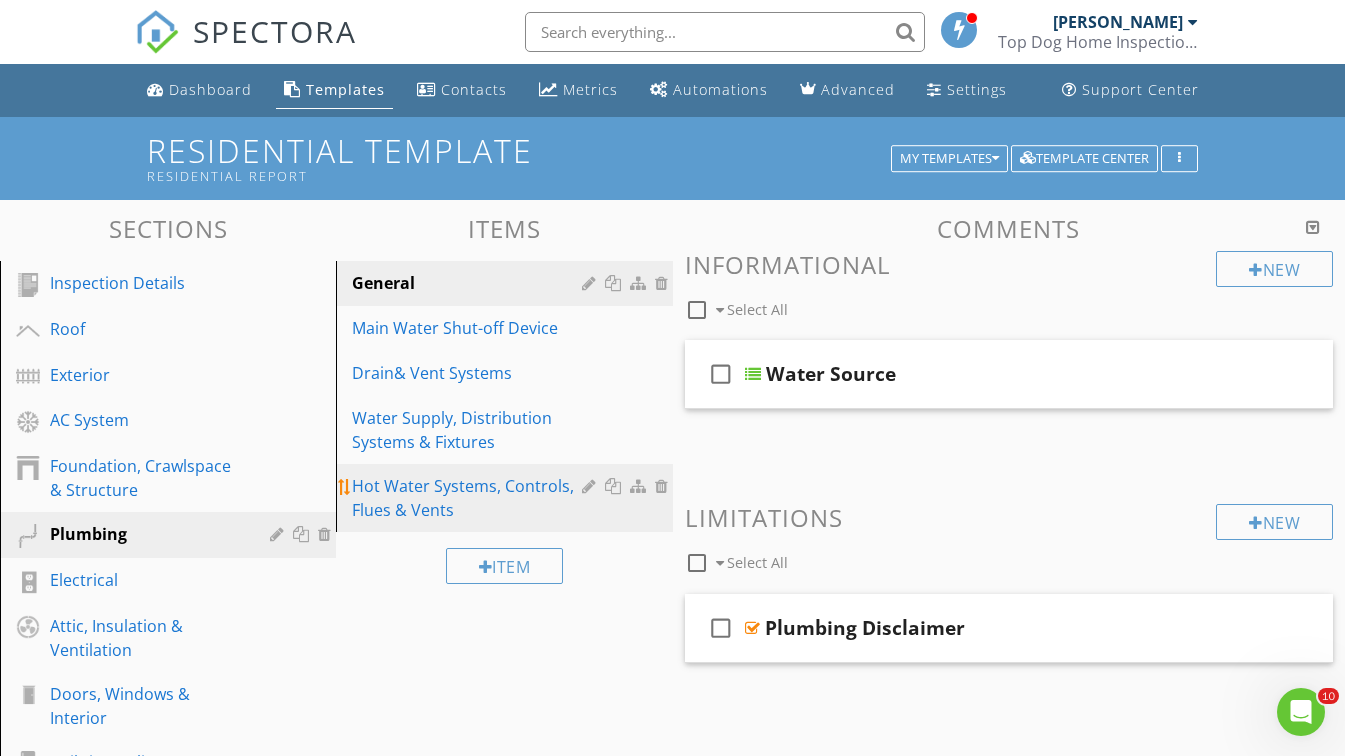 click on "Hot Water Systems, Controls, Flues & Vents" at bounding box center [469, 498] 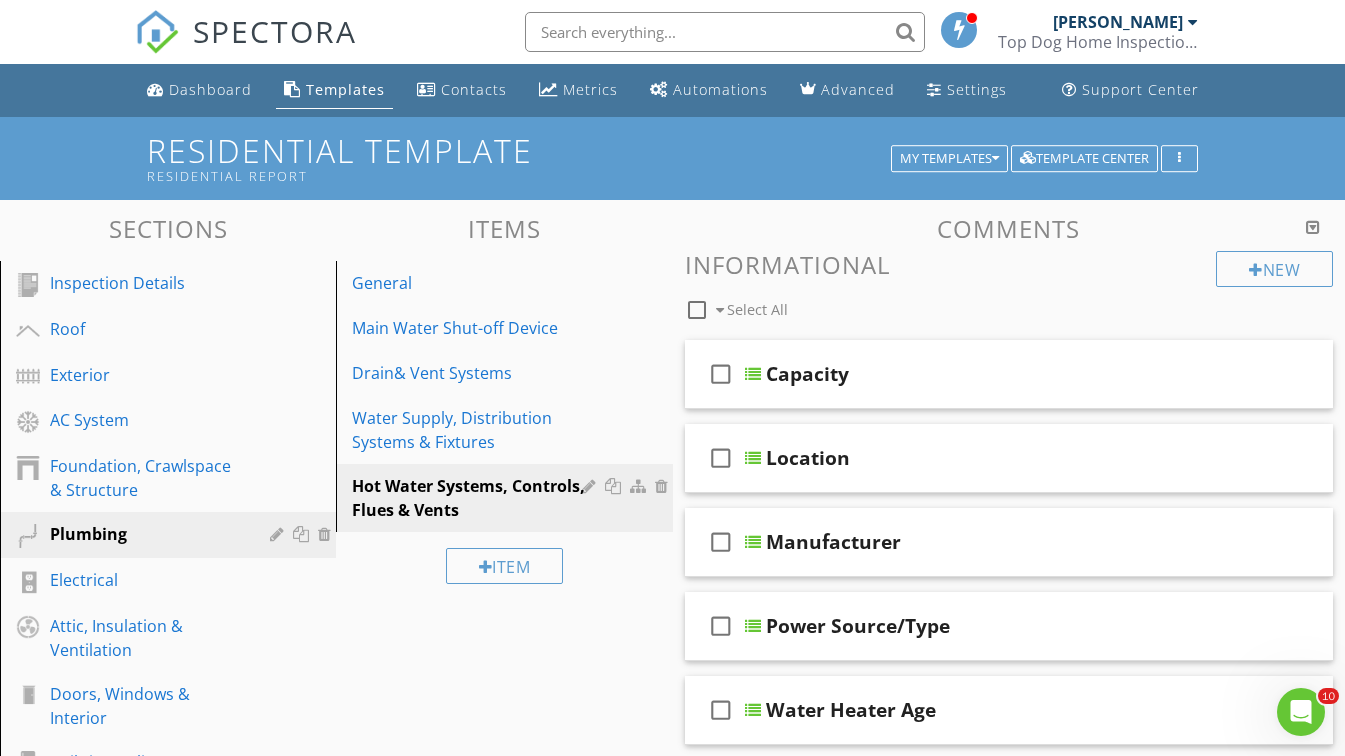 click on "Comments" at bounding box center (1009, 228) 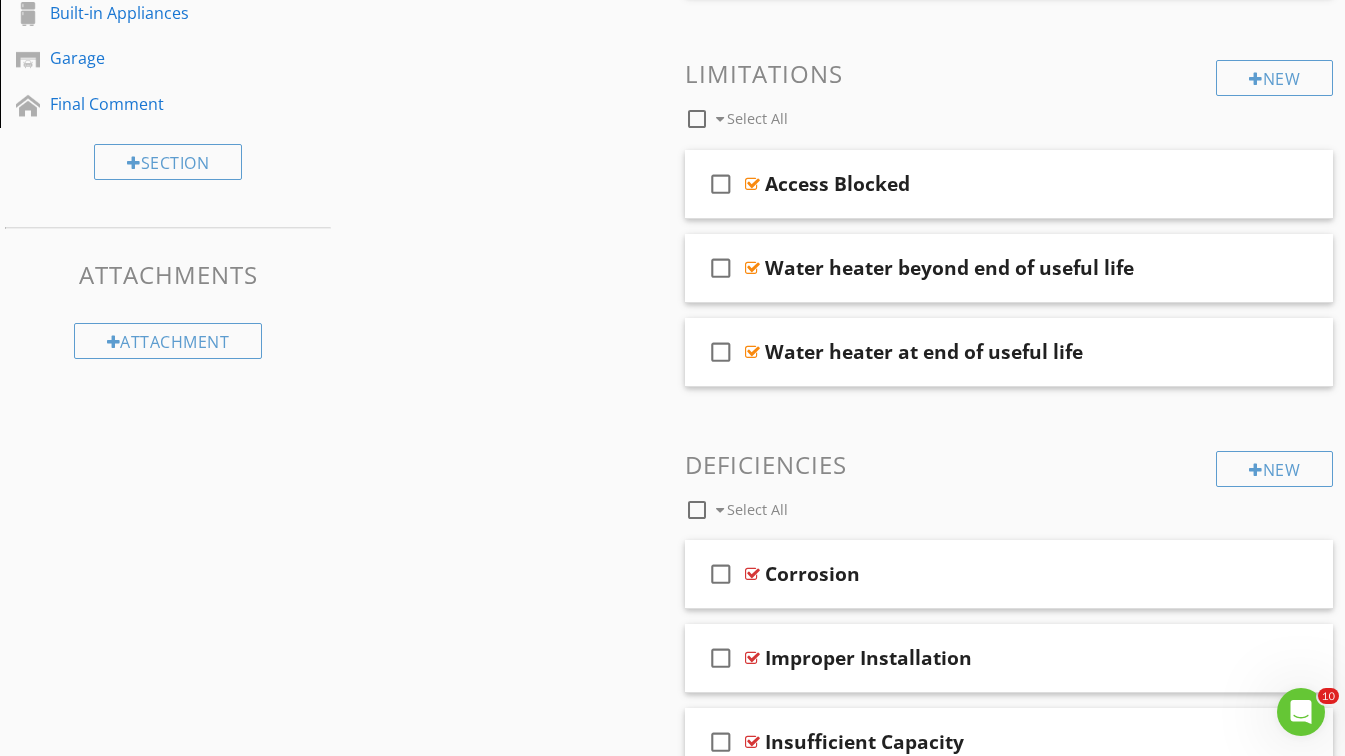 scroll, scrollTop: 751, scrollLeft: 0, axis: vertical 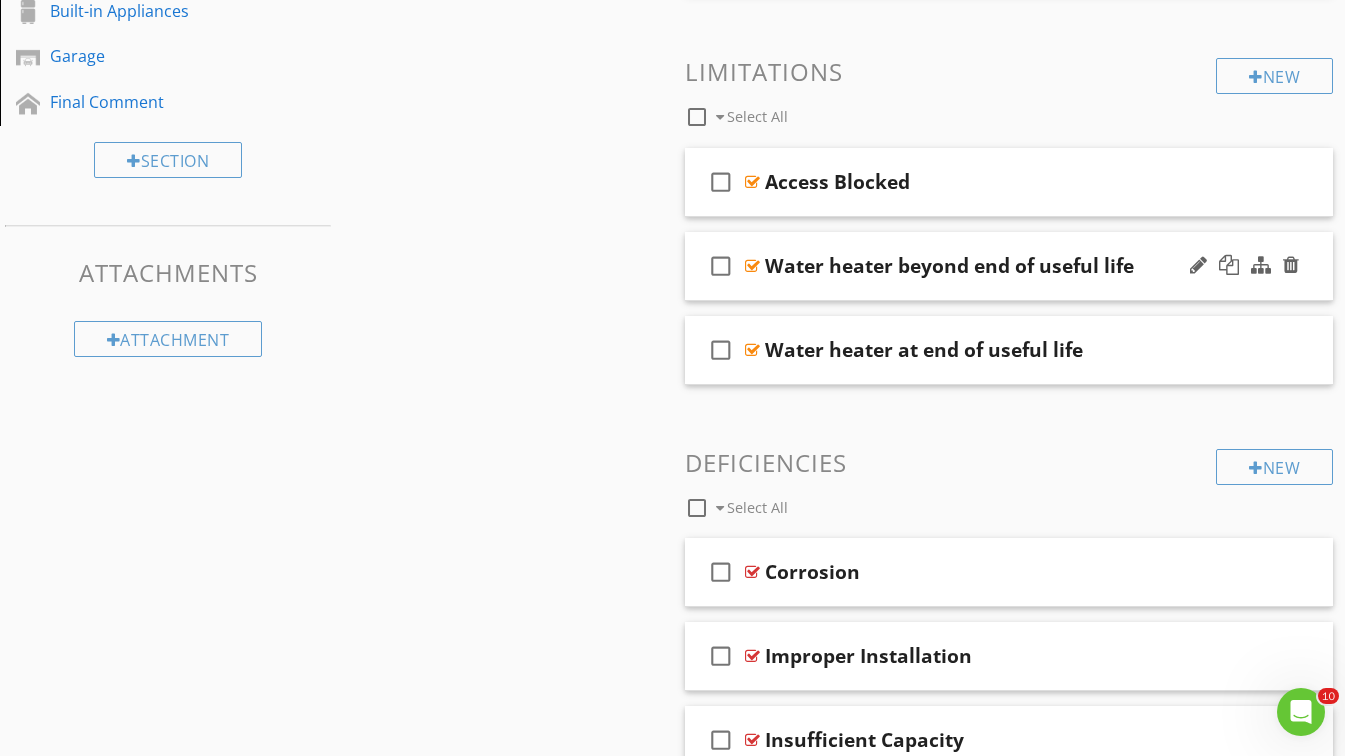 click on "Water heater beyond end of useful life" at bounding box center [949, 266] 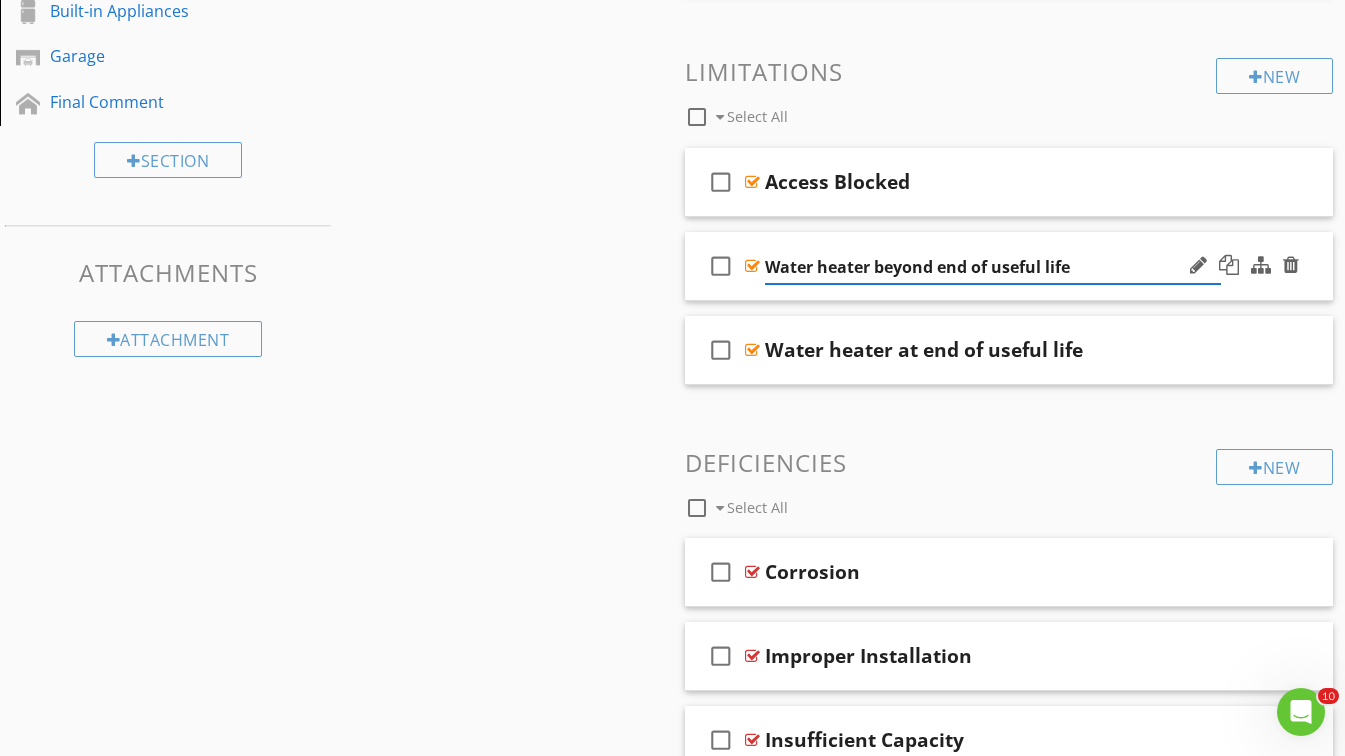 click at bounding box center (752, 266) 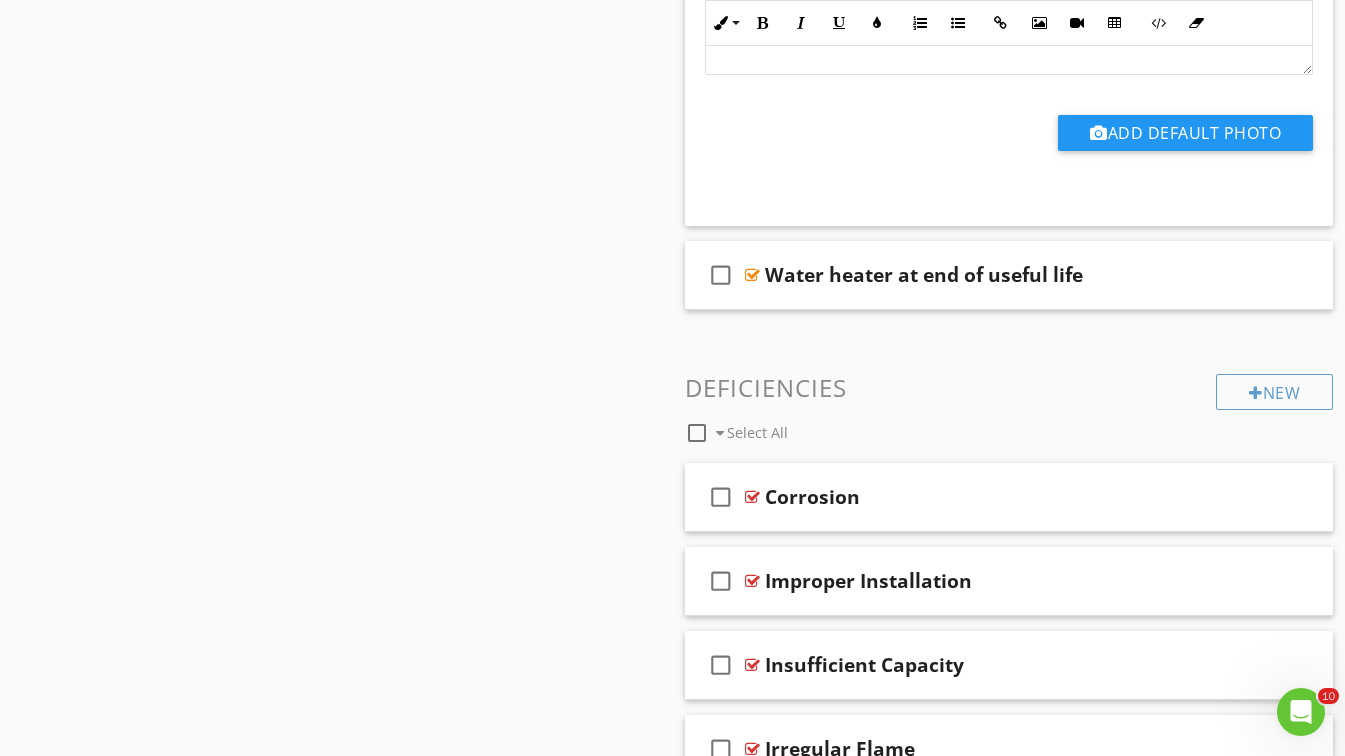 scroll, scrollTop: 1429, scrollLeft: 0, axis: vertical 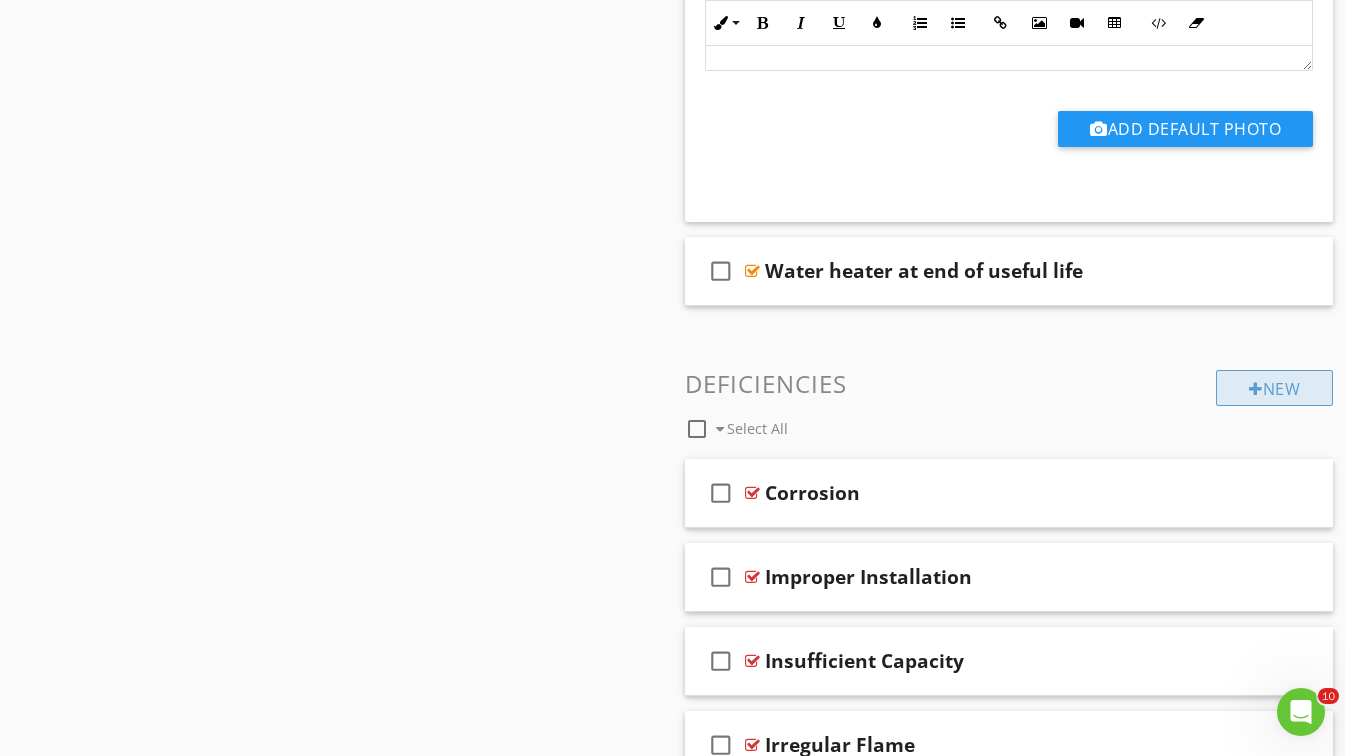 click on "New" at bounding box center (1274, 388) 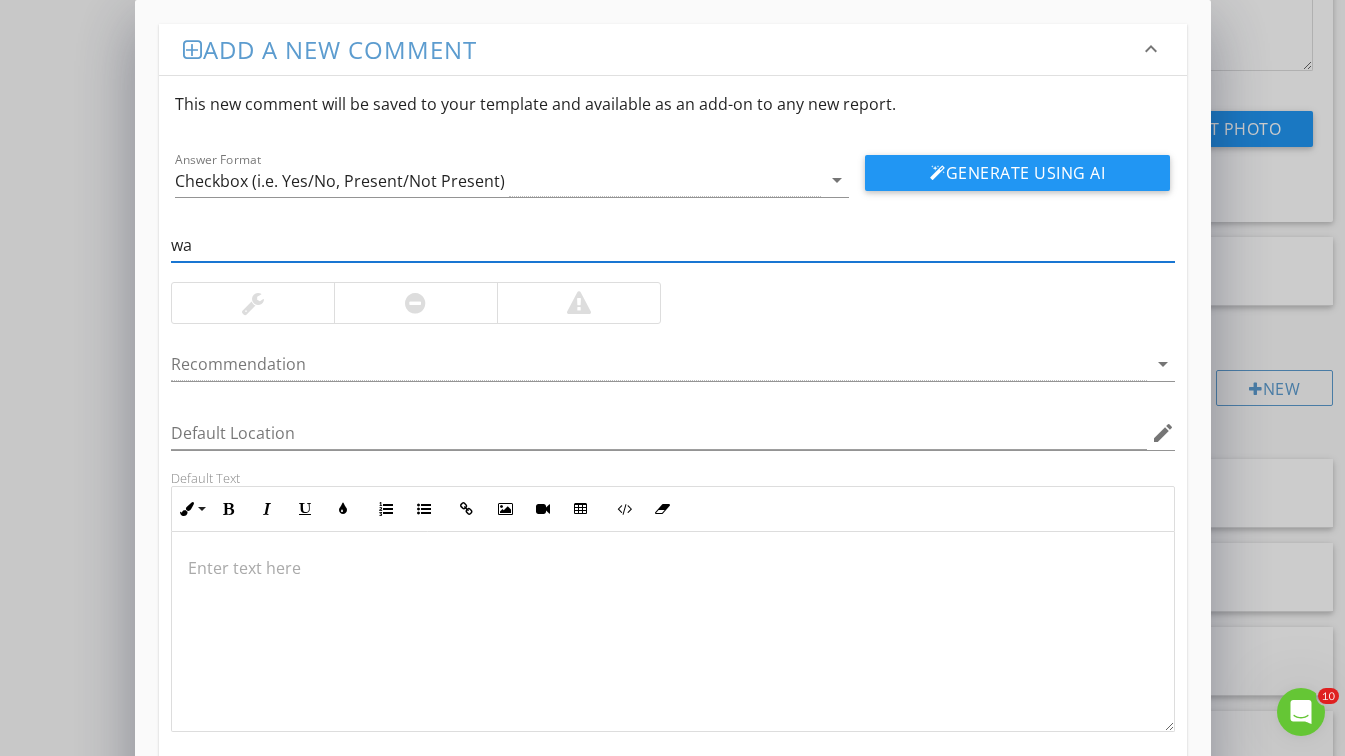 type on "w" 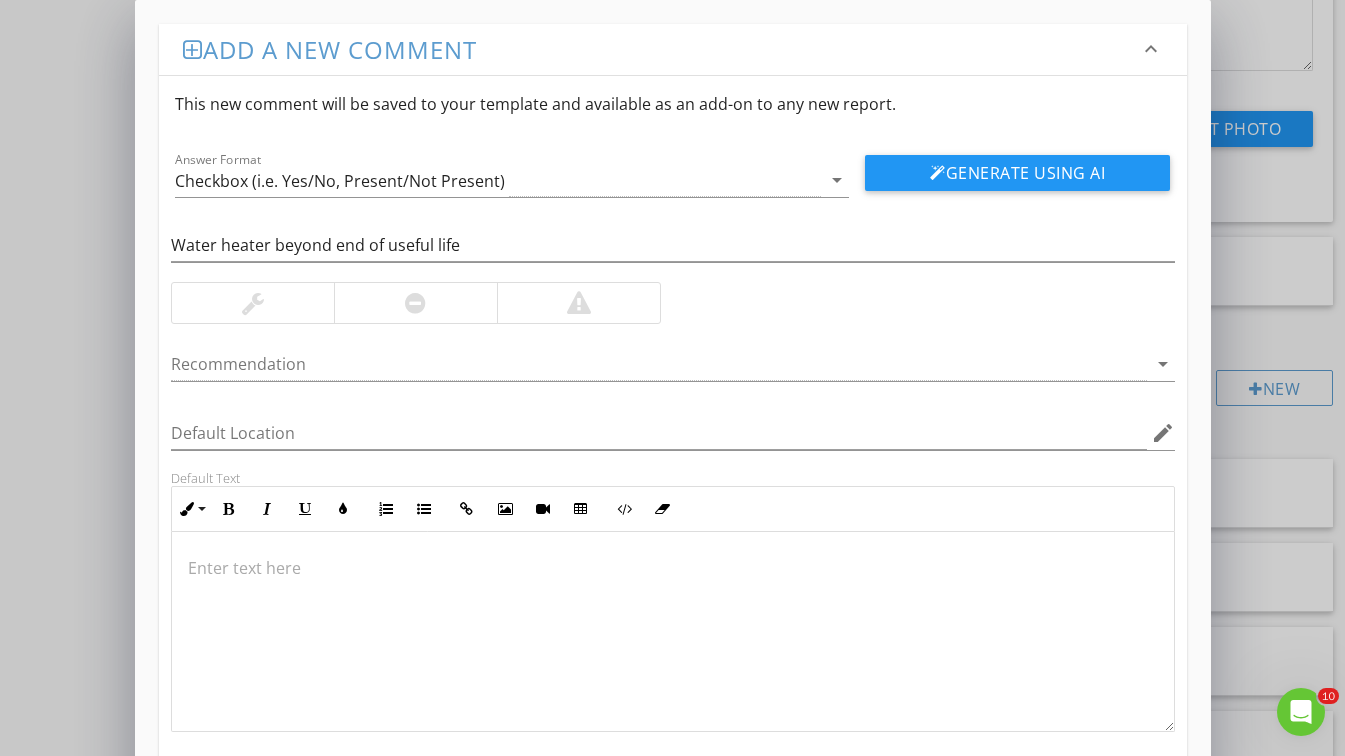 click at bounding box center [673, 632] 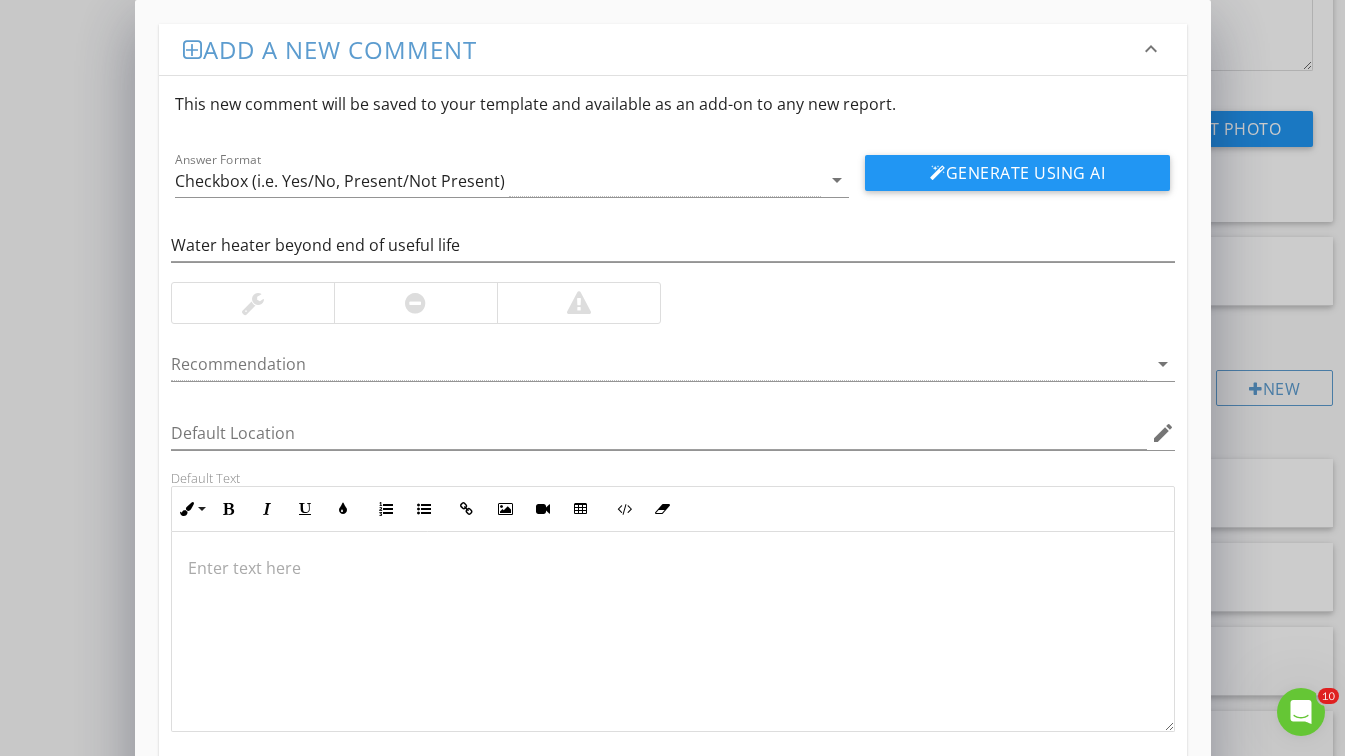 type 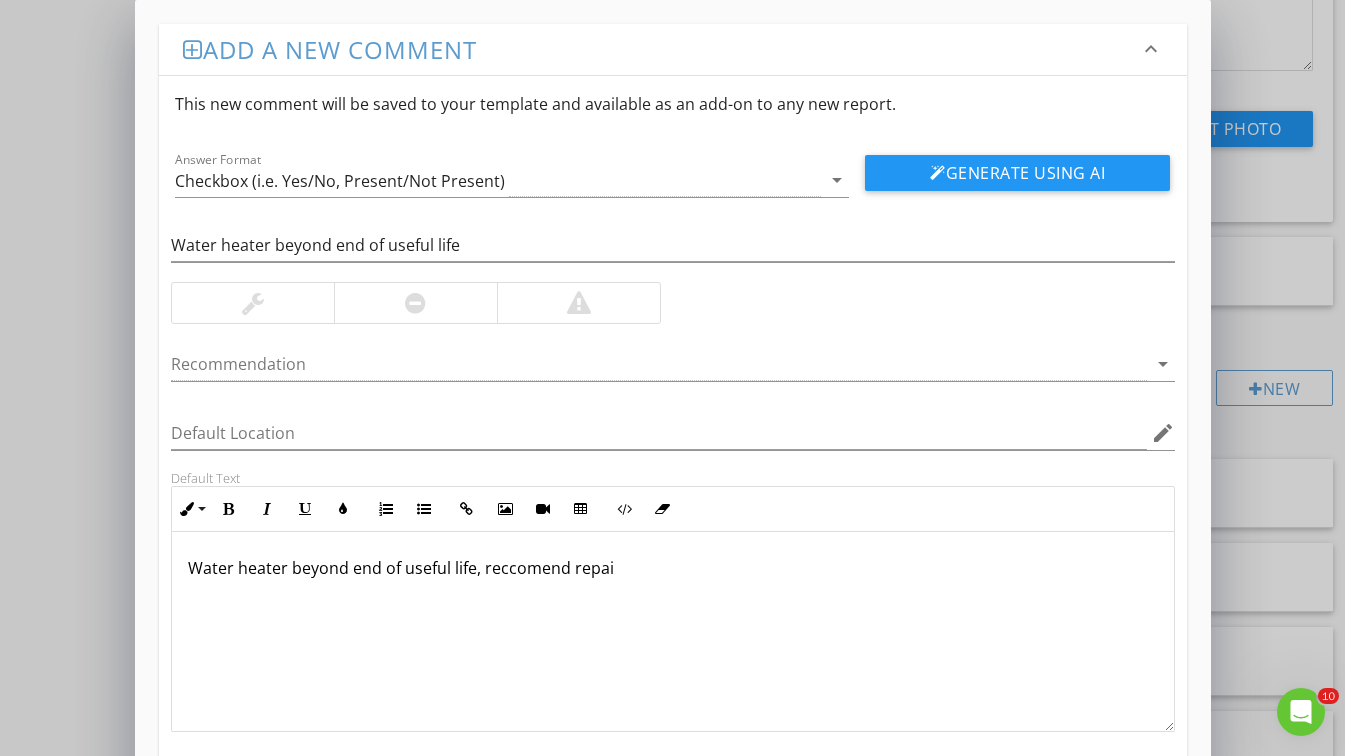 drag, startPoint x: 245, startPoint y: 549, endPoint x: 489, endPoint y: 565, distance: 244.52403 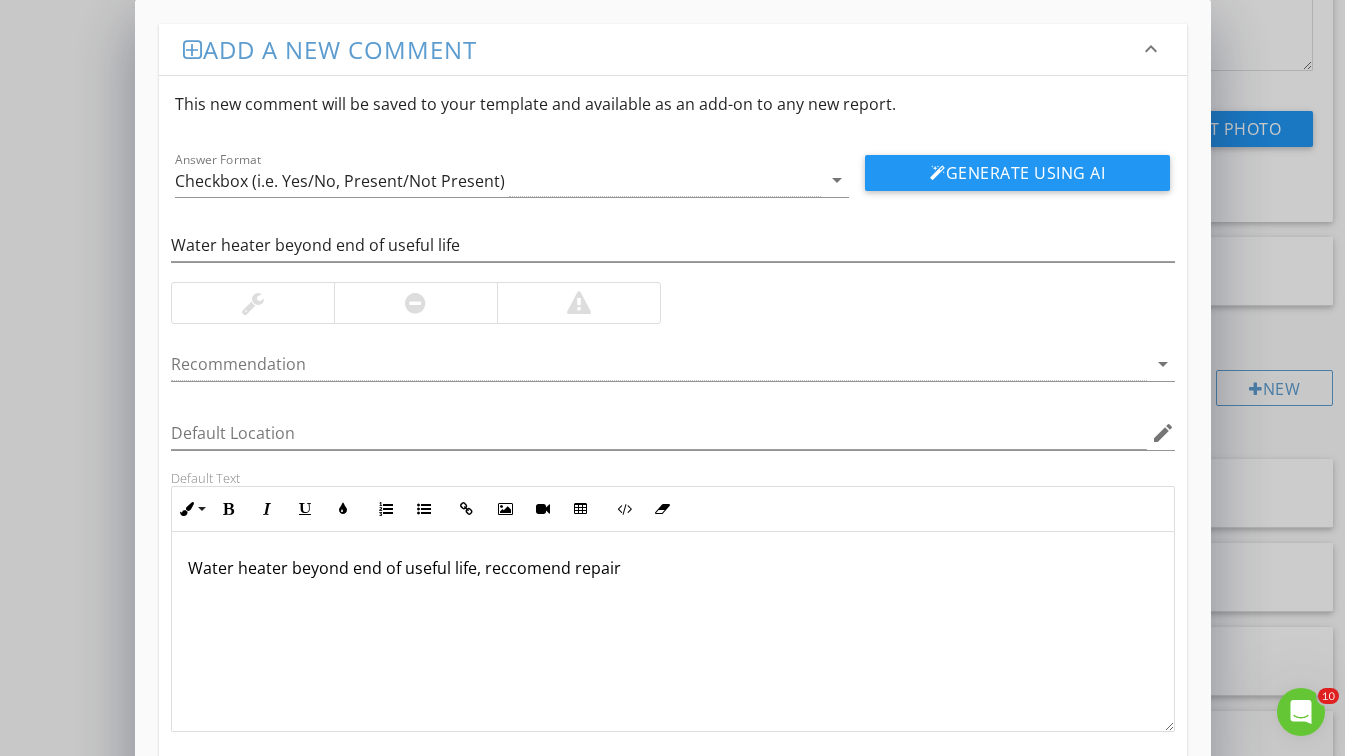 click on "Water heater beyond end of useful life, reccomend repair" at bounding box center (673, 568) 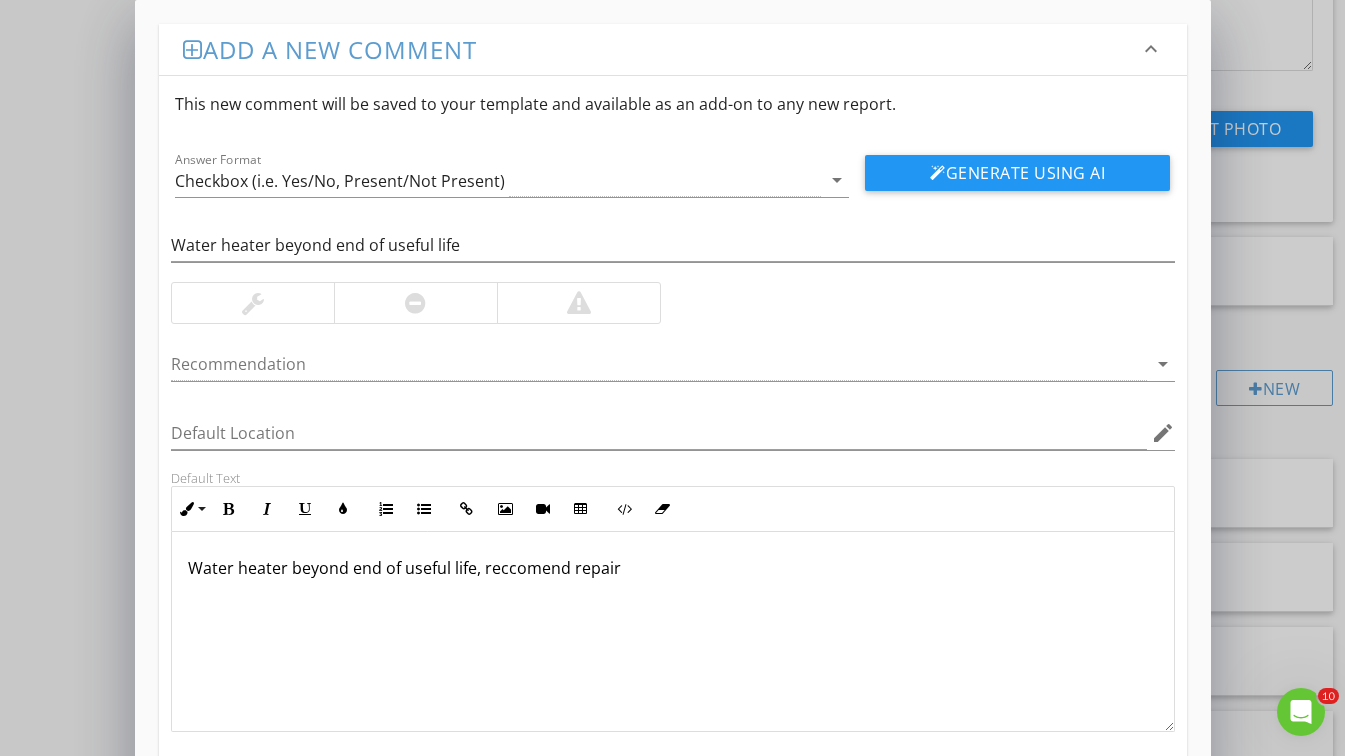 click on "Water heater beyond end of useful life, reccomend repair" at bounding box center (673, 568) 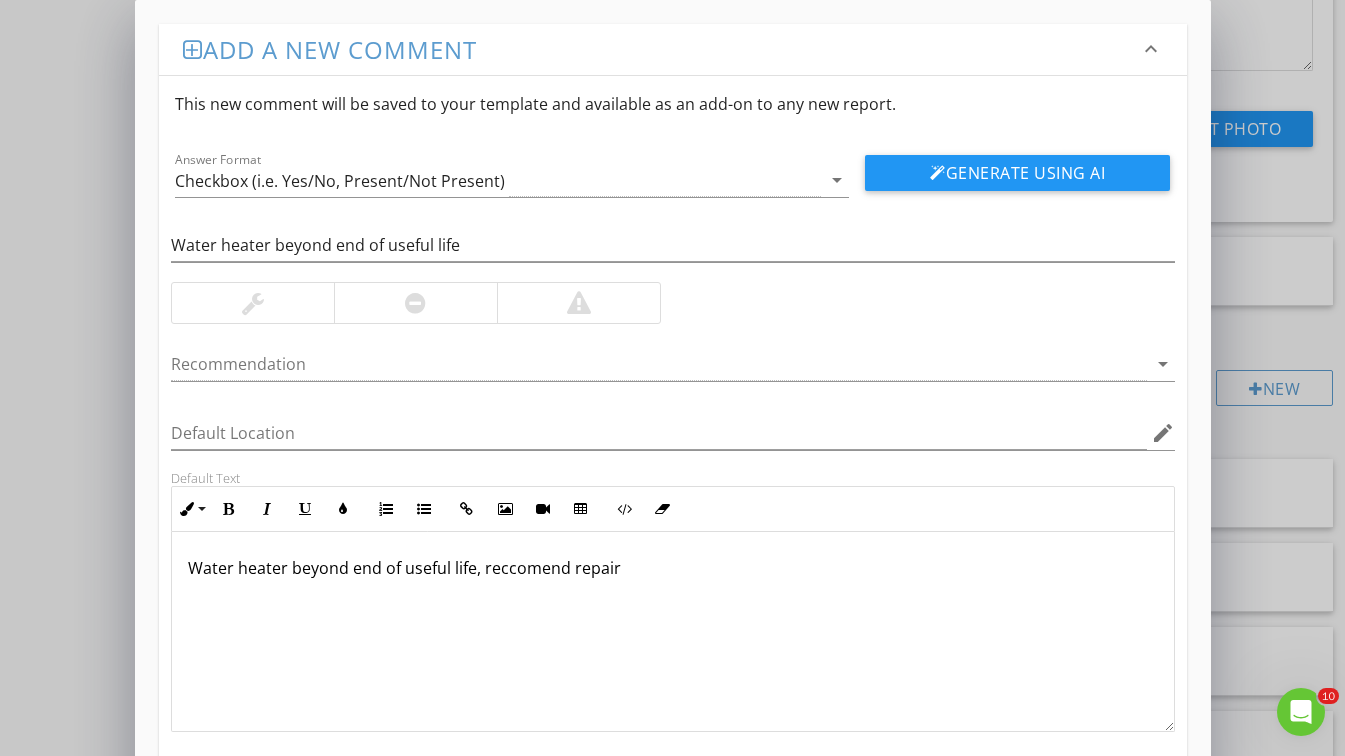 click on "Water heater beyond end of useful life, reccomend repair" at bounding box center (673, 568) 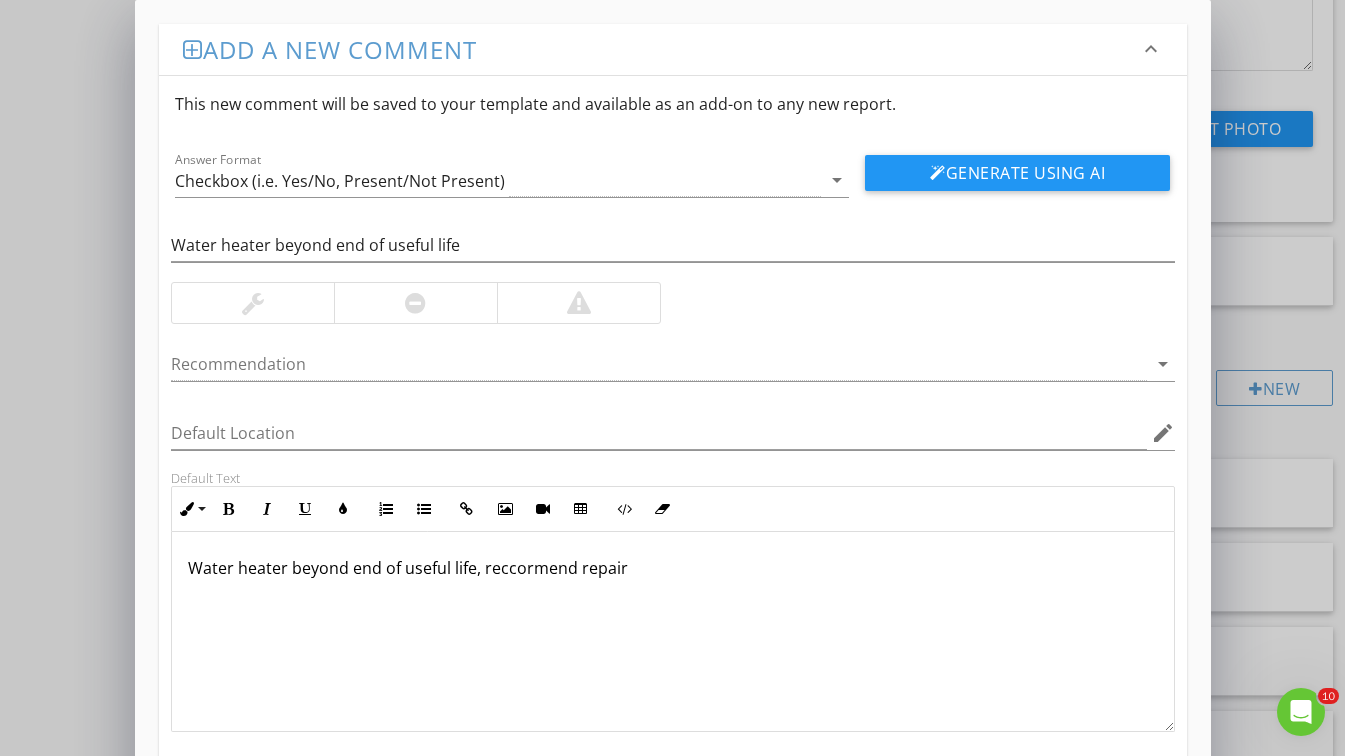click on "Water heater beyond end of useful life, reccormend repair" at bounding box center [673, 632] 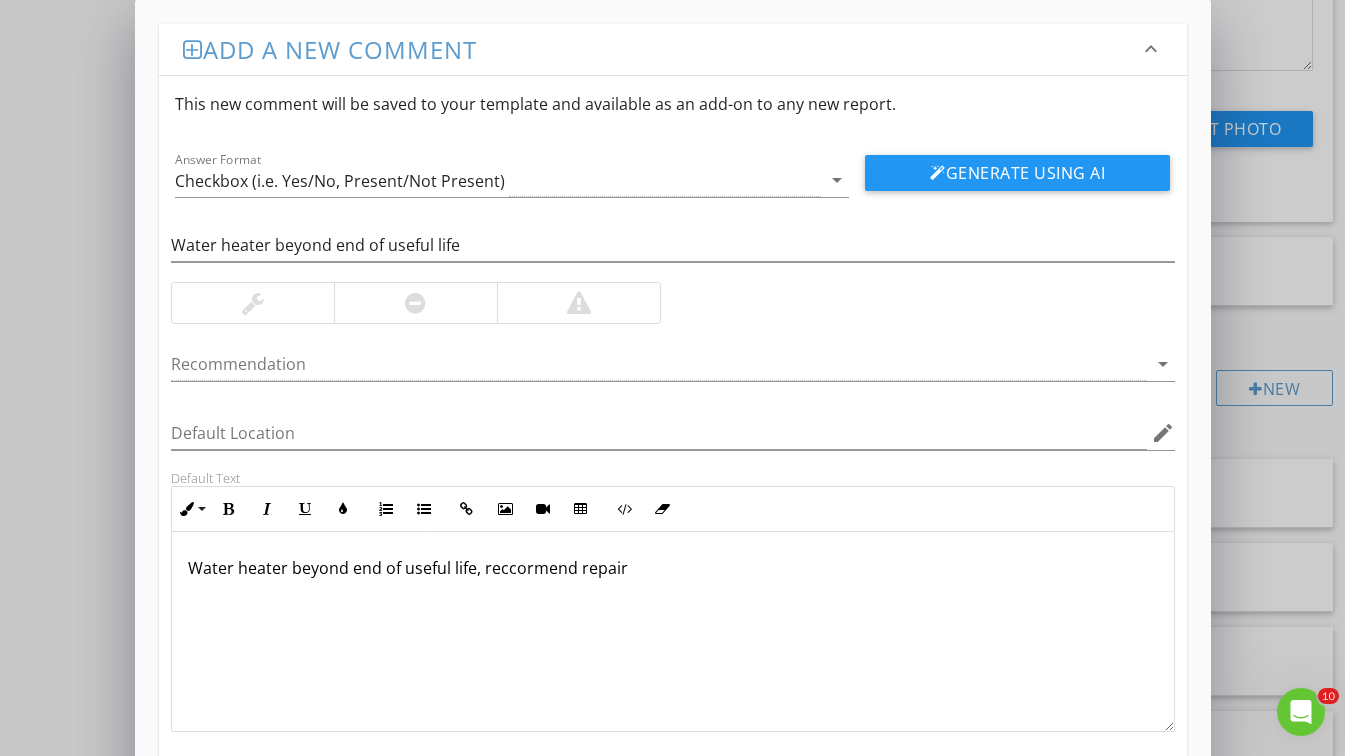 click on "Water heater beyond end of useful life, reccormend repair" at bounding box center [673, 568] 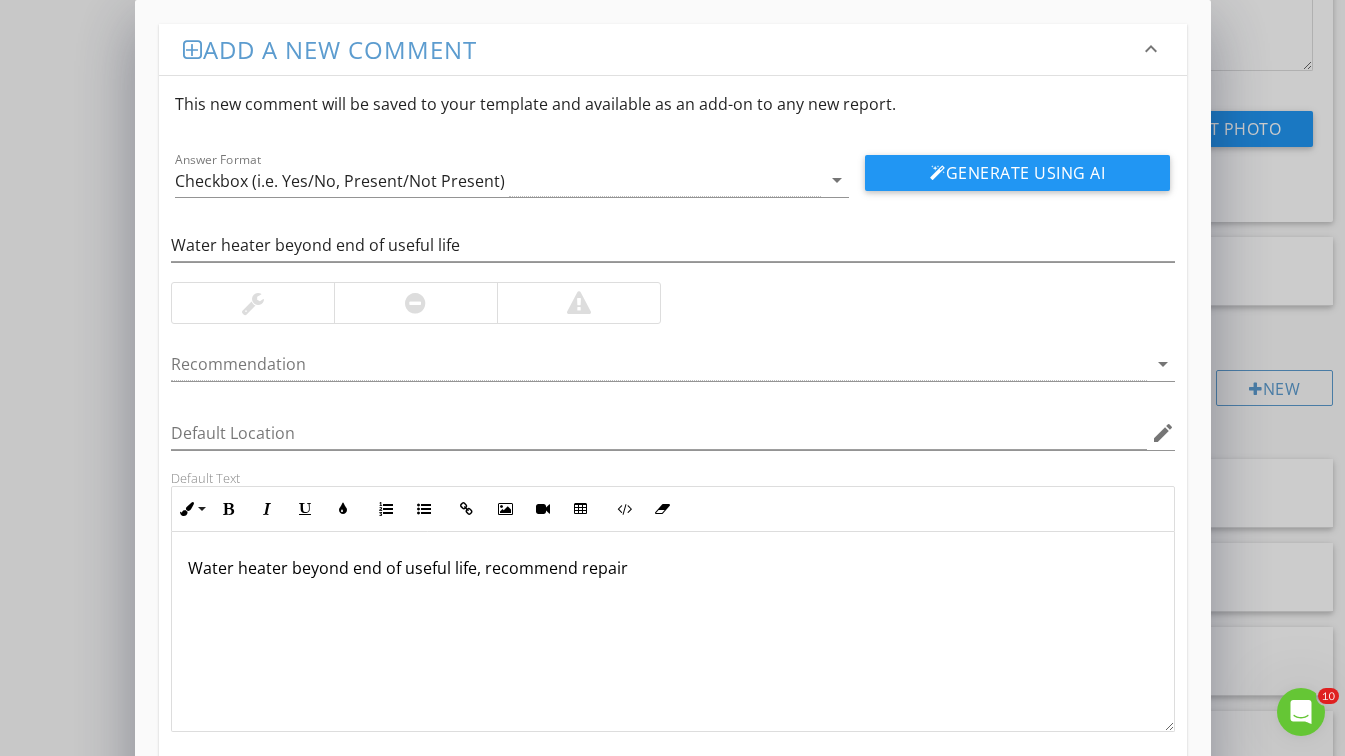 click on "Water heater beyond end of useful life, recommend repair" at bounding box center (673, 568) 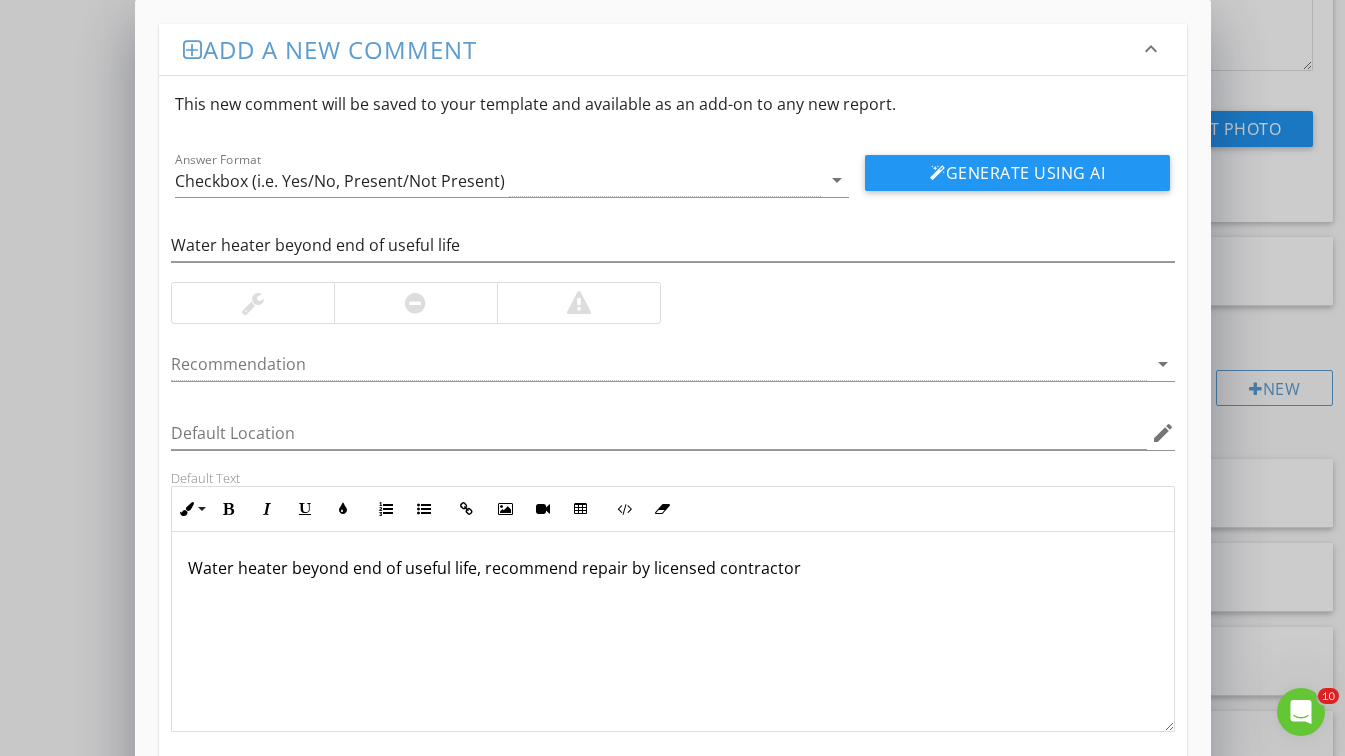click on "Water heater beyond end of useful life, recommend repair by licensed contractor" at bounding box center [673, 632] 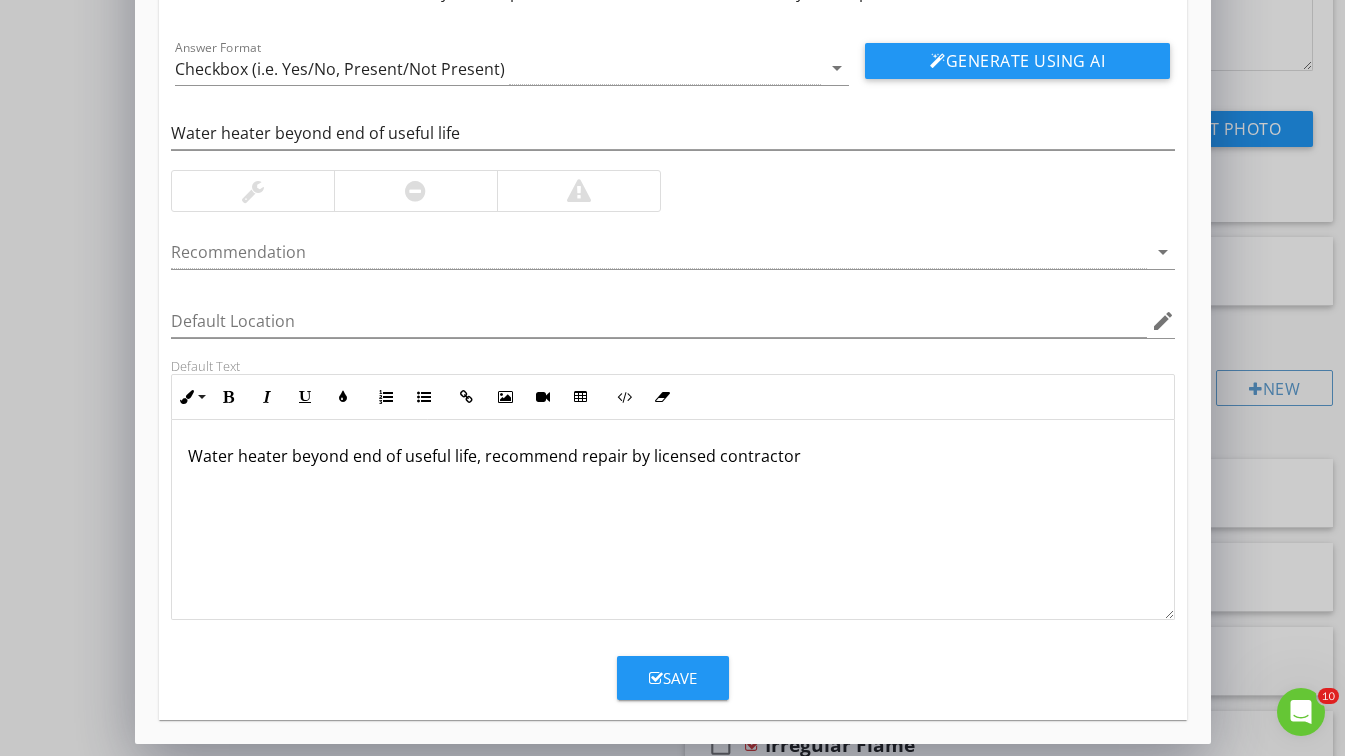 scroll, scrollTop: 112, scrollLeft: 0, axis: vertical 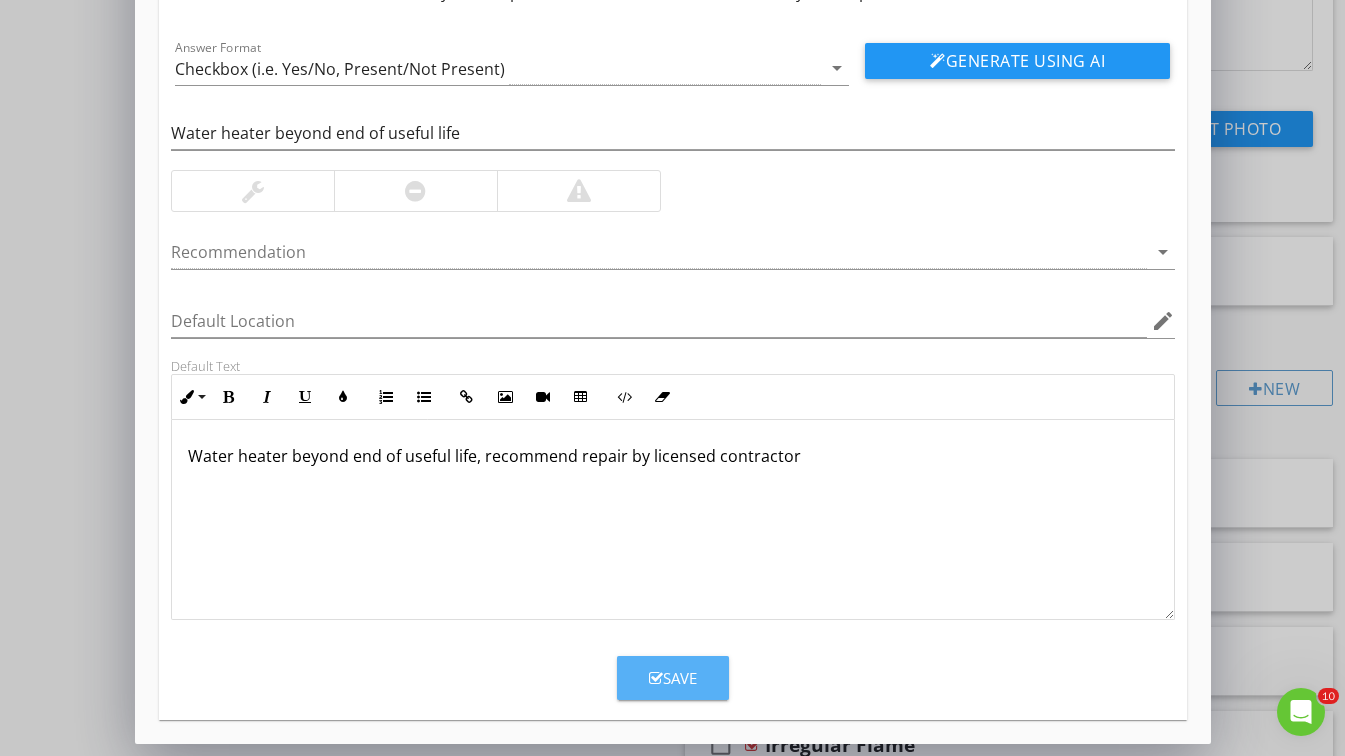 click on "Save" at bounding box center [673, 678] 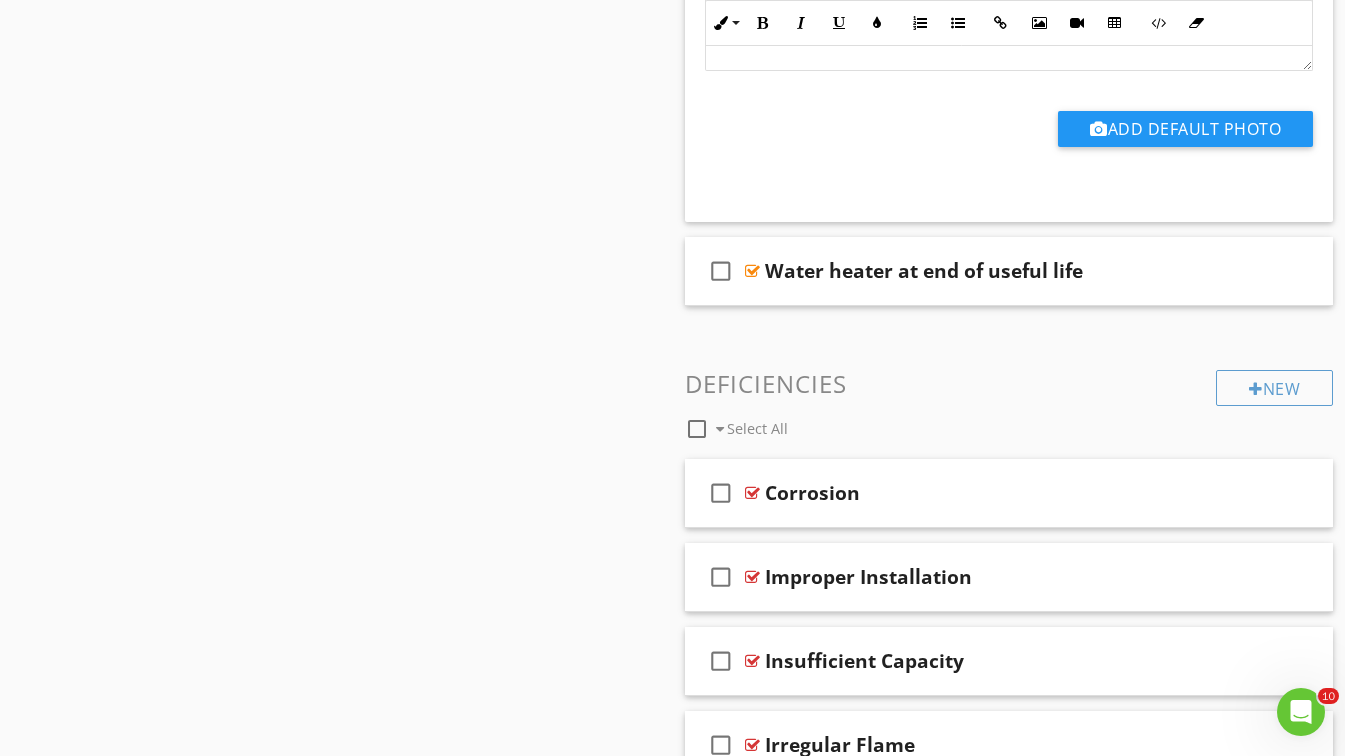 scroll, scrollTop: 15, scrollLeft: 0, axis: vertical 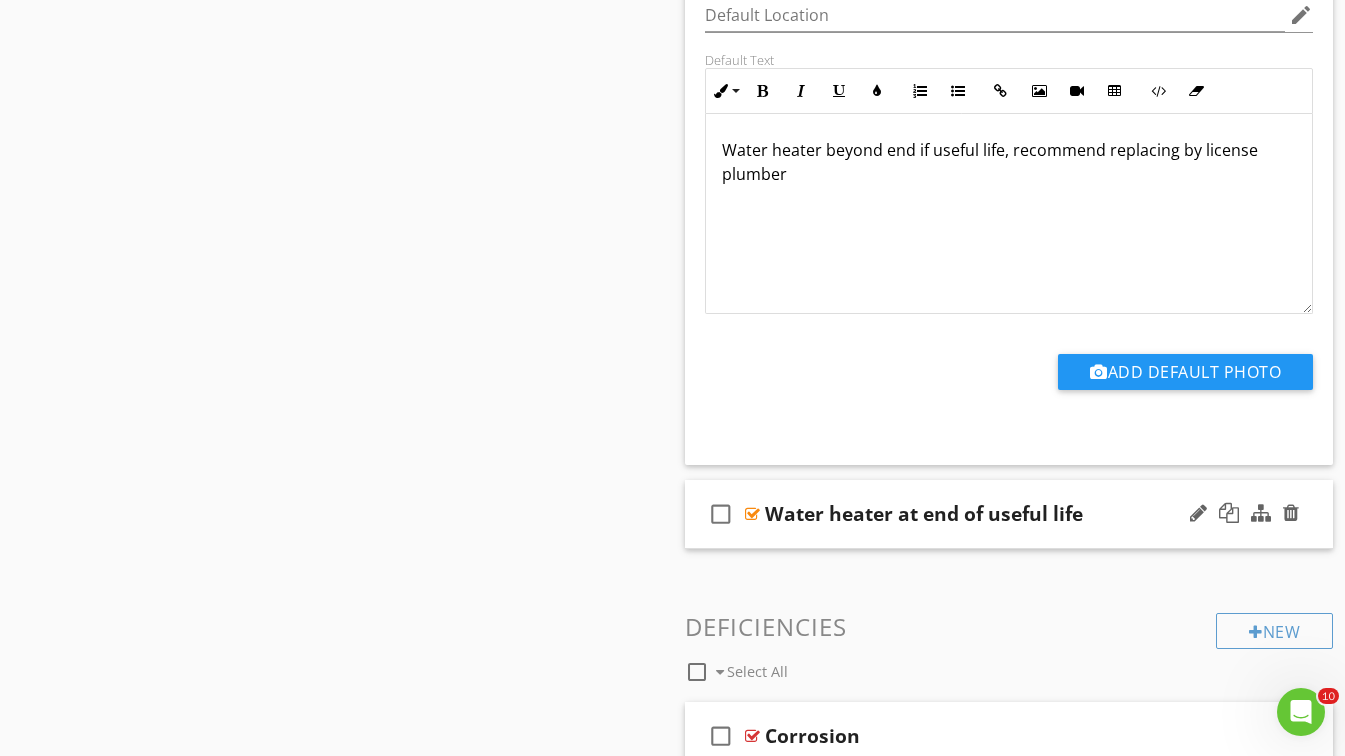 click at bounding box center [752, 514] 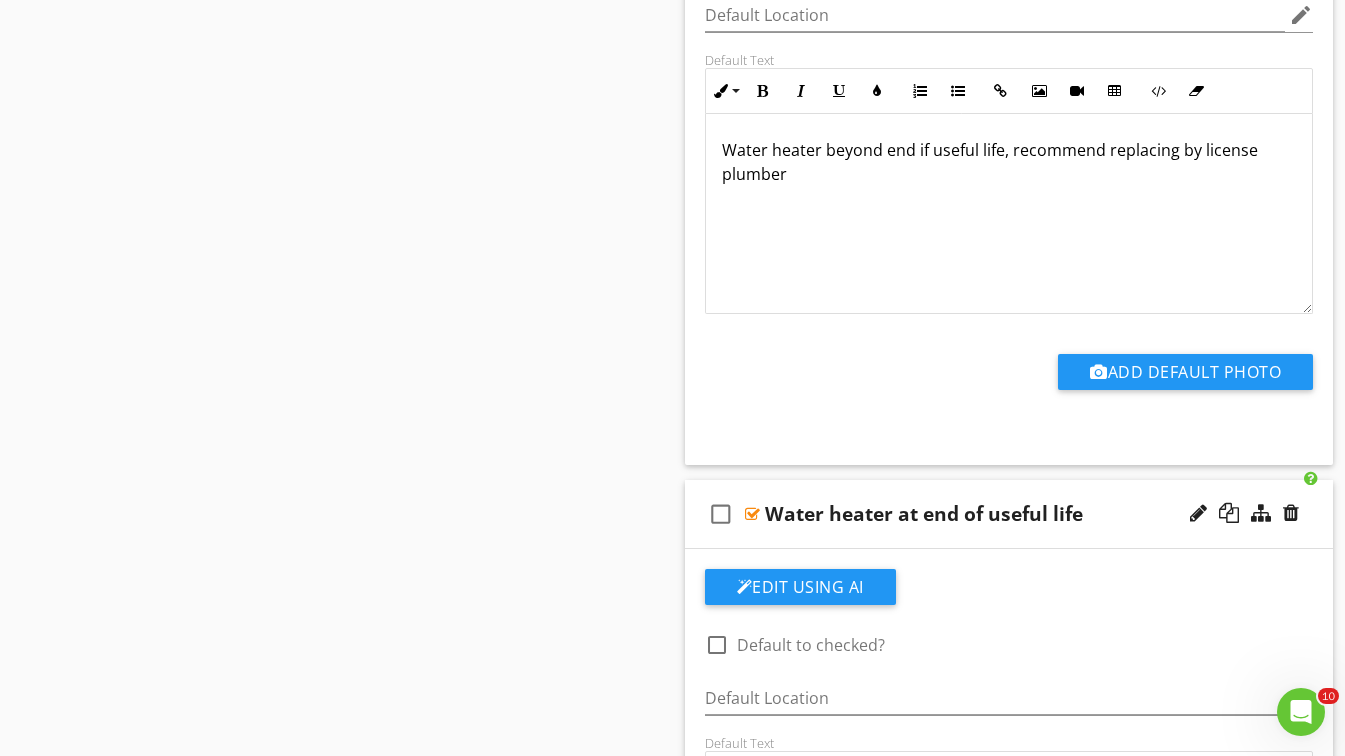 click on "Default Location edit" at bounding box center (1009, 700) 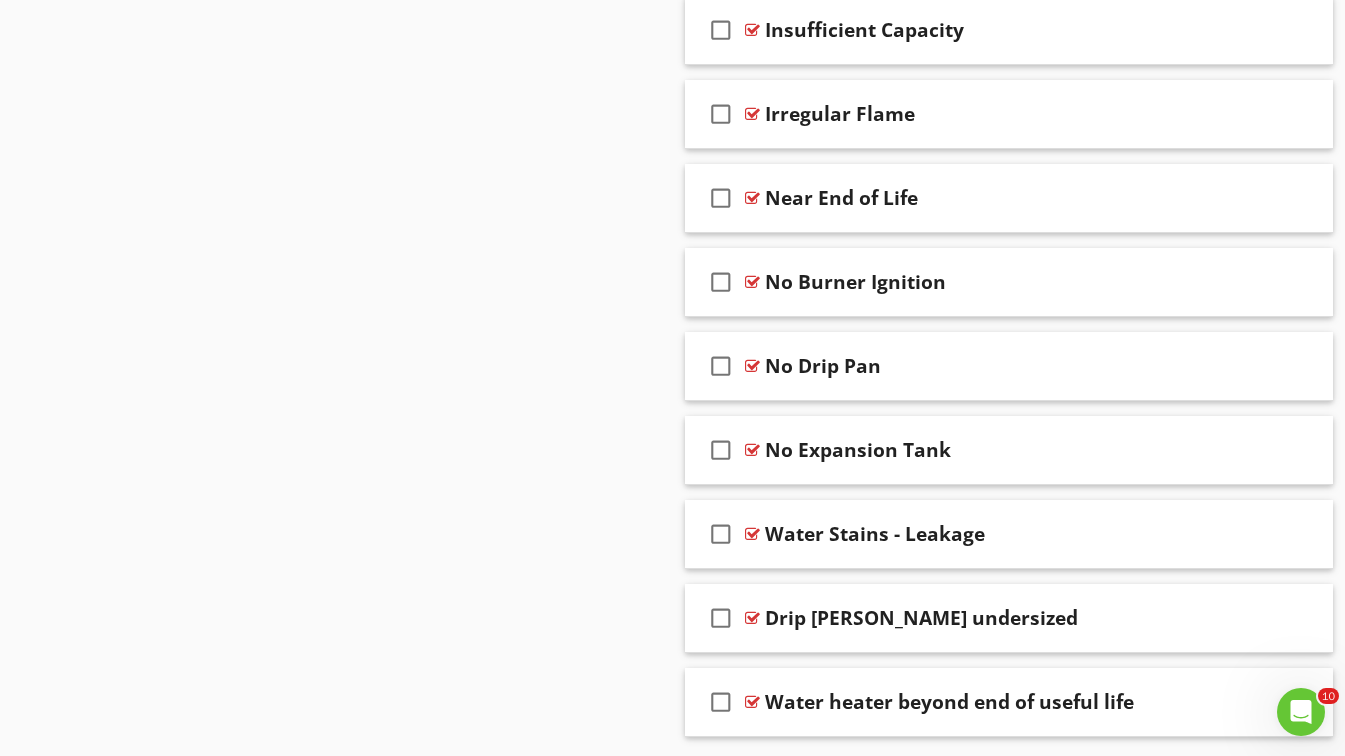 scroll, scrollTop: 2722, scrollLeft: 0, axis: vertical 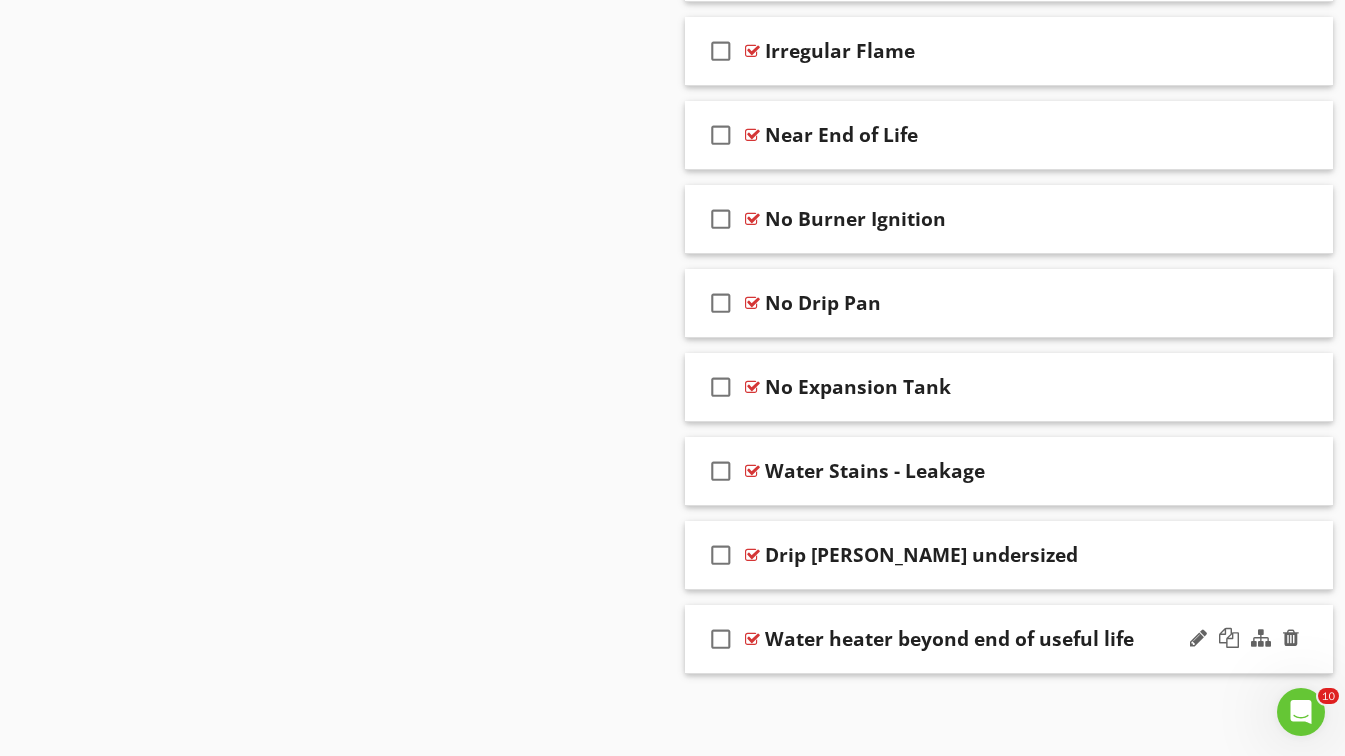click on "Water heater beyond end of useful life" at bounding box center (949, 639) 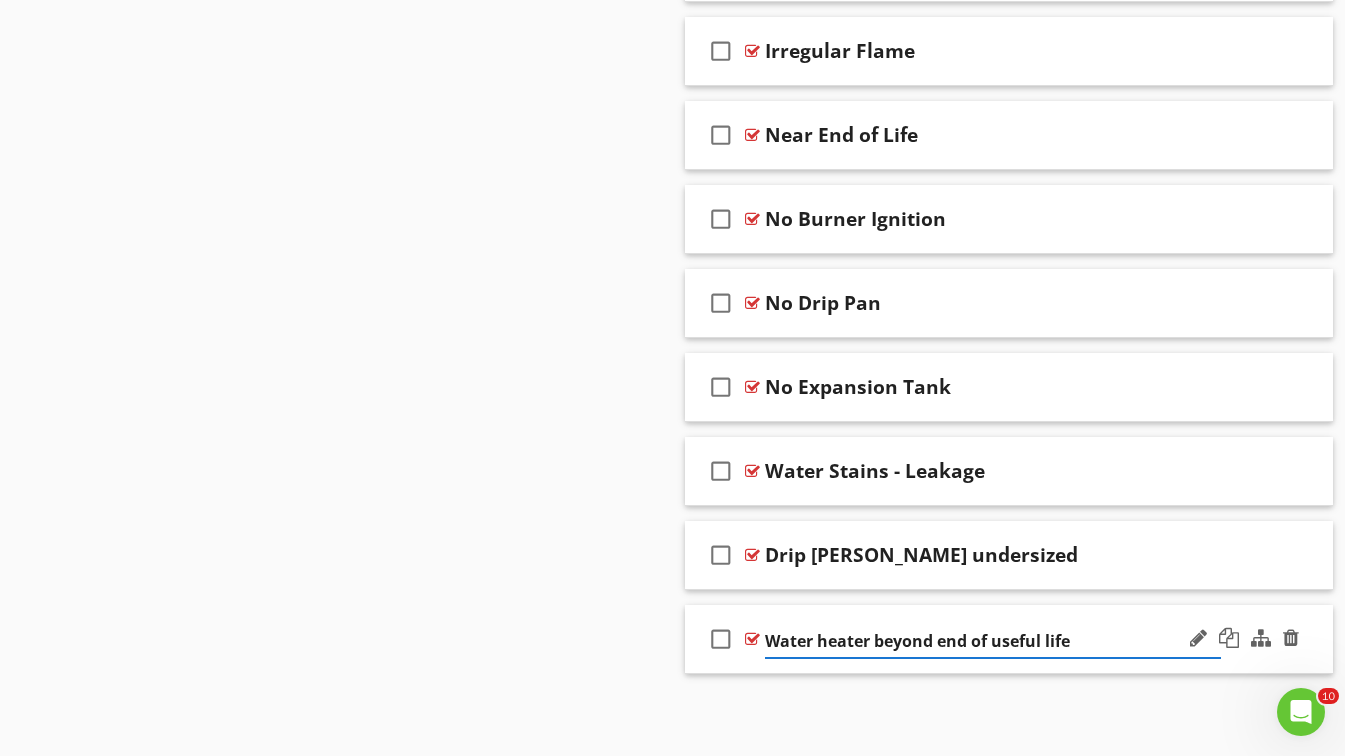click at bounding box center (752, 639) 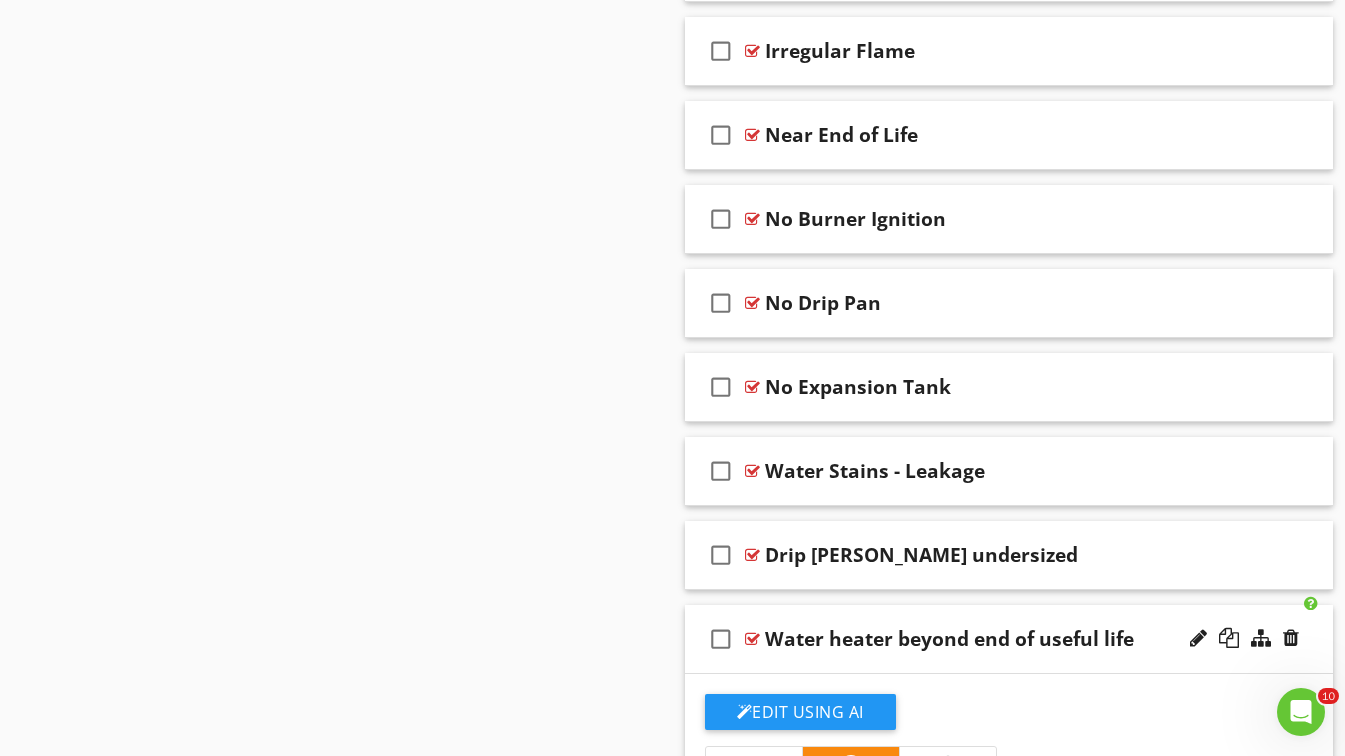 click on "Edit Using AI" at bounding box center [1009, 720] 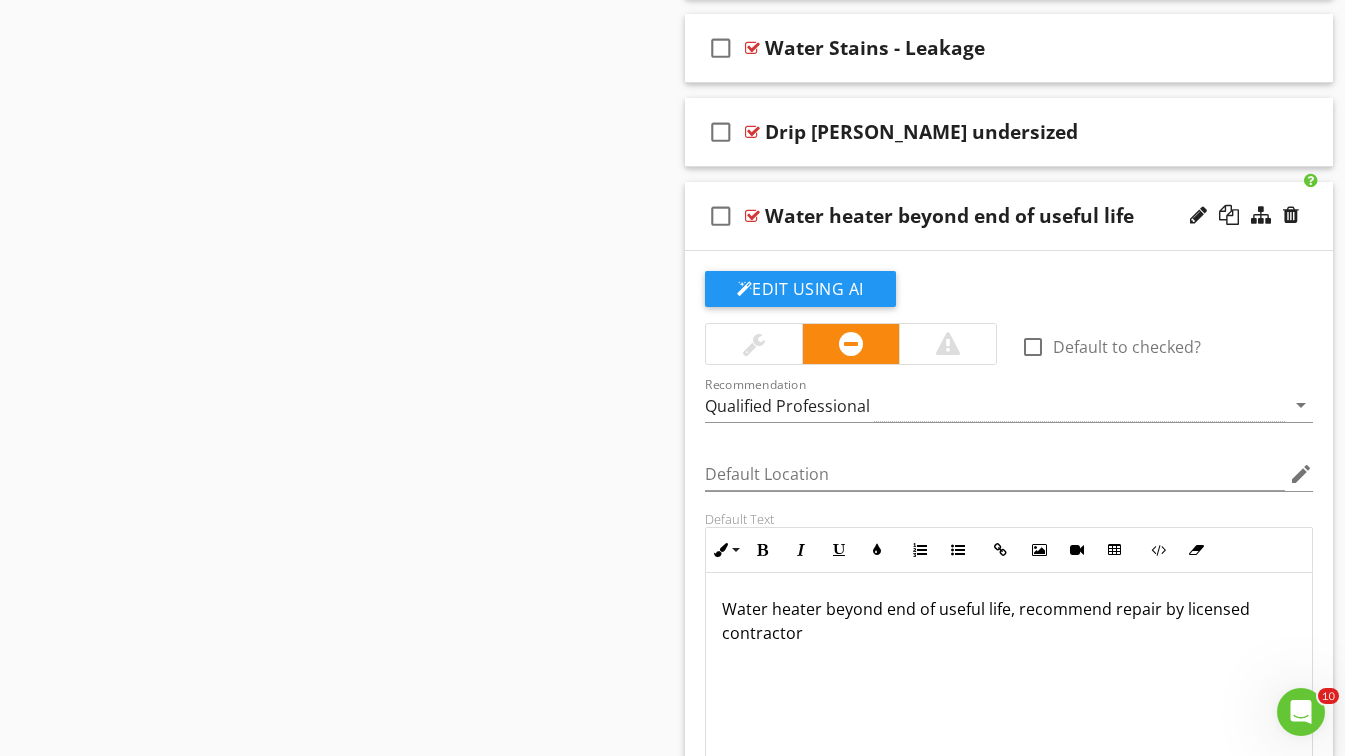 scroll, scrollTop: 3148, scrollLeft: 0, axis: vertical 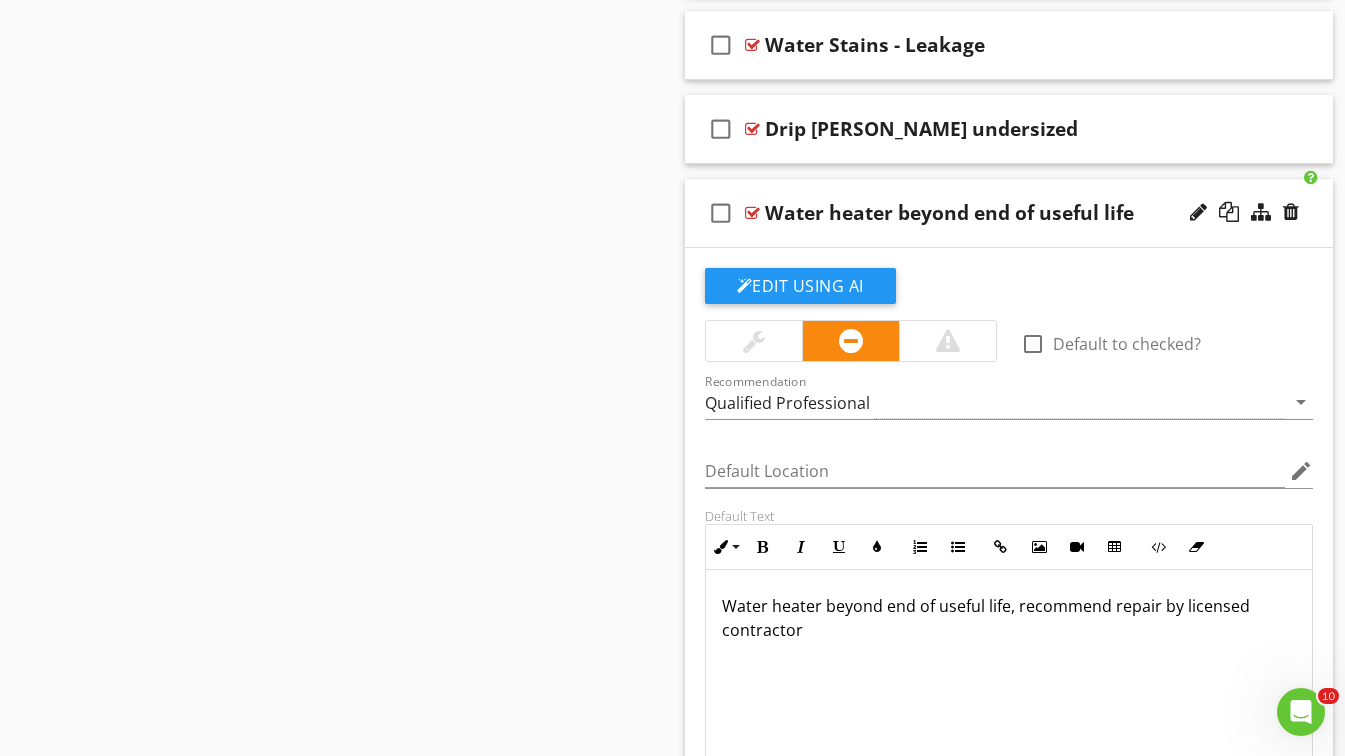 click on "Water heater beyond end of useful life, recommend repair by licensed contractor" at bounding box center [1009, 618] 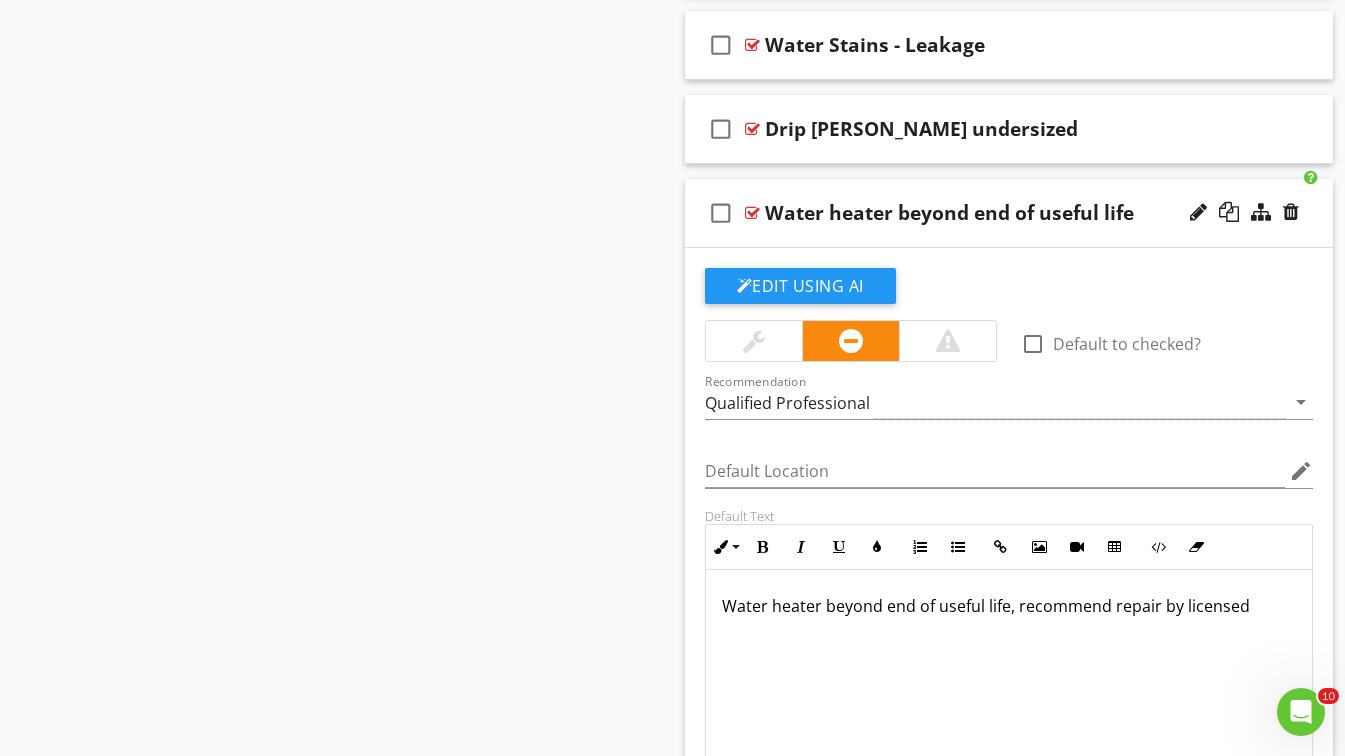 type 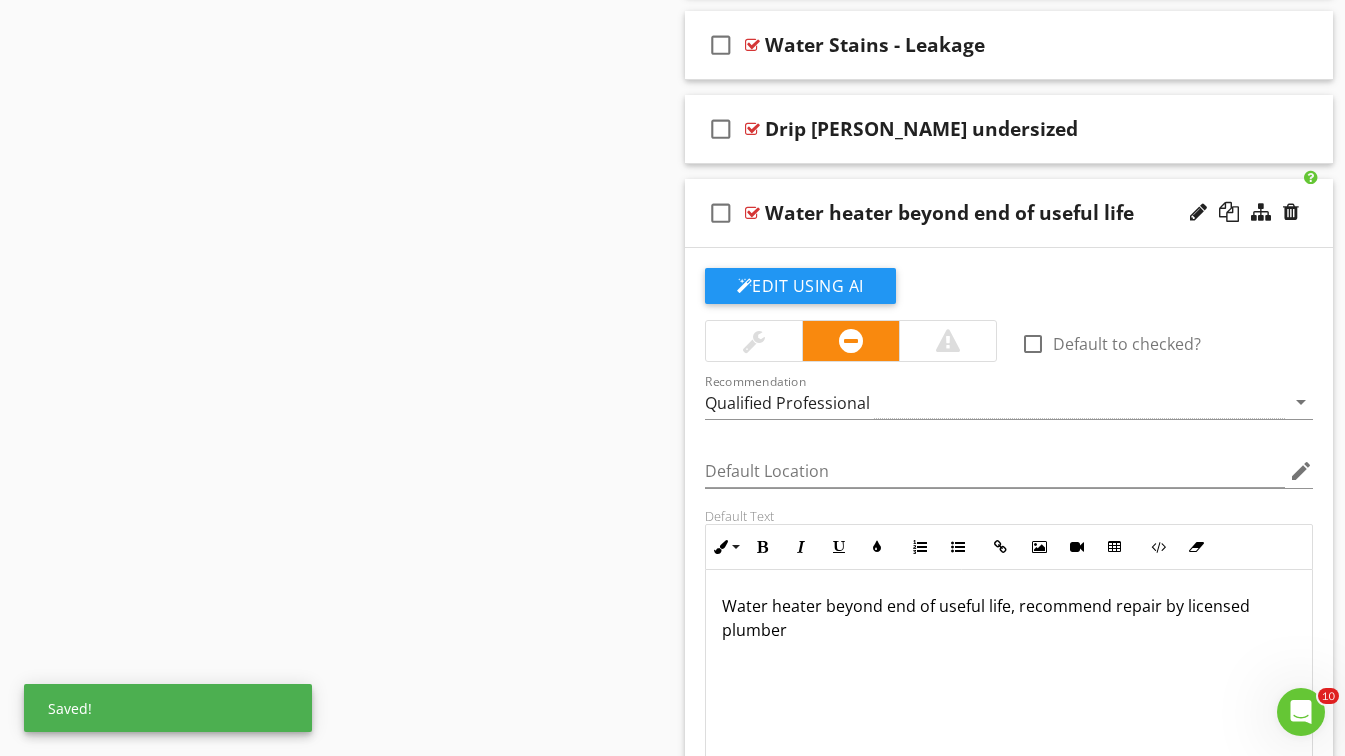click on "Edit Using AI
check_box_outline_blank Default to checked?           Recommendation Qualified Professional arrow_drop_down   Default Location edit       Default Text   Inline Style XLarge Large Normal Small Light Small/Light Bold Italic Underline Colors Ordered List Unordered List Insert Link Insert Image Insert Video Insert Table Code View Clear Formatting Water heater beyond end of useful life, recommend repair by licensed plumber Enter text here <p>Water heater beyond end of useful life, recommend repair by licensed plumber</p>
Add Default Photo" at bounding box center (1009, 584) 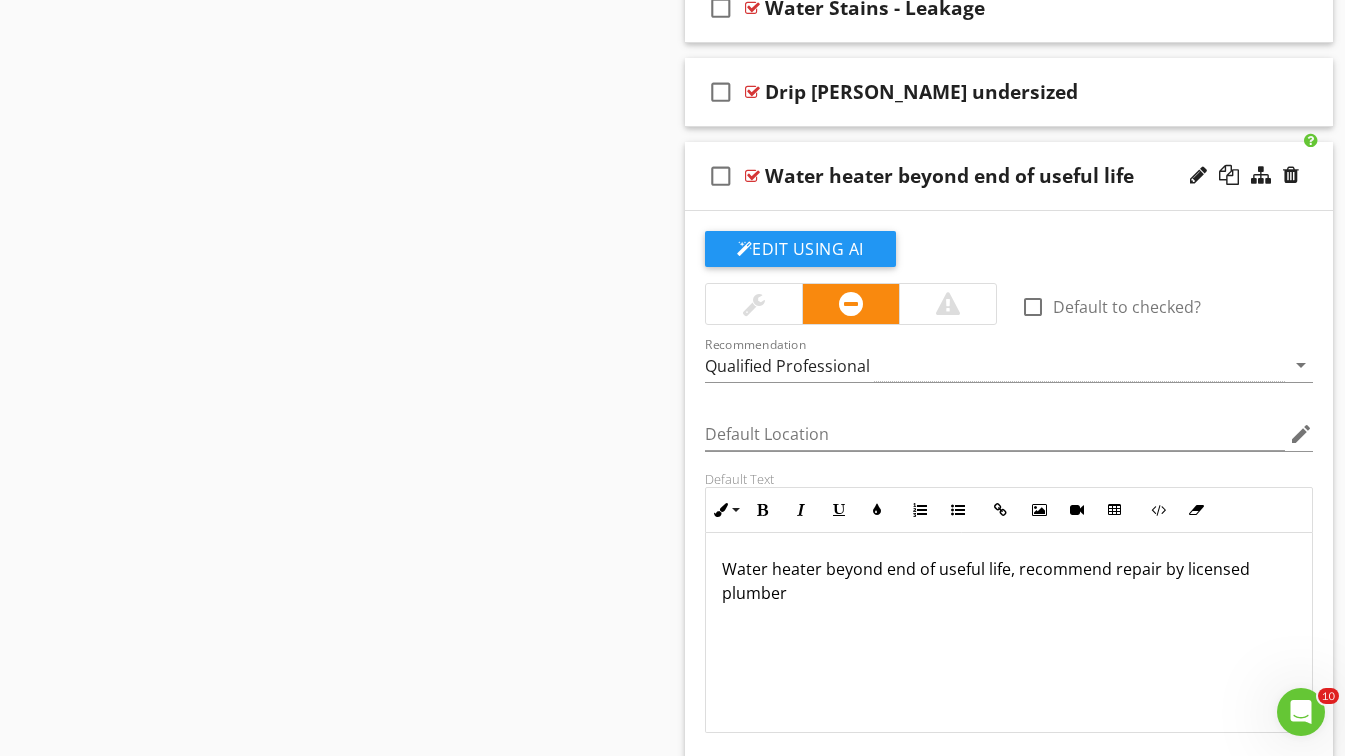 scroll, scrollTop: 3182, scrollLeft: 0, axis: vertical 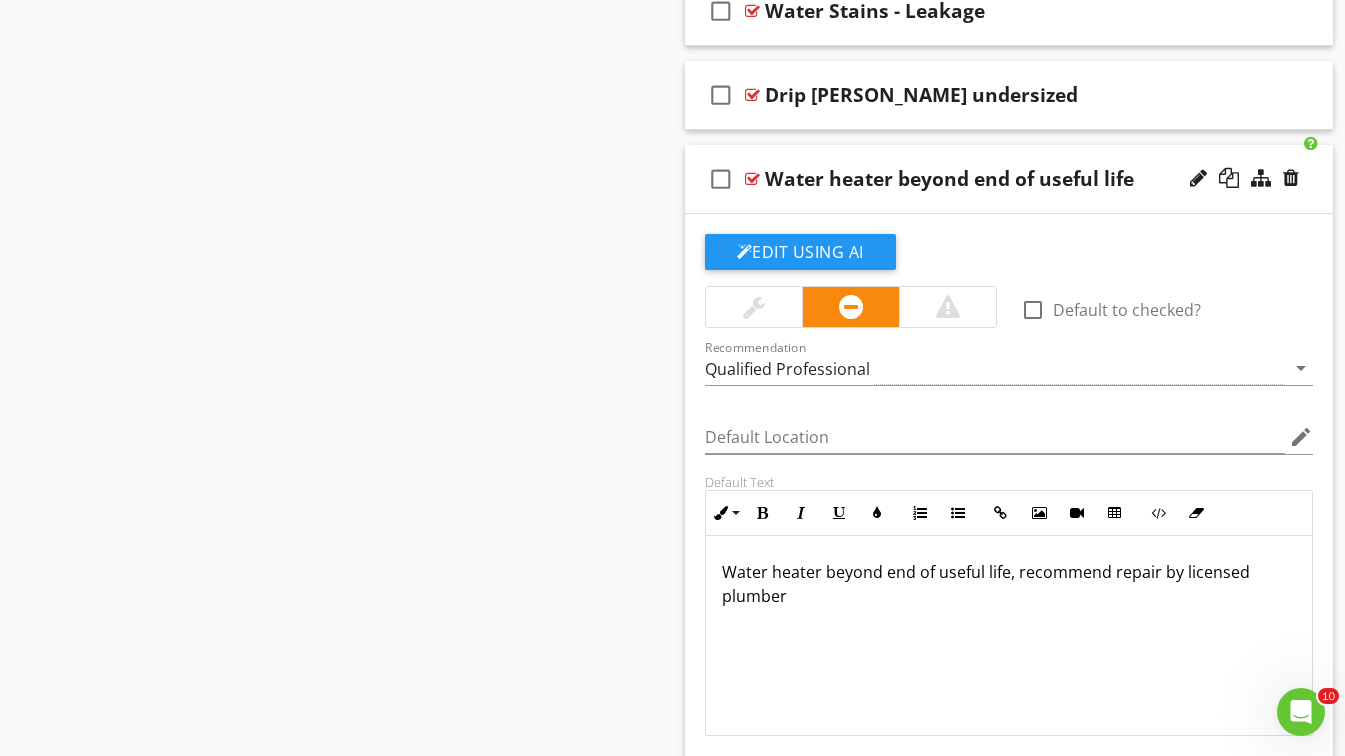 click on "Edit Using AI
check_box_outline_blank Default to checked?           Recommendation Qualified Professional arrow_drop_down   Default Location edit       Default Text   Inline Style XLarge Large Normal Small Light Small/Light Bold Italic Underline Colors Ordered List Unordered List Insert Link Insert Image Insert Video Insert Table Code View Clear Formatting Water heater beyond end of useful life, recommend repair by licensed plumber Enter text here <p>Water heater beyond end of useful life, recommend repair by licensed plumber</p>
Add Default Photo" at bounding box center (1009, 550) 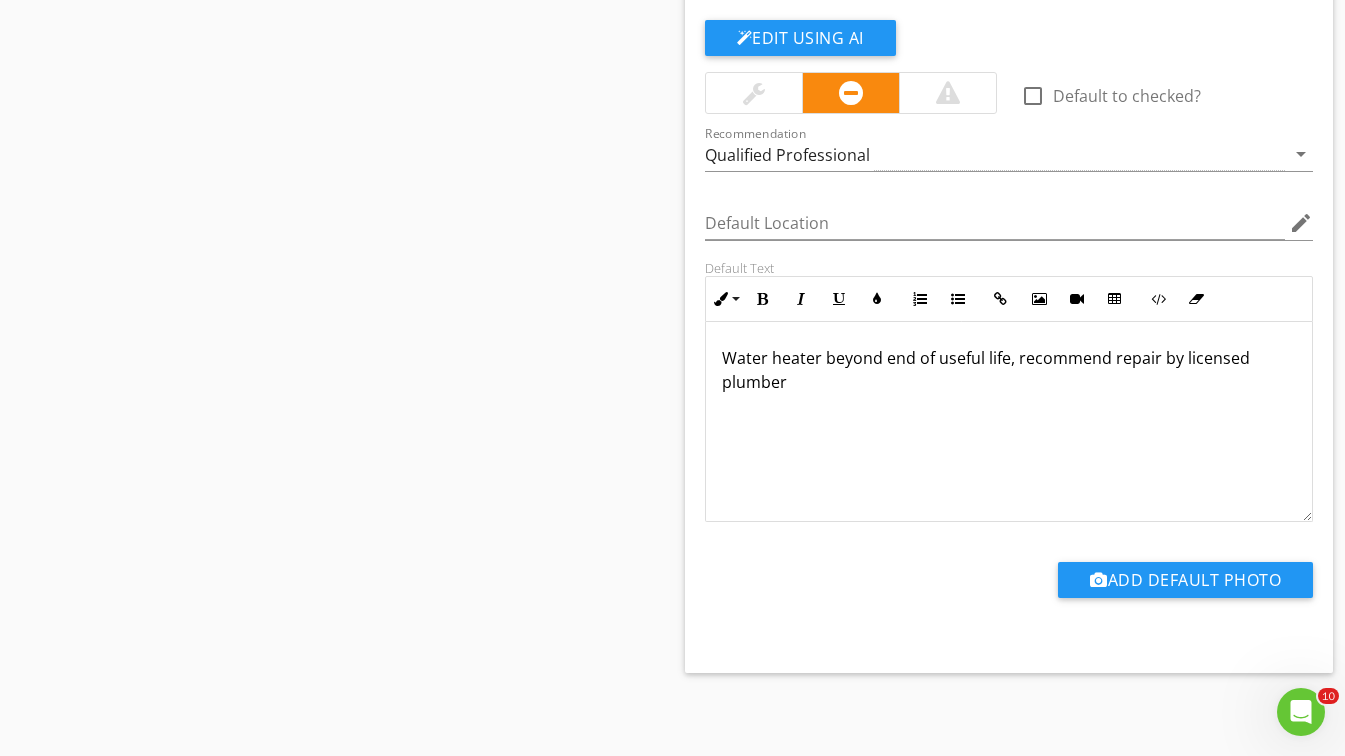 scroll, scrollTop: 3394, scrollLeft: 0, axis: vertical 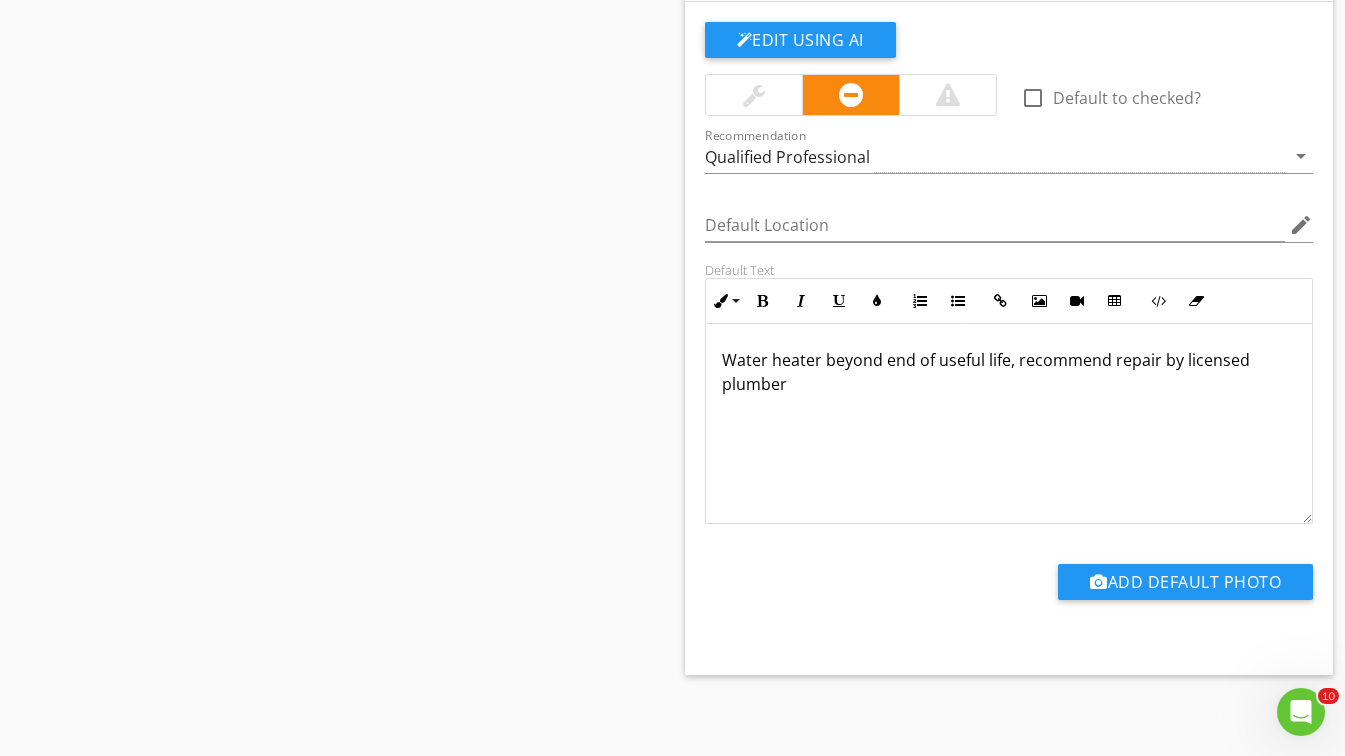 click on "Water heater beyond end of useful life, recommend repair by licensed plumber" at bounding box center [1009, 372] 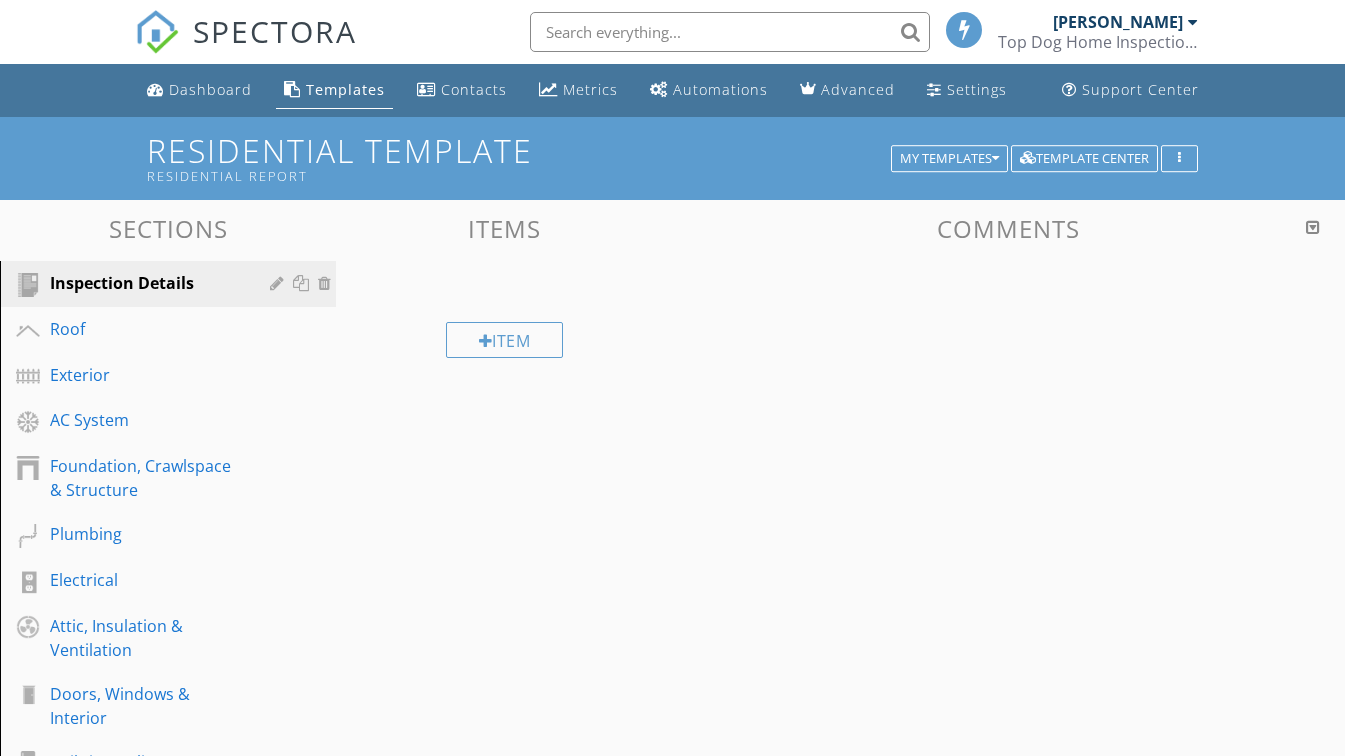 scroll, scrollTop: 0, scrollLeft: 0, axis: both 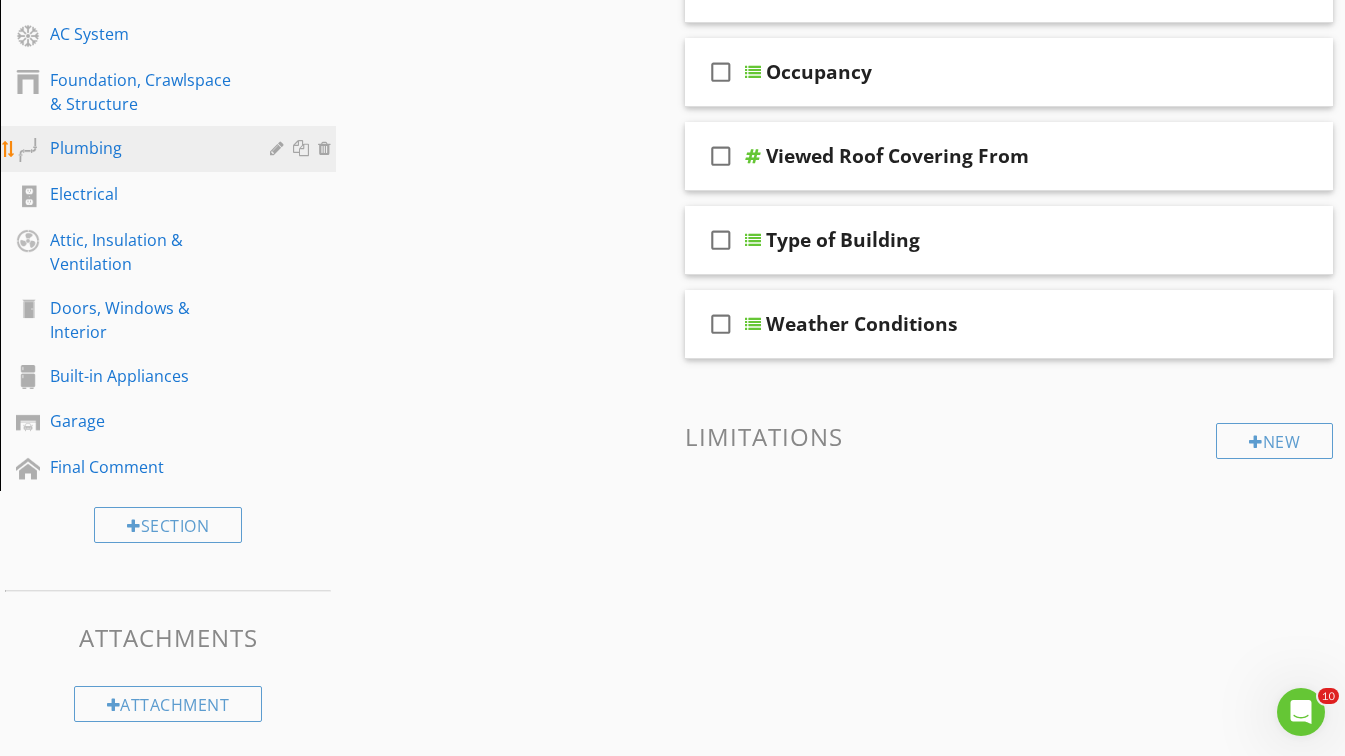 click on "Plumbing" at bounding box center [145, 148] 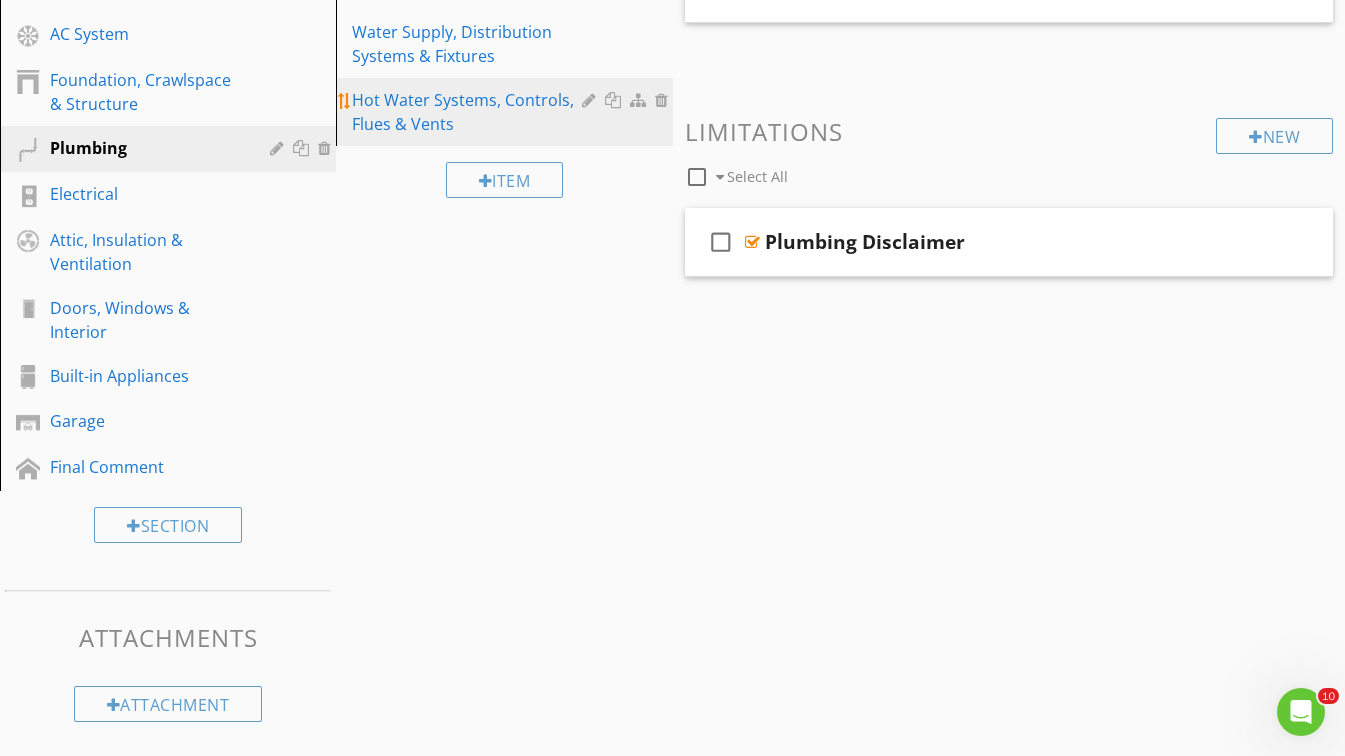 click on "Hot Water Systems, Controls, Flues & Vents" at bounding box center [469, 112] 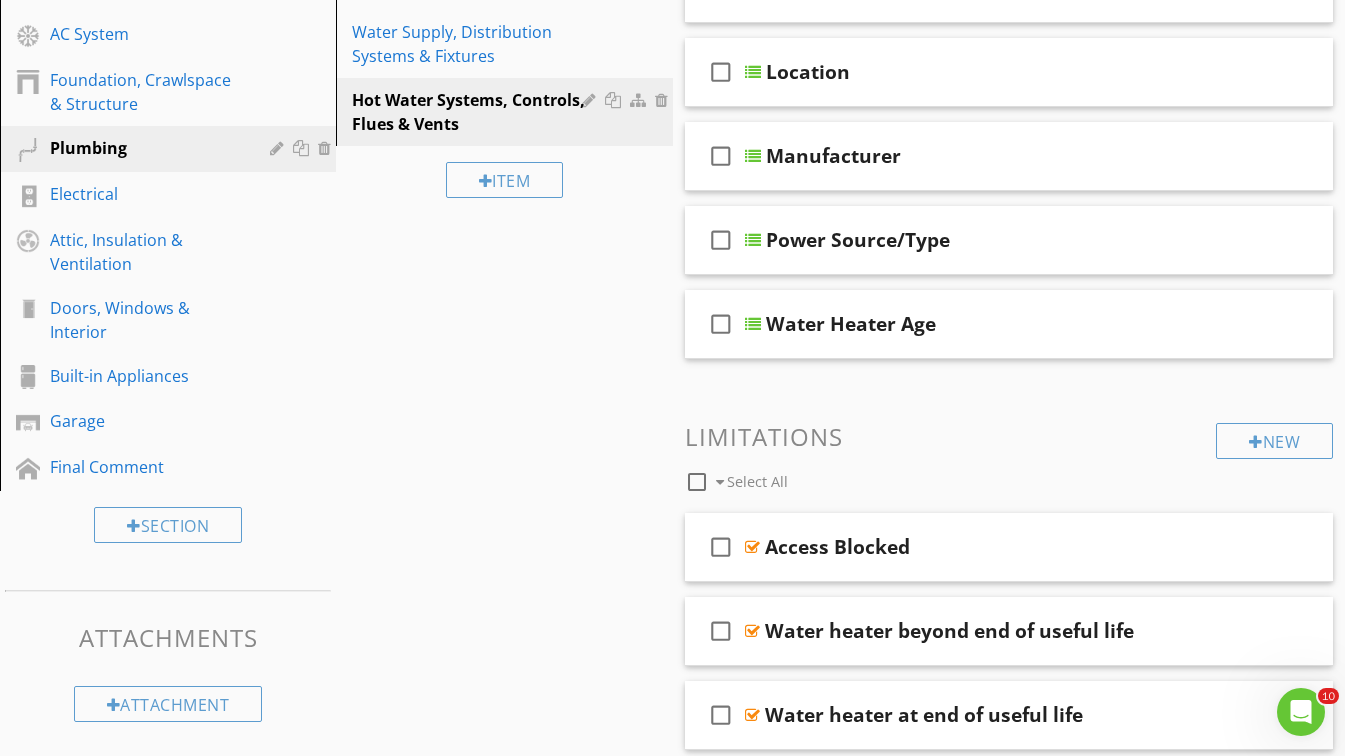 click on "Sections
Inspection Details           Roof           Exterior           AC System           Foundation, Crawlspace & Structure           Plumbing           Electrical           Attic, Insulation & Ventilation           Doors, Windows & Interior           Built-in Appliances           Garage           Final Comment
Section
Attachments
Attachment
Items
General           Main Water Shut-off Device           Drain& Vent Systems           Water Supply, Distribution Systems & Fixtures           Hot Water Systems, Controls, Flues & Vents
Item
Comments
New
Informational   check_box_outline_blank     Select All       check_box_outline_blank
Capacity
check_box_outline_blank
Location
check_box_outline_blank" at bounding box center (672, 845) 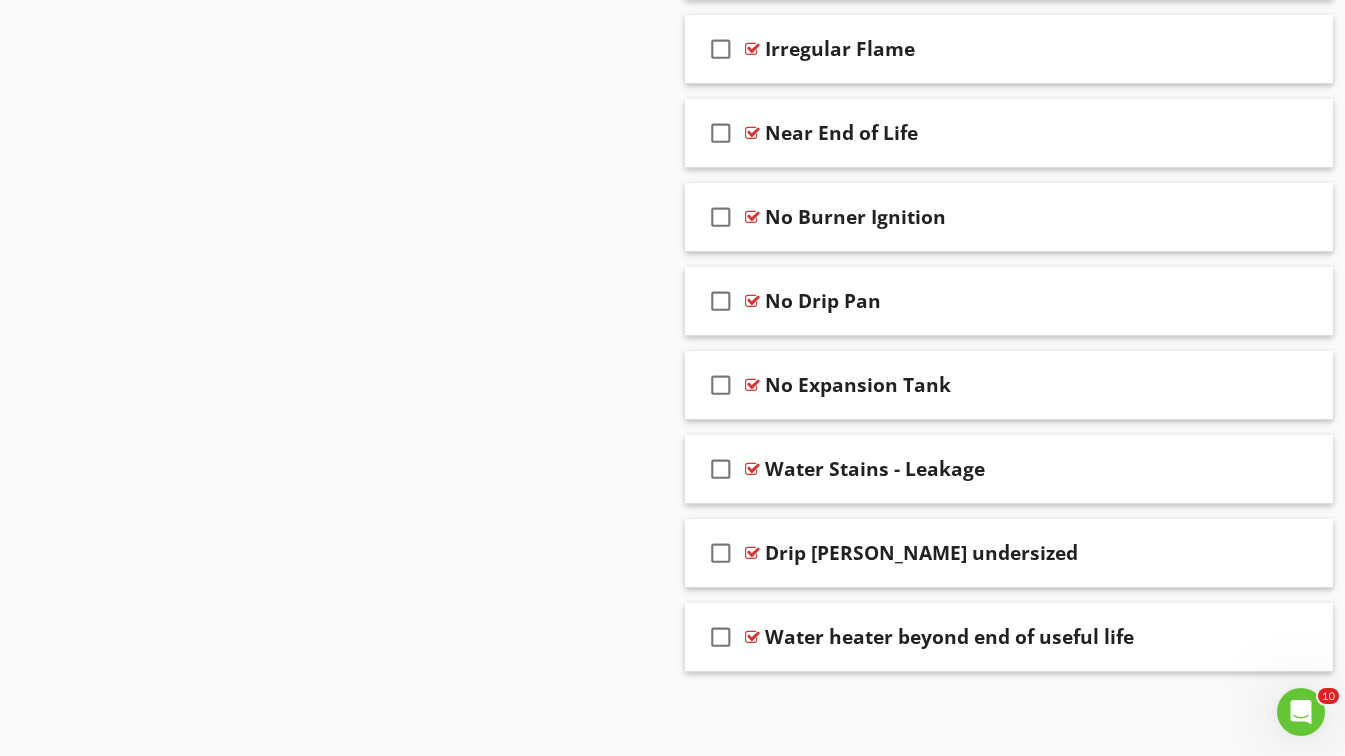 scroll, scrollTop: 1523, scrollLeft: 0, axis: vertical 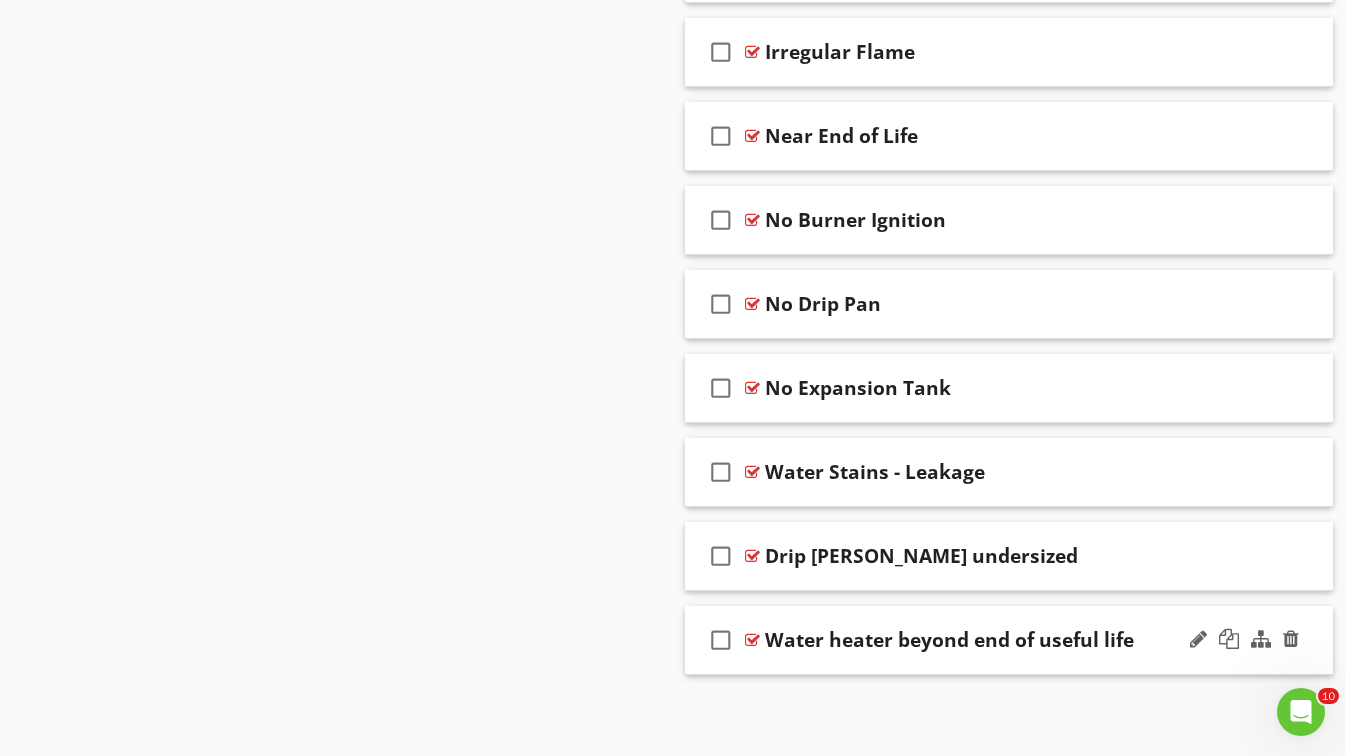 click on "Water heater beyond end of useful life" at bounding box center (949, 640) 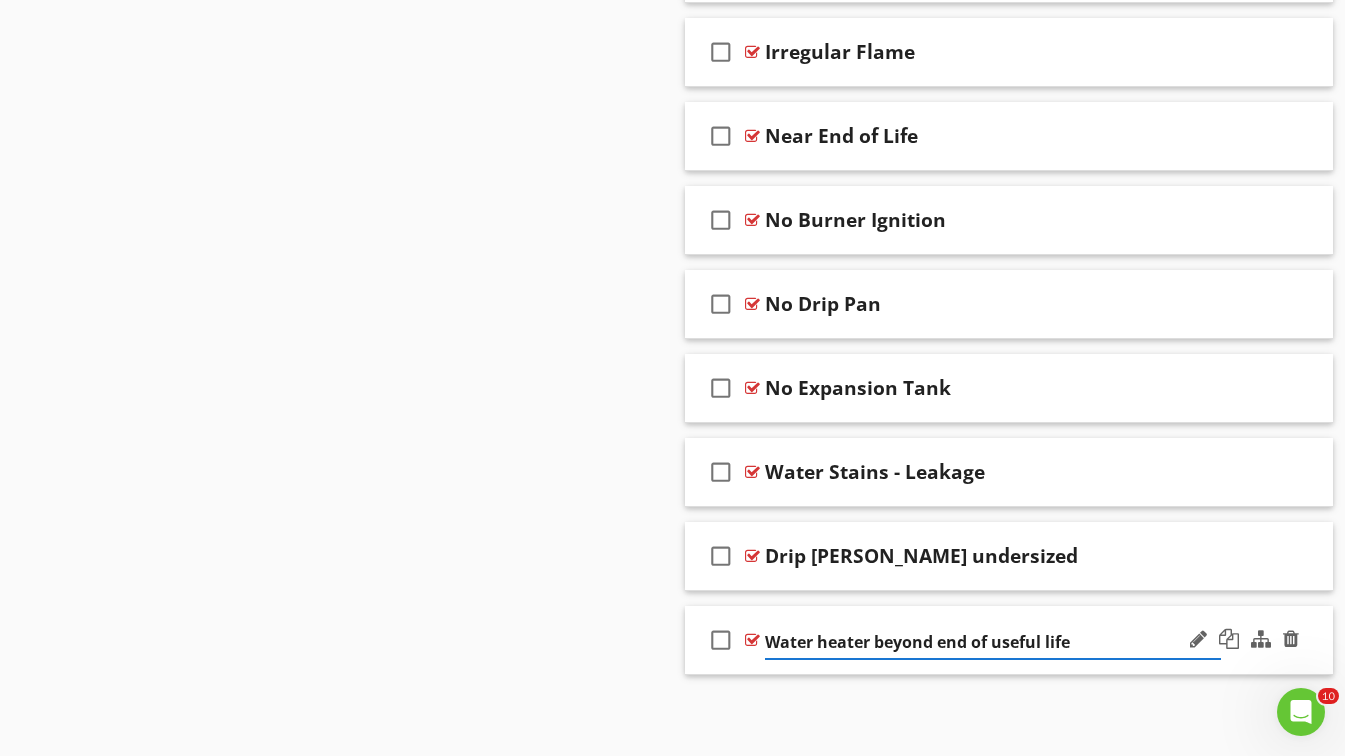 click on "check_box_outline_blank" at bounding box center [725, 640] 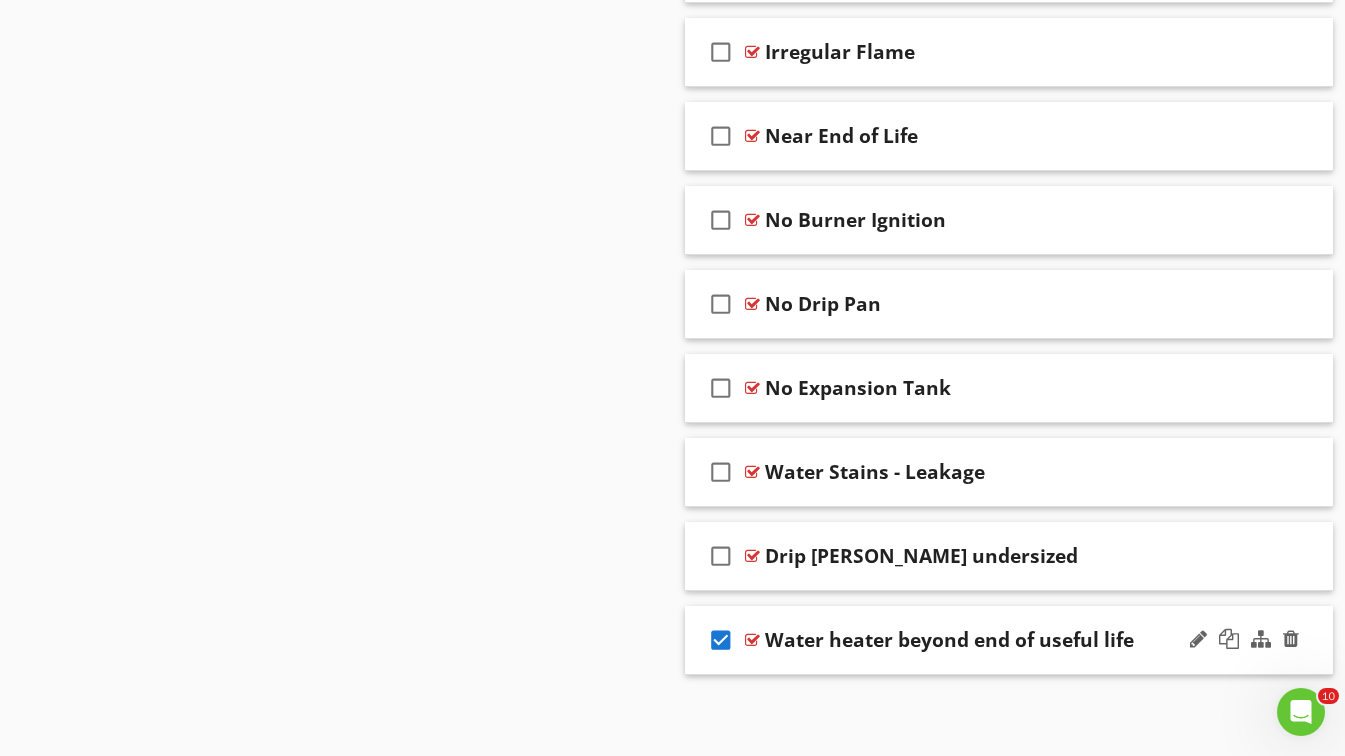 click at bounding box center [752, 640] 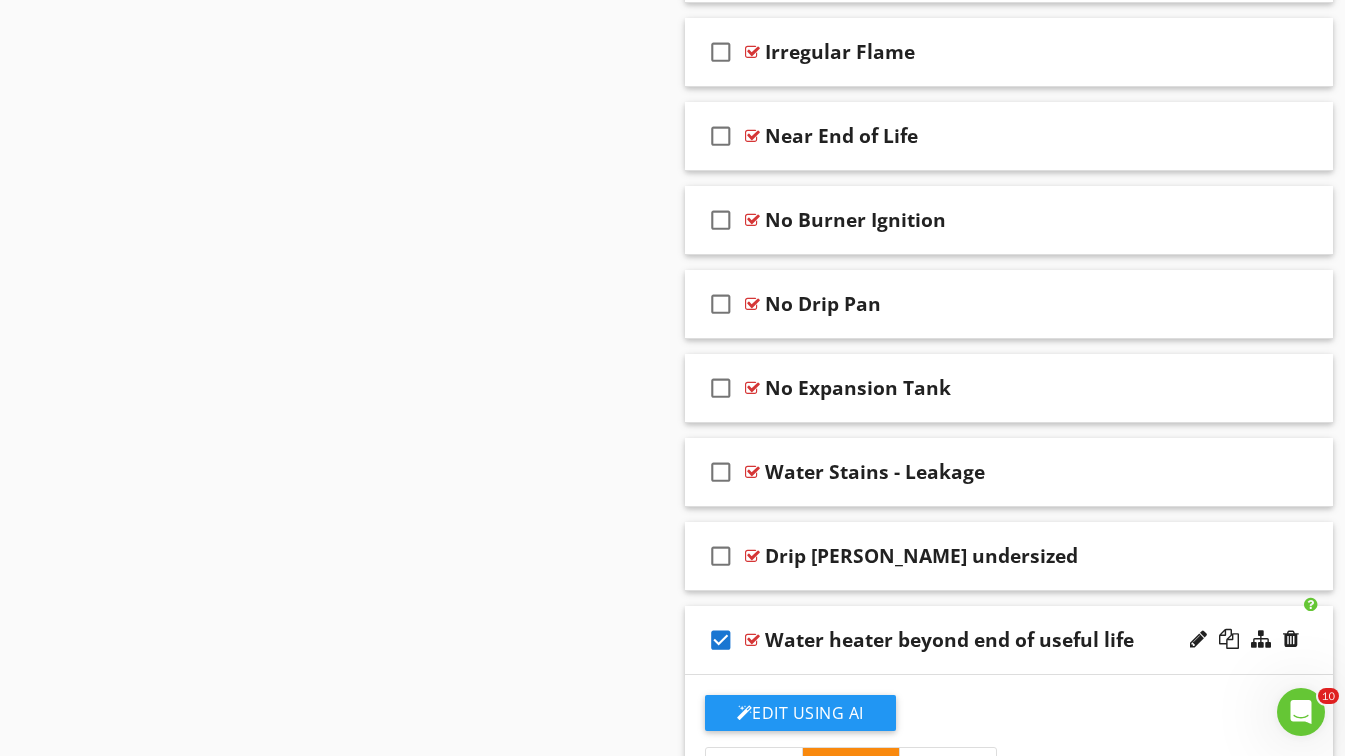 click on "check_box" at bounding box center (721, 640) 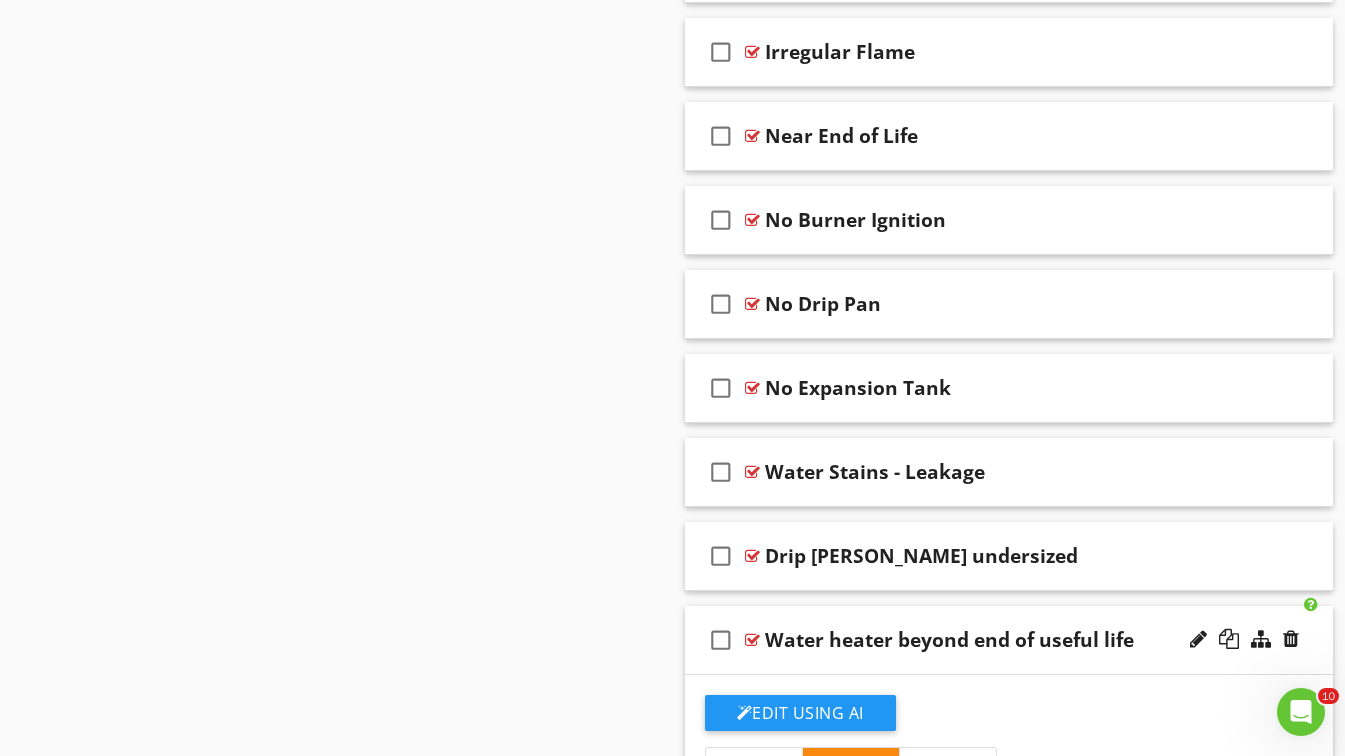 click on "Comments
New
Informational   check_box_outline_blank     Select All       check_box_outline_blank
Capacity
check_box_outline_blank
Location
check_box_outline_blank
Manufacturer
check_box_outline_blank
Power Source/Type
check_box_outline_blank
Water Heater Age
New
Limitations   check_box_outline_blank     Select All     check_box_outline_blank
Access Blocked
check_box_outline_blank
Water heater beyond end of useful life
check_box_outline_blank
Water heater at end of useful life
New
Deficiencies   check_box_outline_blank     Select All     check_box_outline_blank" at bounding box center (1009, 52) 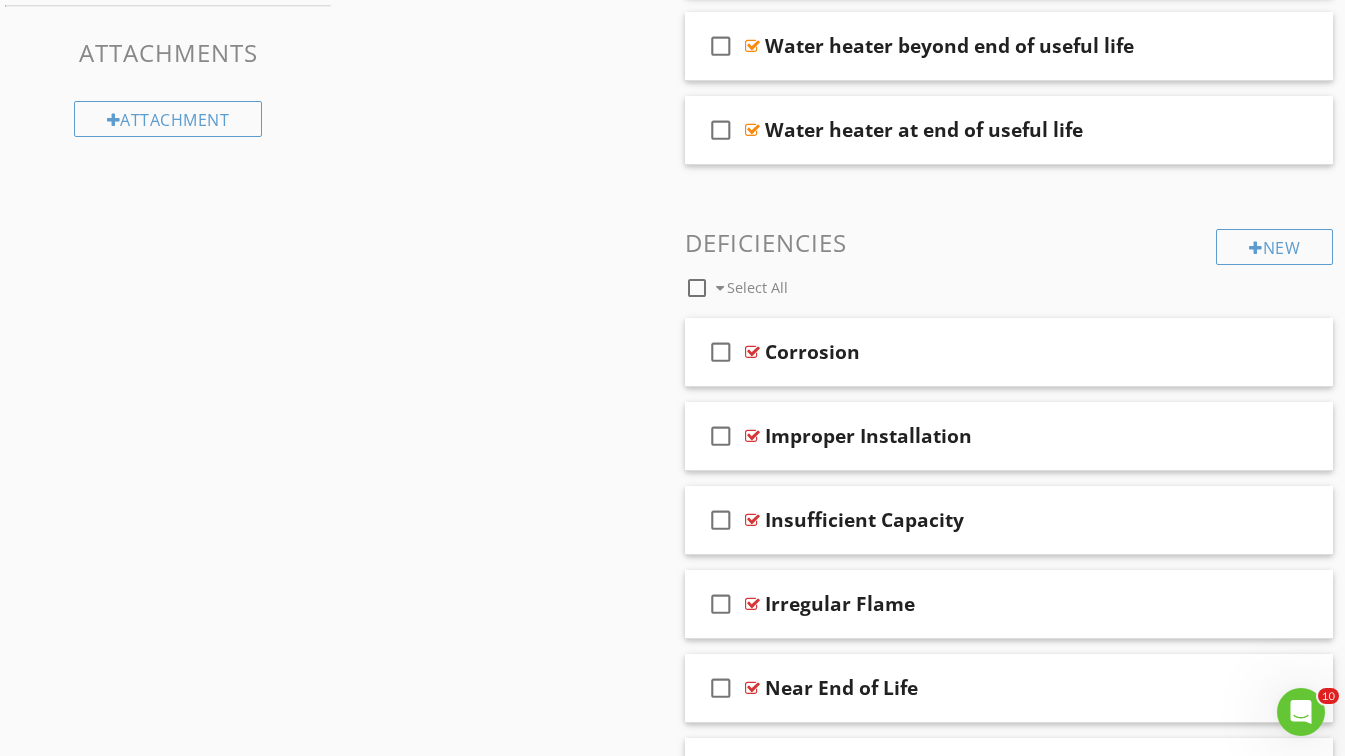 scroll, scrollTop: 967, scrollLeft: 0, axis: vertical 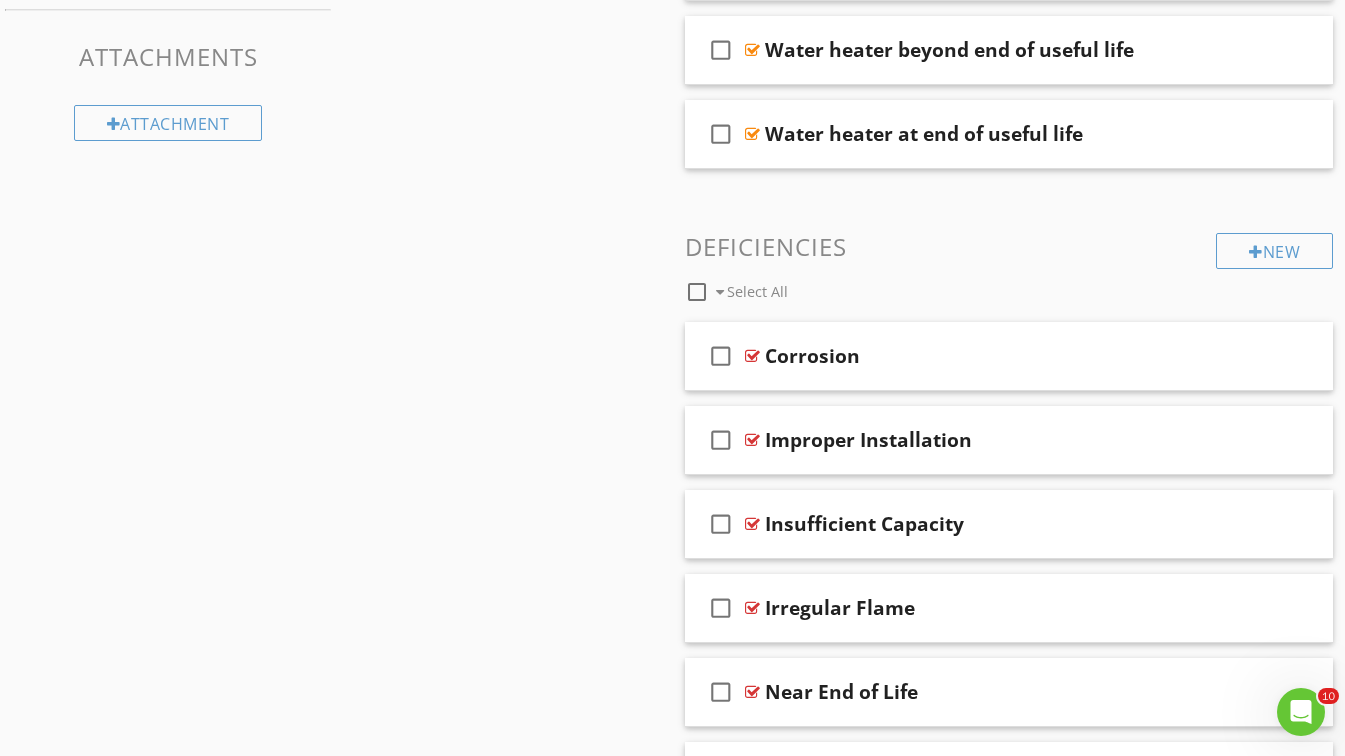 click on "New
Informational   check_box_outline_blank     Select All       check_box_outline_blank
Capacity
check_box_outline_blank
Location
check_box_outline_blank
Manufacturer
check_box_outline_blank
Power Source/Type
check_box_outline_blank
Water Heater Age
New
Limitations   check_box_outline_blank     Select All     check_box_outline_blank
Access Blocked
check_box_outline_blank
Water heater beyond end of useful life
check_box_outline_blank
Water heater at end of useful life
New
Deficiencies   check_box_outline_blank     Select All     check_box_outline_blank
Corrosion" at bounding box center [1009, 594] 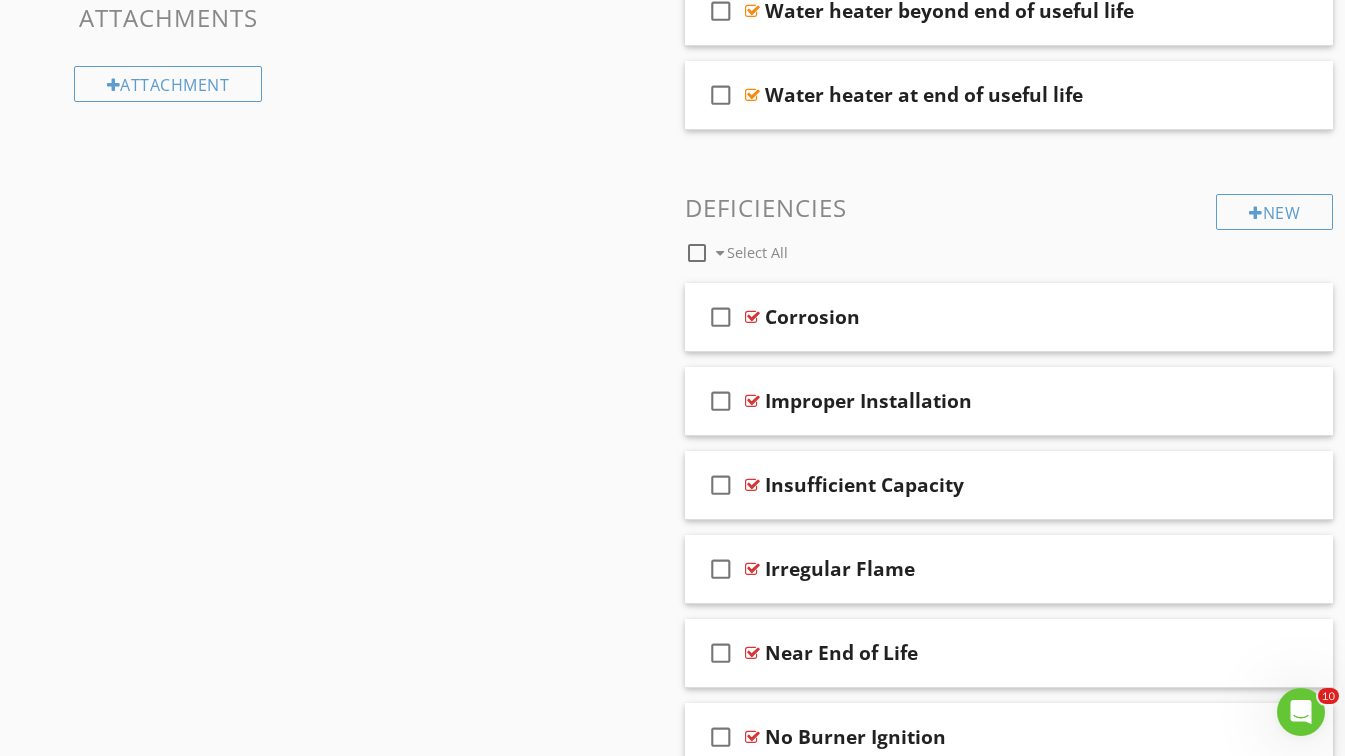 scroll, scrollTop: 1007, scrollLeft: 0, axis: vertical 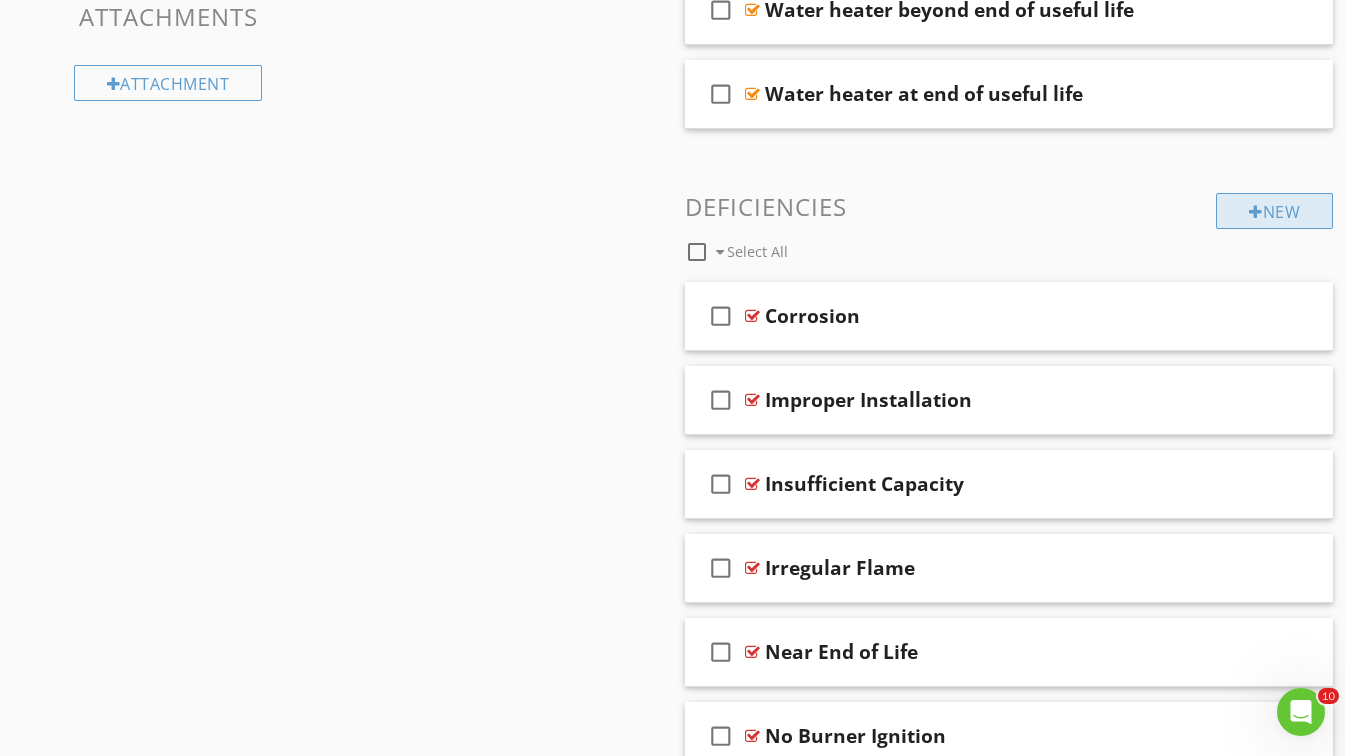 click on "New" at bounding box center (1274, 211) 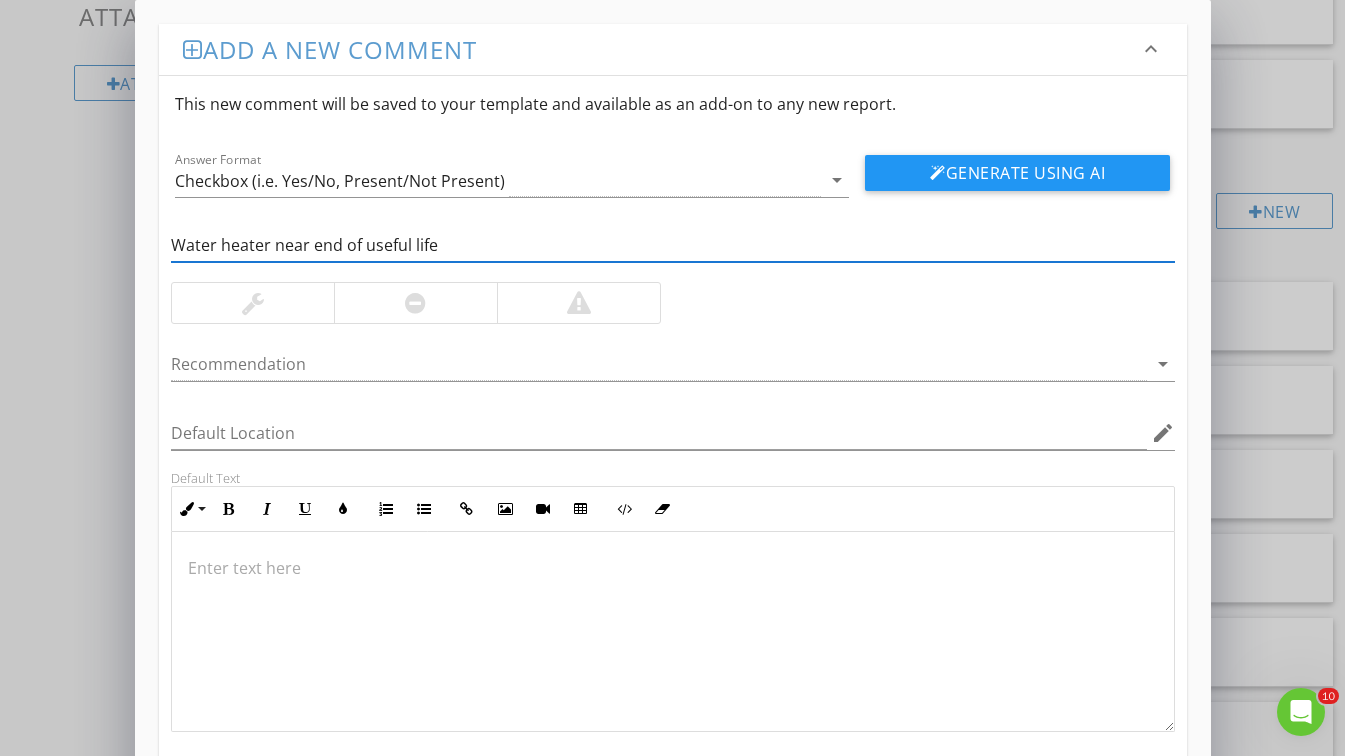 type on "Water heater near end of useful life" 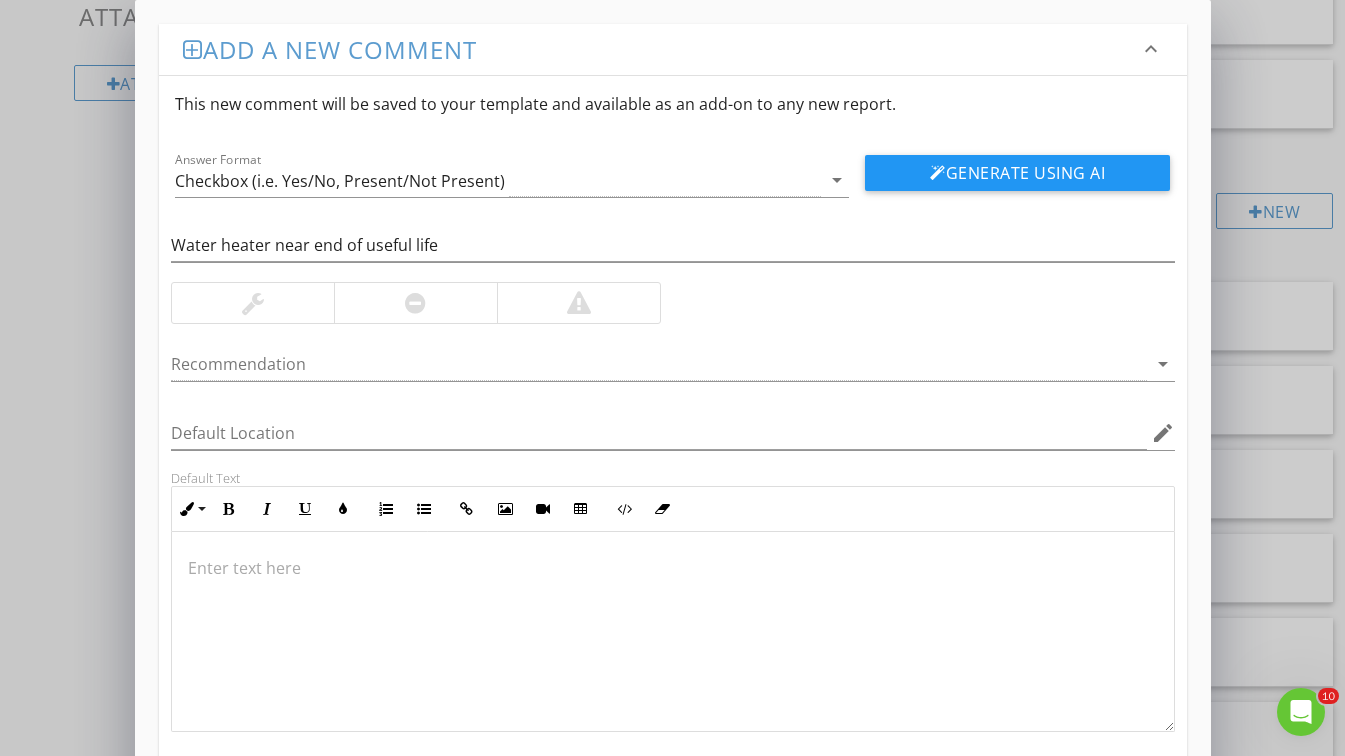 type 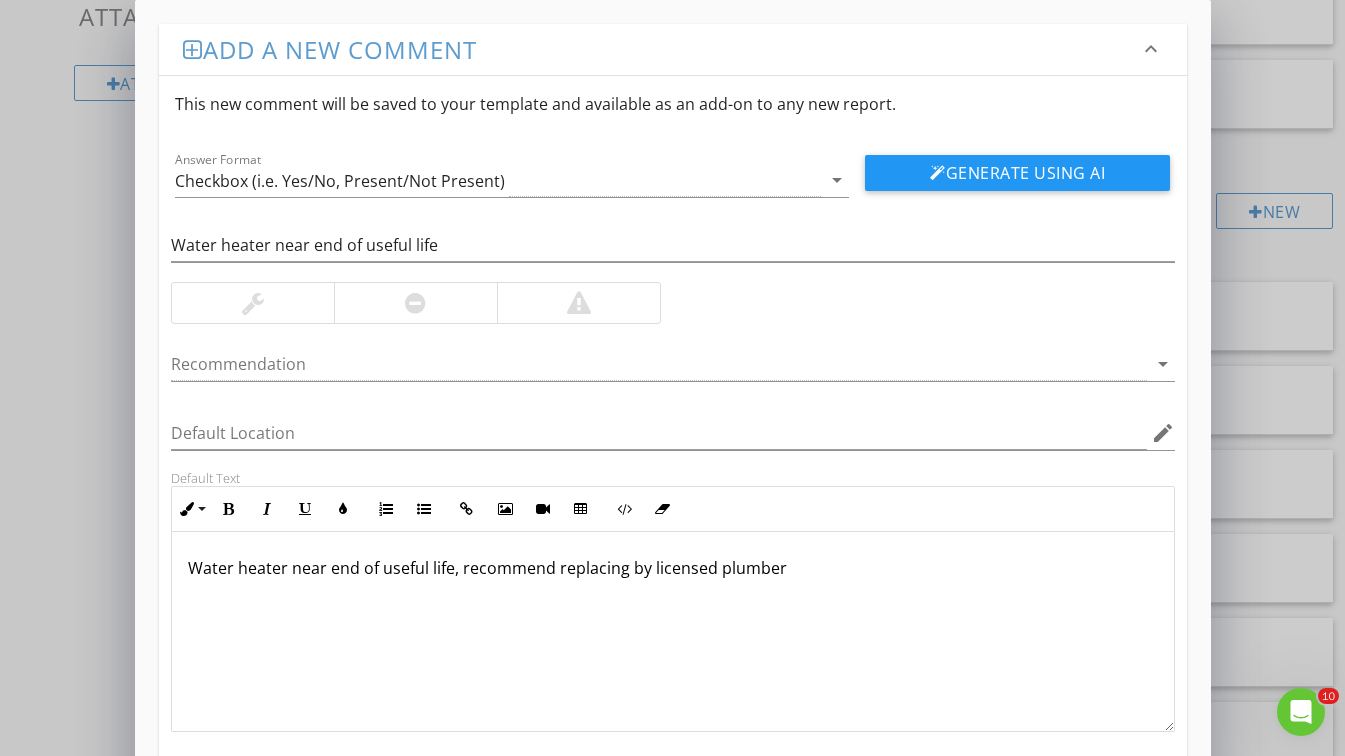 click on "Add a new comment
keyboard_arrow_down
This new comment will be saved to your template and available as an
add-on to any new report.
Answer Format Checkbox (i.e. Yes/No, Present/Not Present) arrow_drop_down
Generate Using AI
Water heater near end of useful life               Recommendation arrow_drop_down   Default Location edit       Default Text   Inline Style XLarge Large Normal Small Light Small/Light Bold Italic Underline Colors Ordered List Unordered List Insert Link Insert Image Insert Video Insert Table Code View Clear Formatting Water heater near end of useful life, recommend replacing by licensed plumber Enter text here <p>Water heater near end of useful life, recommend replacing by licensed plumber</p>
Save" at bounding box center (673, 428) 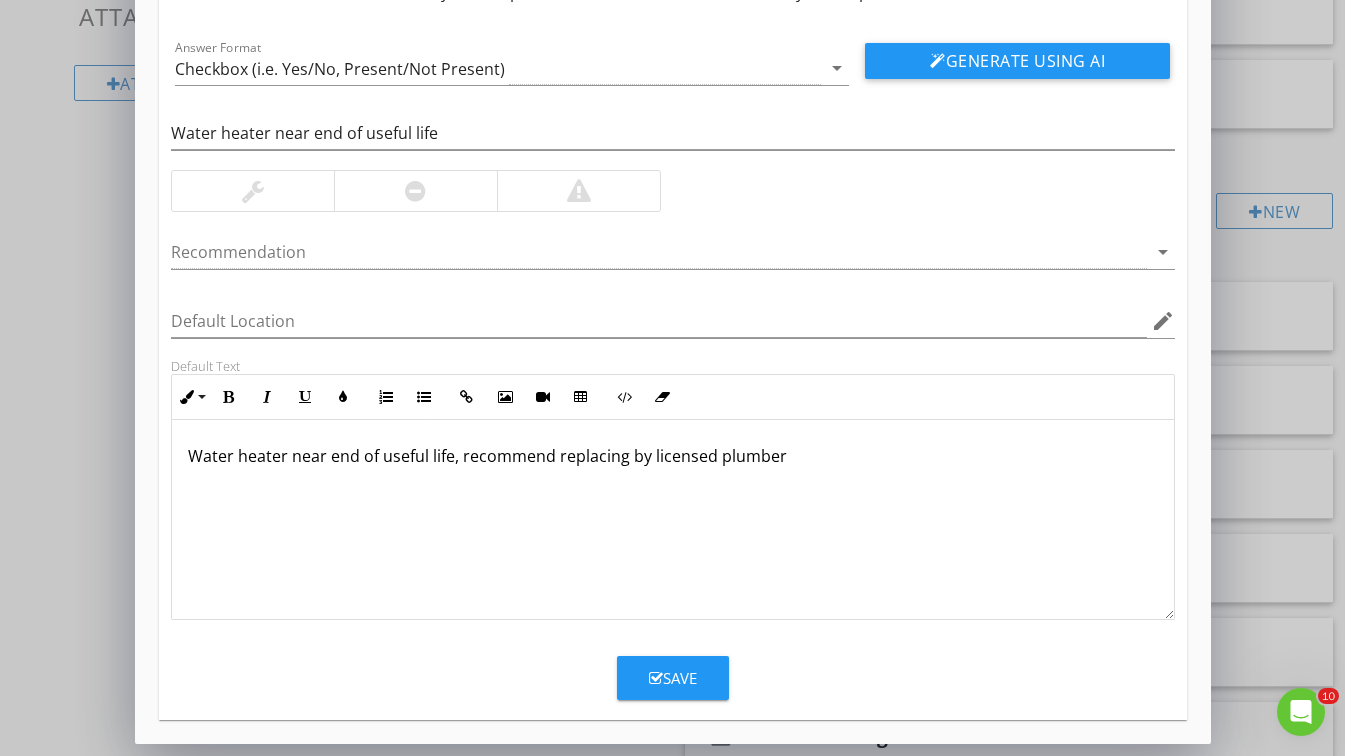 scroll, scrollTop: 112, scrollLeft: 0, axis: vertical 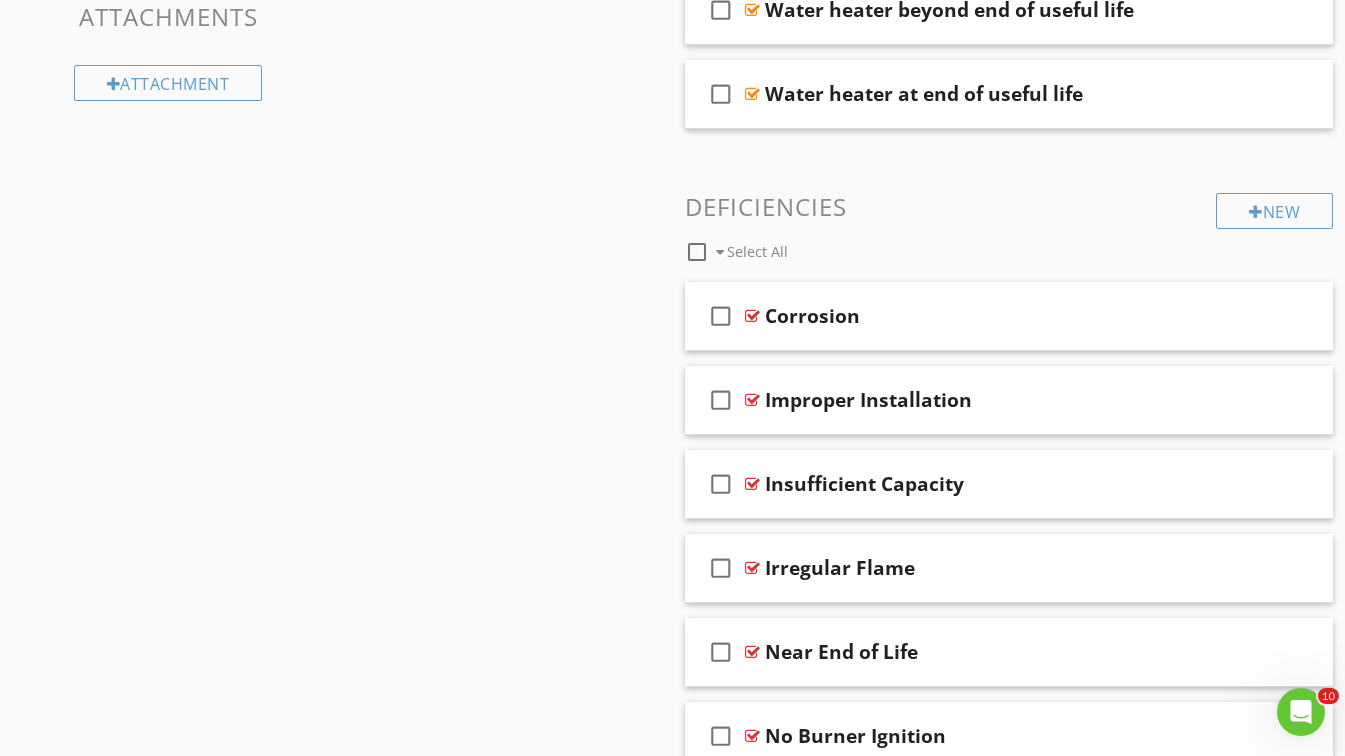 click on "Sections
Inspection Details           Roof           Exterior           AC System           Foundation, Crawlspace & Structure           Plumbing           Electrical           Attic, Insulation & Ventilation           Doors, Windows & Interior           Built-in Appliances           Garage           Final Comment
Section
Attachments
Attachment
Items
General           Main Water Shut-off Device           Drain& Vent Systems           Water Supply, Distribution Systems & Fixtures           Hot Water Systems, Controls, Flues & Vents
Item
Comments
New
Informational   check_box_outline_blank     Select All       check_box_outline_blank
Capacity
check_box_outline_blank
Location
check_box_outline_blank" at bounding box center [672, 602] 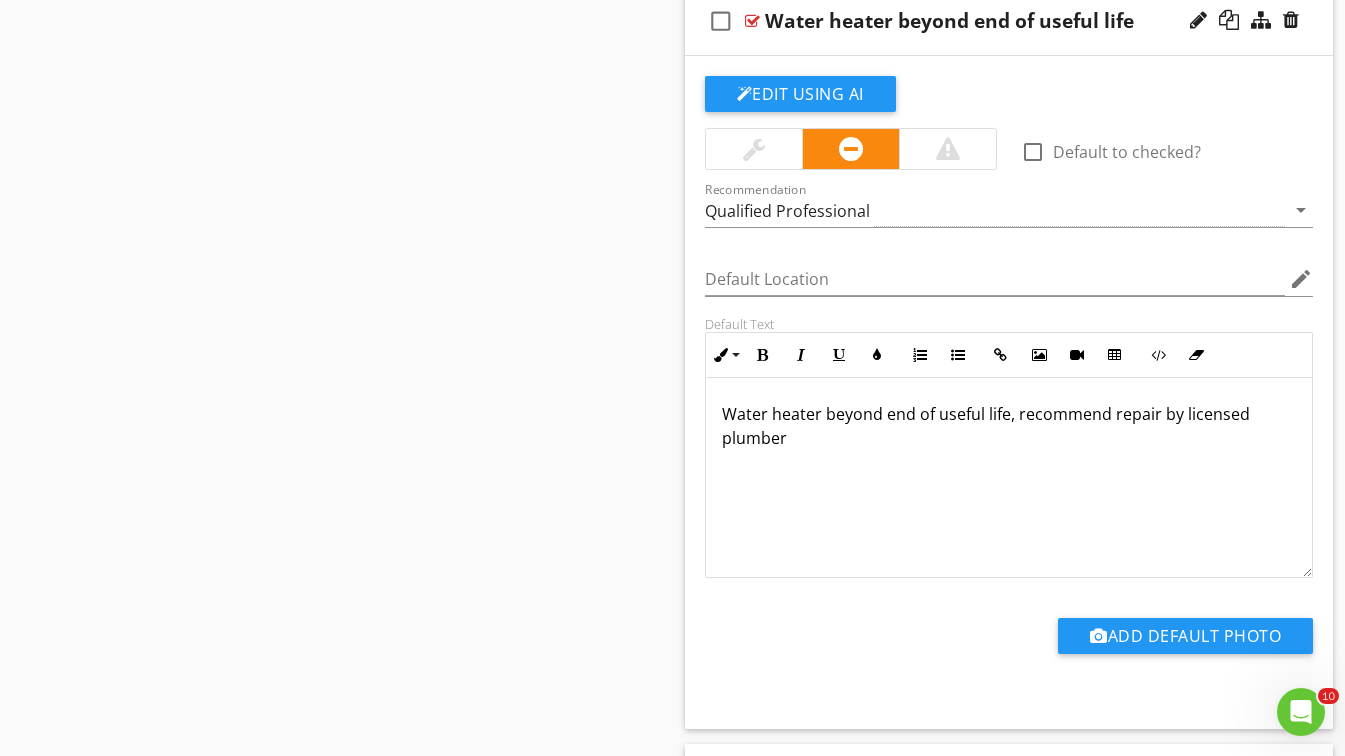 scroll, scrollTop: 2164, scrollLeft: 0, axis: vertical 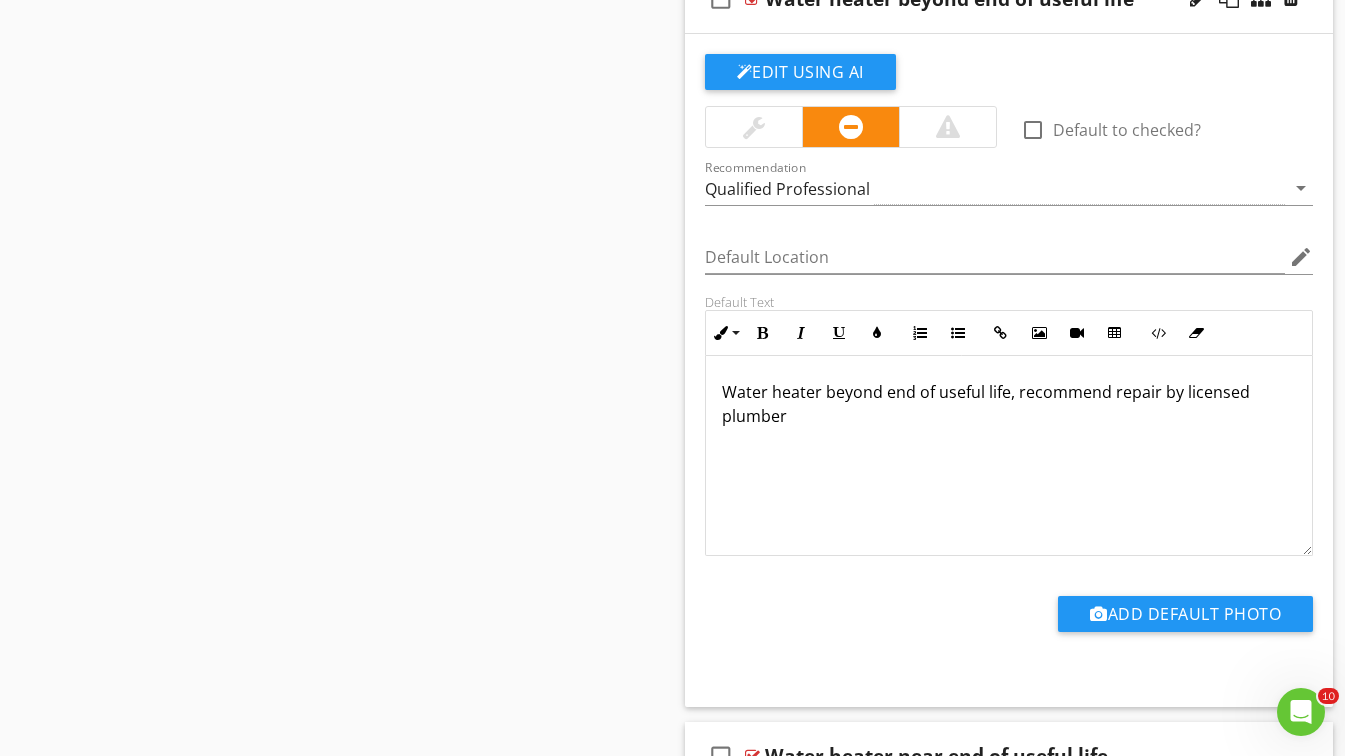 click on "Water heater beyond end of useful life, recommend repair by licensed plumber" at bounding box center (1009, 404) 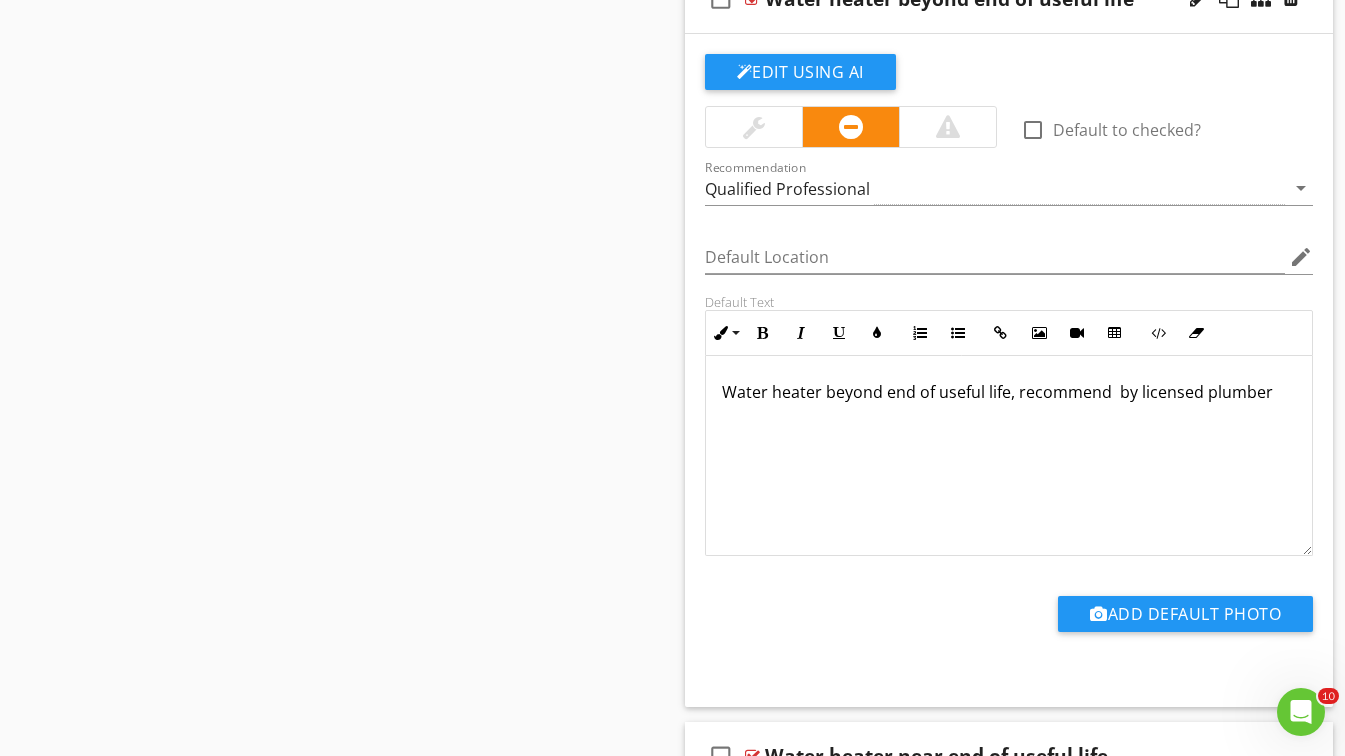 type 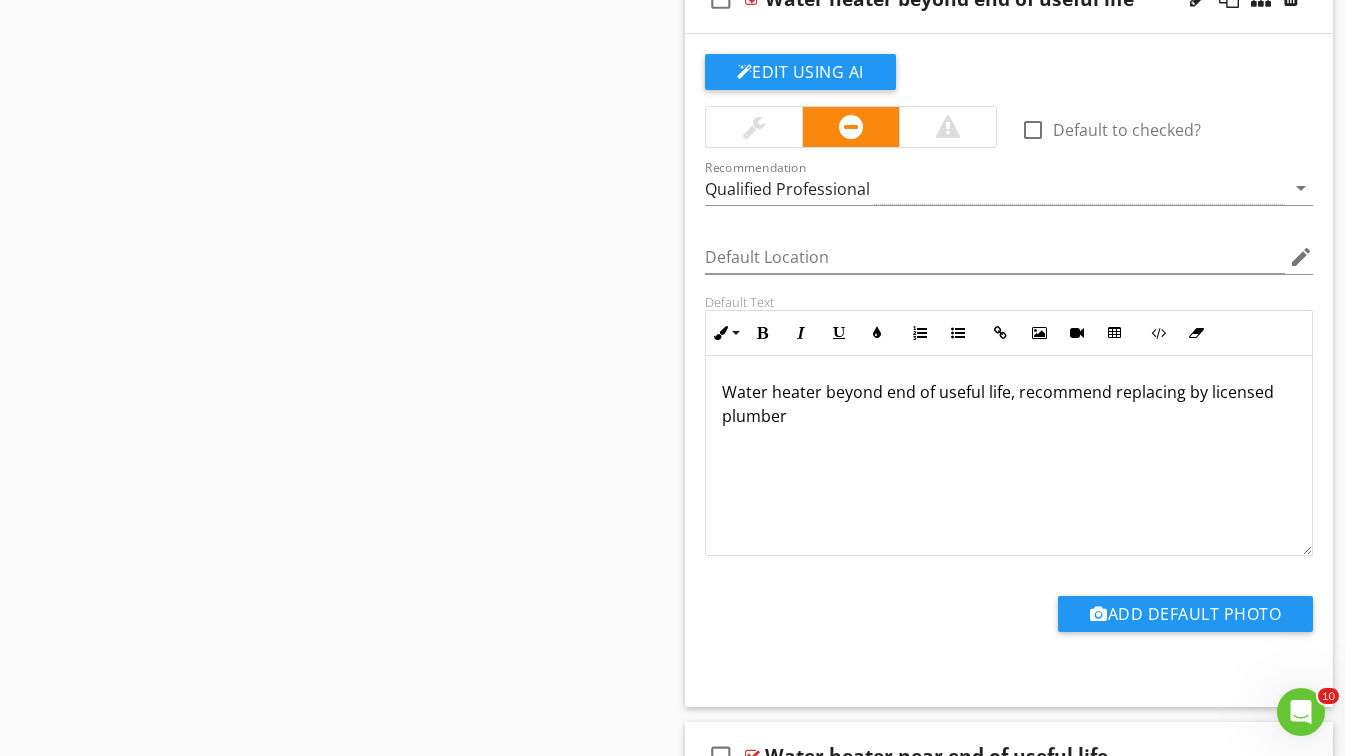 click on "Edit Using AI
check_box_outline_blank Default to checked?           Recommendation Qualified Professional arrow_drop_down   Default Location edit       Default Text   Inline Style XLarge Large Normal Small Light Small/Light Bold Italic Underline Colors Ordered List Unordered List Insert Link Insert Image Insert Video Insert Table Code View Clear Formatting Water heater beyond end of useful life, recommend replacing by licensed plumber Enter text here <p>Water heater beyond end of useful life, recommend replacing by licensed plumber</p>
Add Default Photo" at bounding box center (1009, 370) 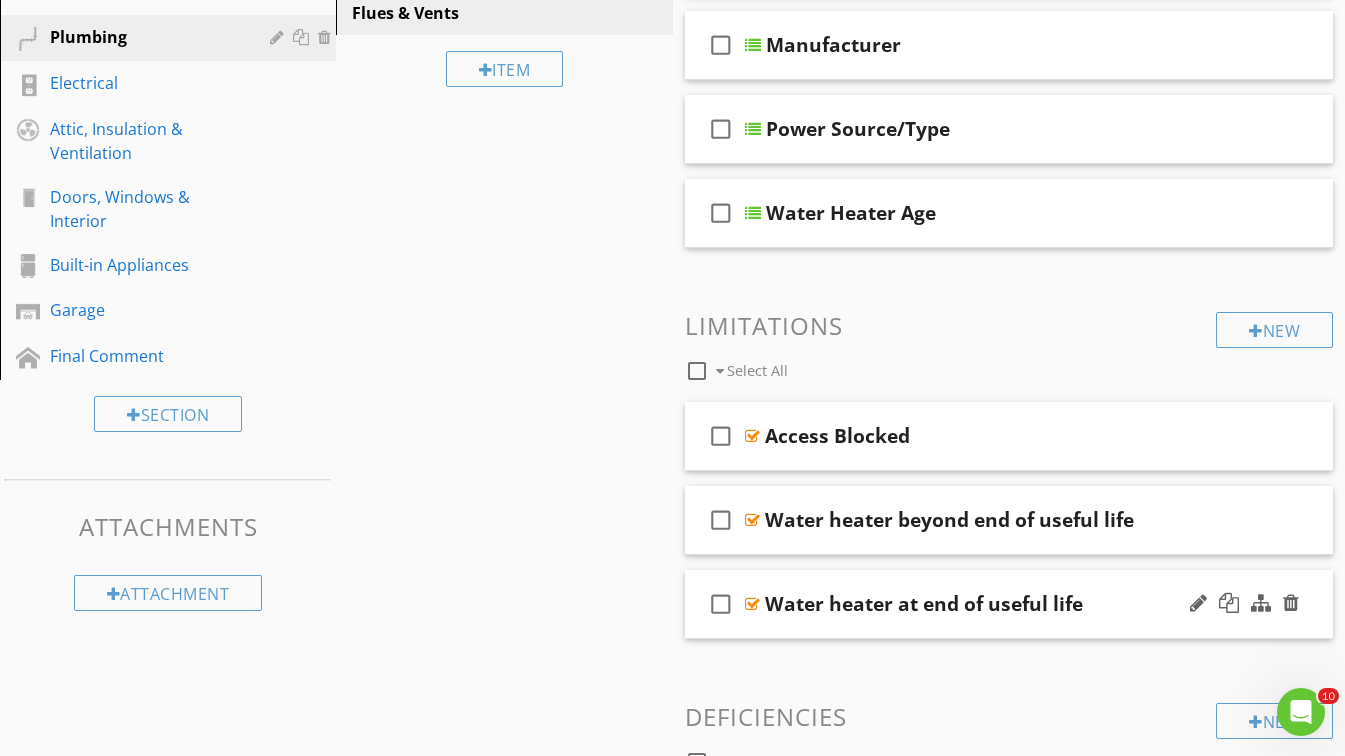scroll, scrollTop: 494, scrollLeft: 0, axis: vertical 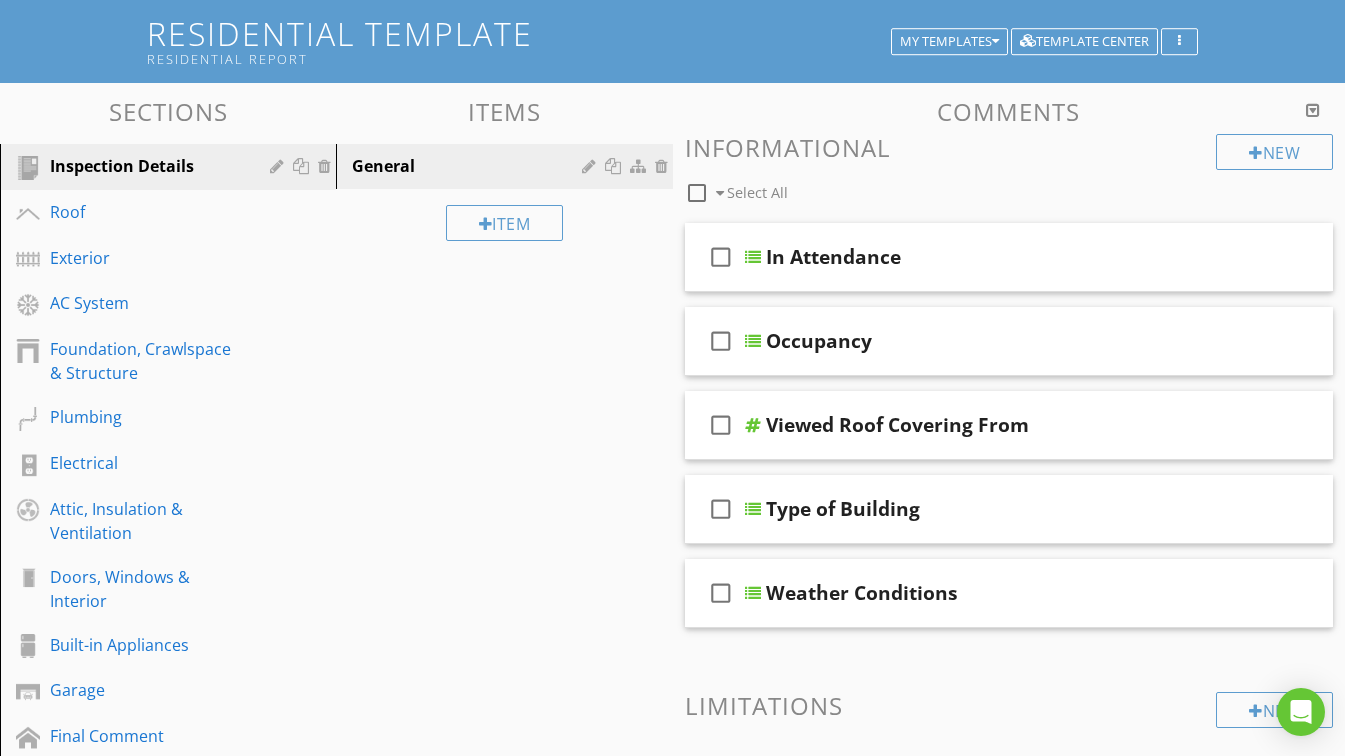 click on "Sections
Inspection Details           Roof           Exterior           AC System           Foundation, Crawlspace & Structure           Plumbing           Electrical           Attic, Insulation & Ventilation           Doors, Windows & Interior           Built-in Appliances           Garage           Final Comment
Section
Attachments
Attachment
Items
General
Item
Comments
New
Informational   check_box_outline_blank     Select All       check_box_outline_blank
In Attendance
check_box_outline_blank
Occupancy
check_box_outline_blank
Viewed Roof Covering From
check_box_outline_blank
Type of Building
check_box_outline_blank" at bounding box center (672, 544) 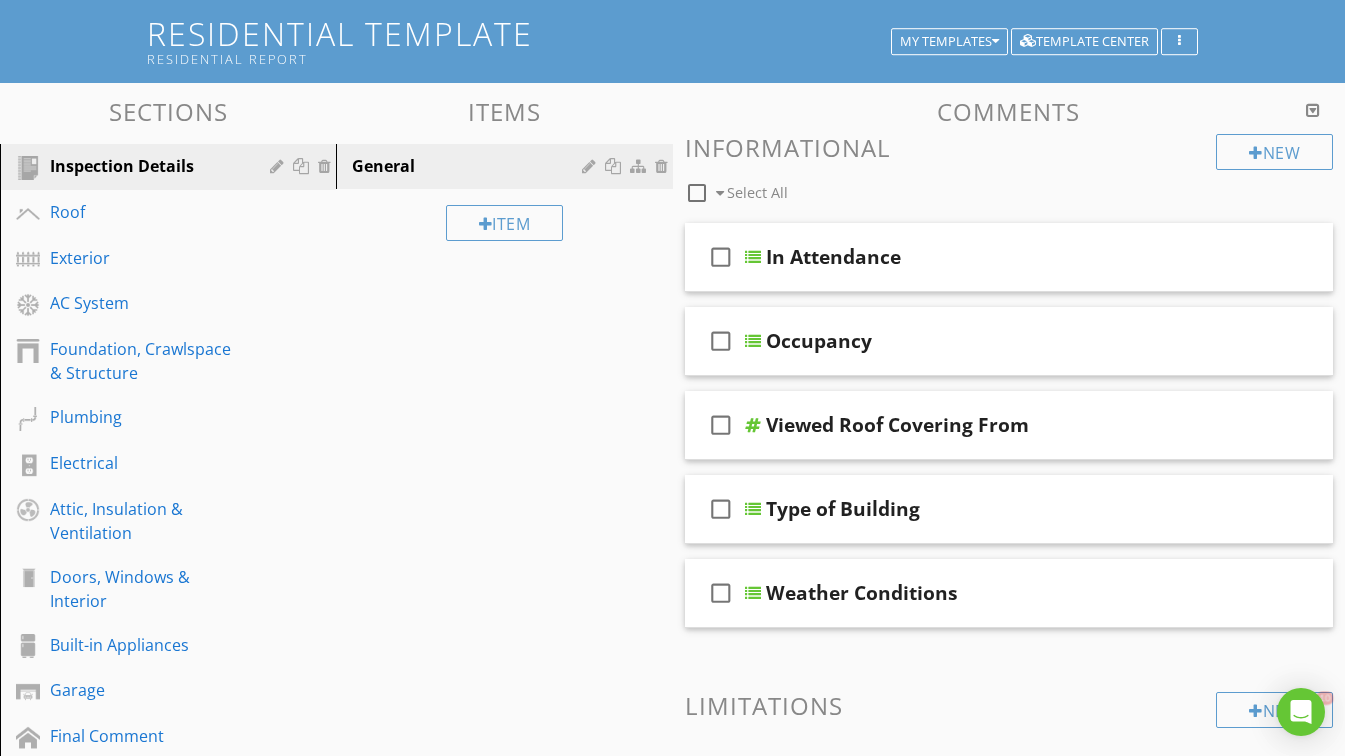 scroll, scrollTop: 0, scrollLeft: 0, axis: both 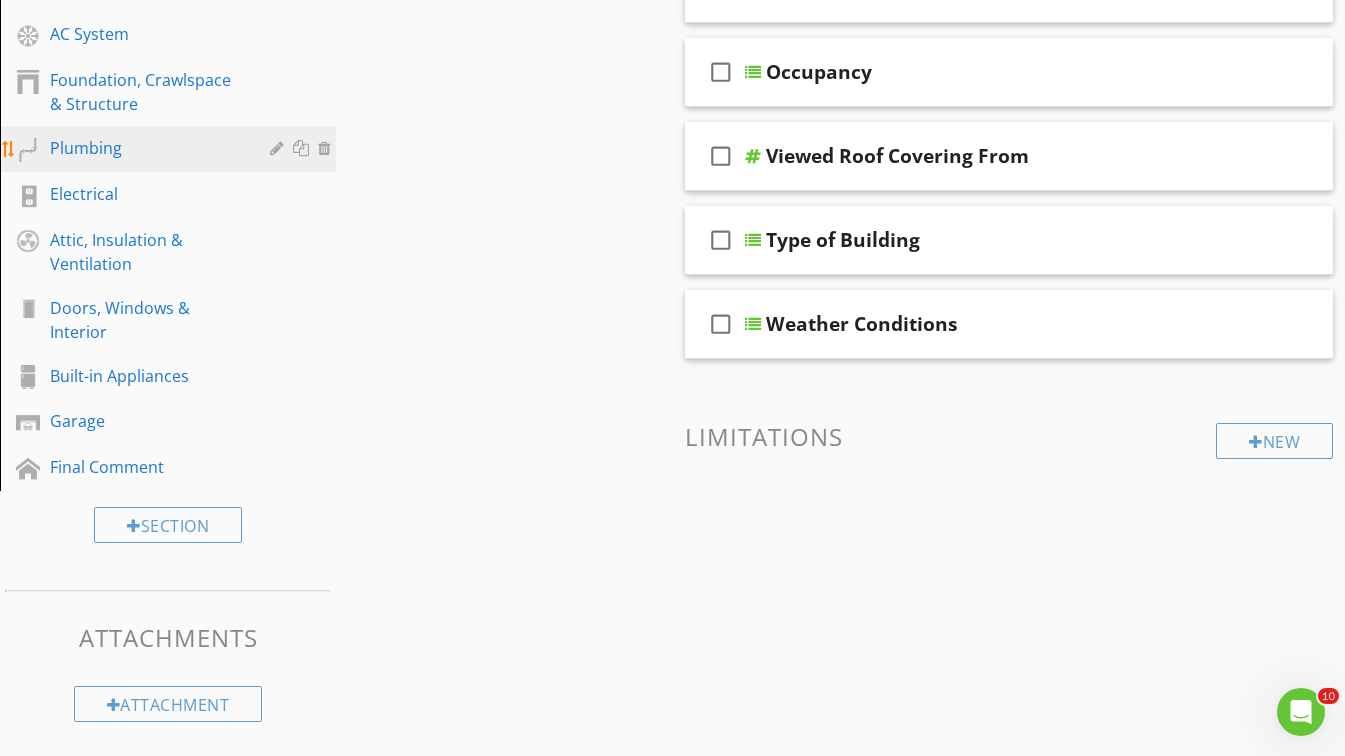 click on "Plumbing" at bounding box center [145, 148] 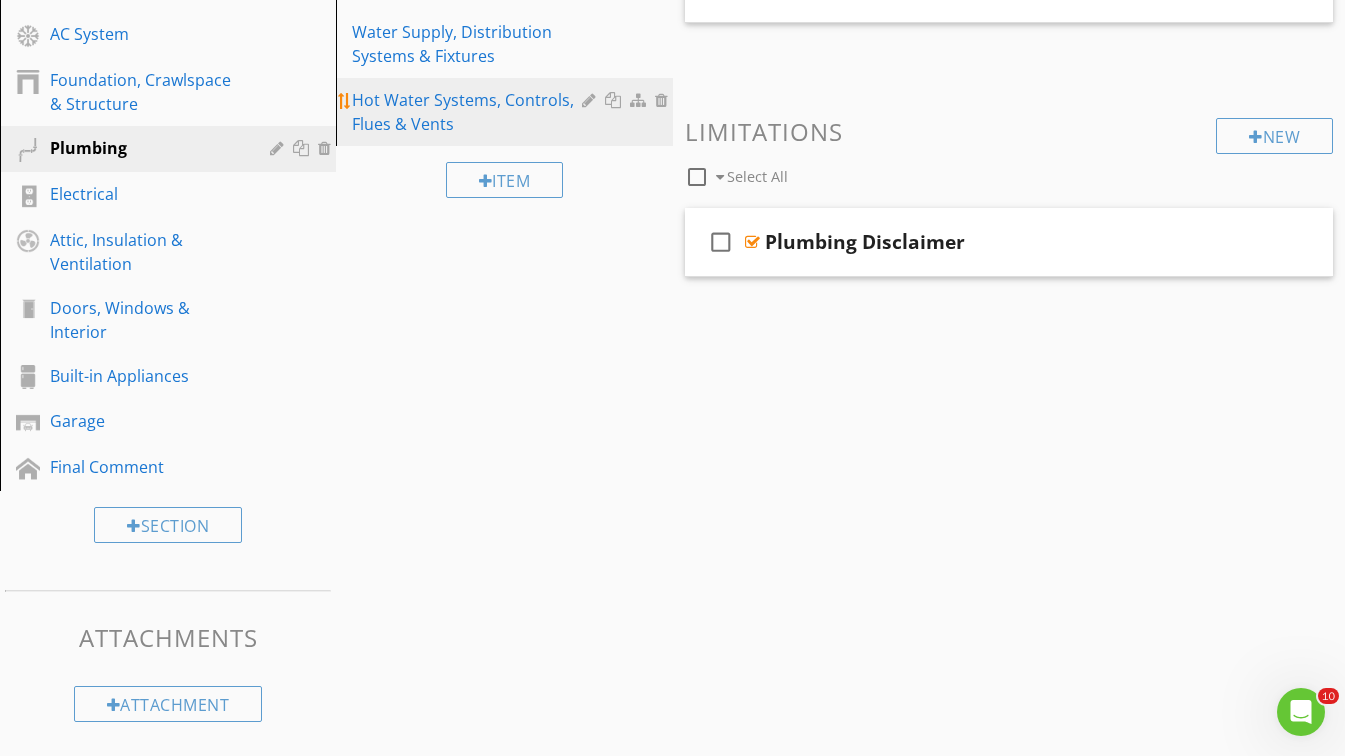 click on "Hot Water Systems, Controls, Flues & Vents" at bounding box center (469, 112) 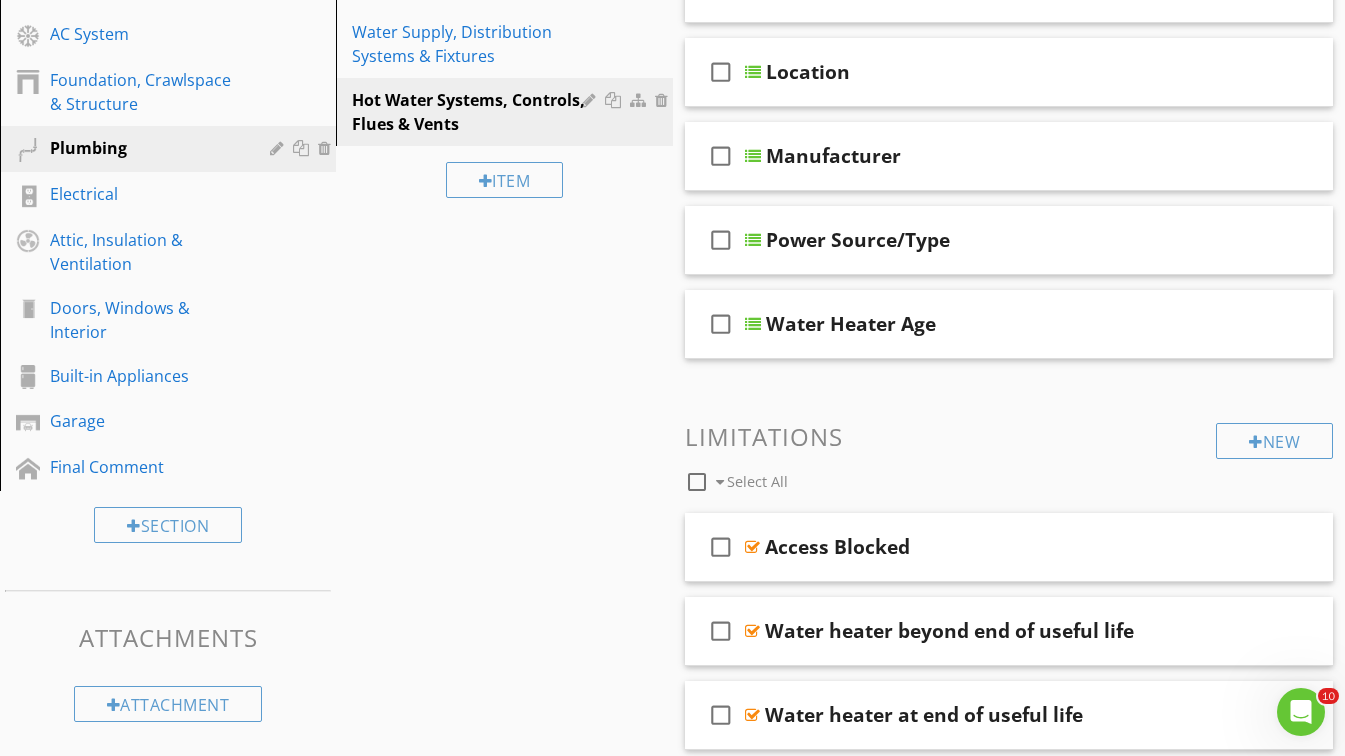 click on "Sections
Inspection Details           Roof           Exterior           AC System           Foundation, Crawlspace & Structure           Plumbing           Electrical           Attic, Insulation & Ventilation           Doors, Windows & Interior           Built-in Appliances           Garage           Final Comment
Section
Attachments
Attachment
Items
General           Main Water Shut-off Device           Drain& Vent Systems           Water Supply, Distribution Systems & Fixtures           Hot Water Systems, Controls, Flues & Vents
Item
Comments
New
Informational   check_box_outline_blank     Select All       check_box_outline_blank
Capacity
check_box_outline_blank
Location
check_box_outline_blank" at bounding box center (672, 887) 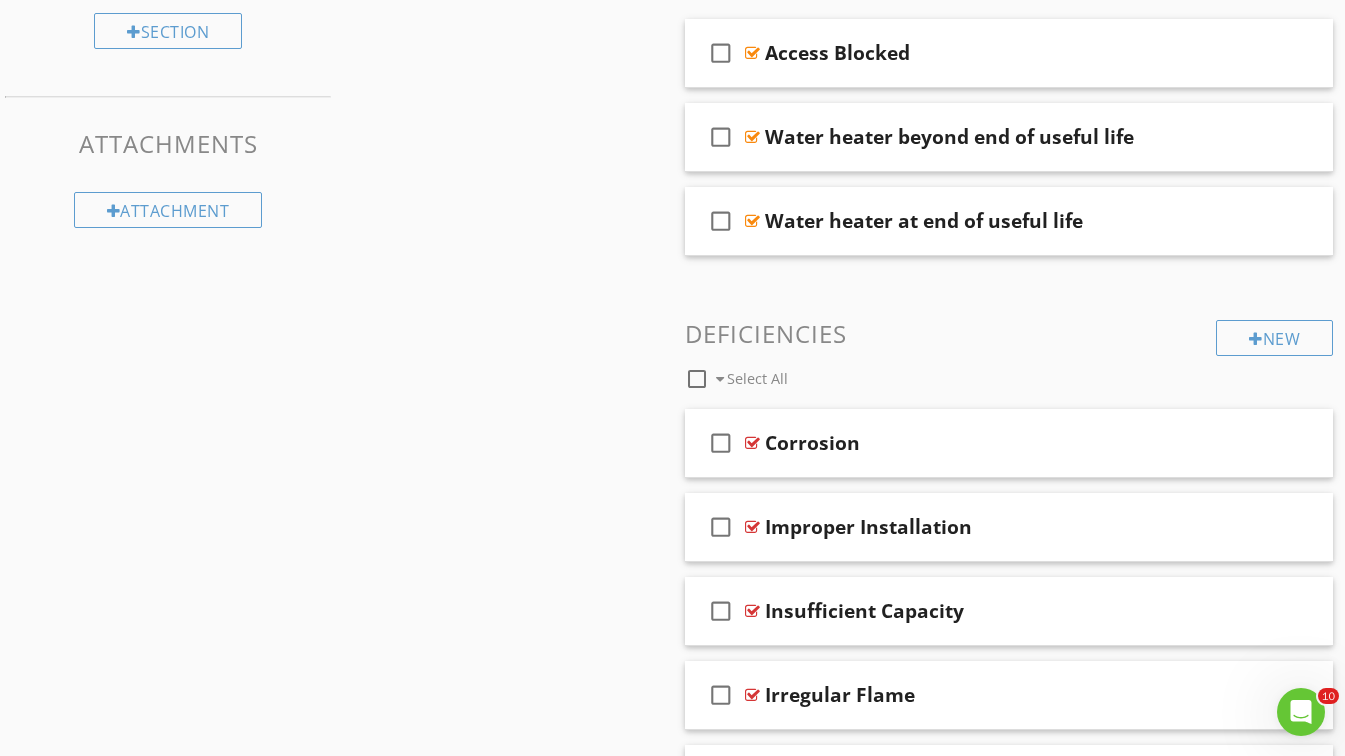 scroll, scrollTop: 881, scrollLeft: 0, axis: vertical 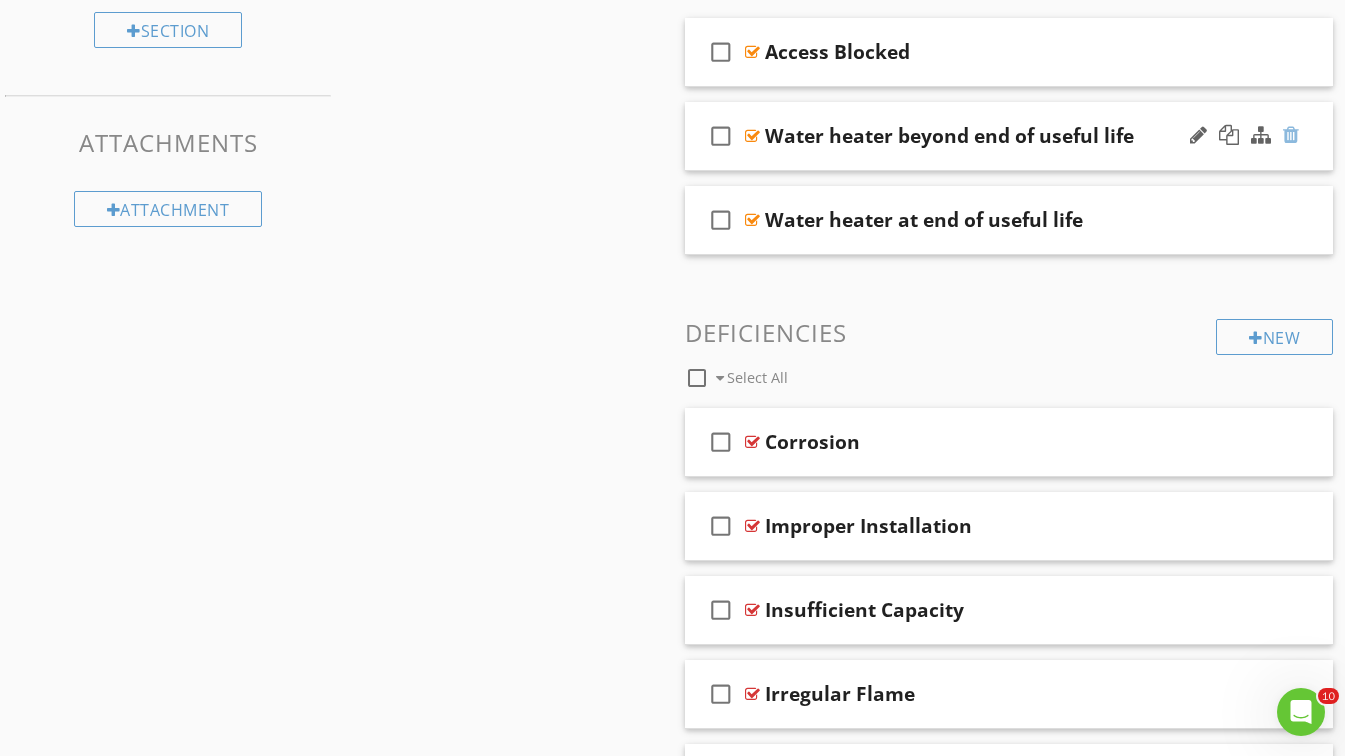 click at bounding box center [1291, 135] 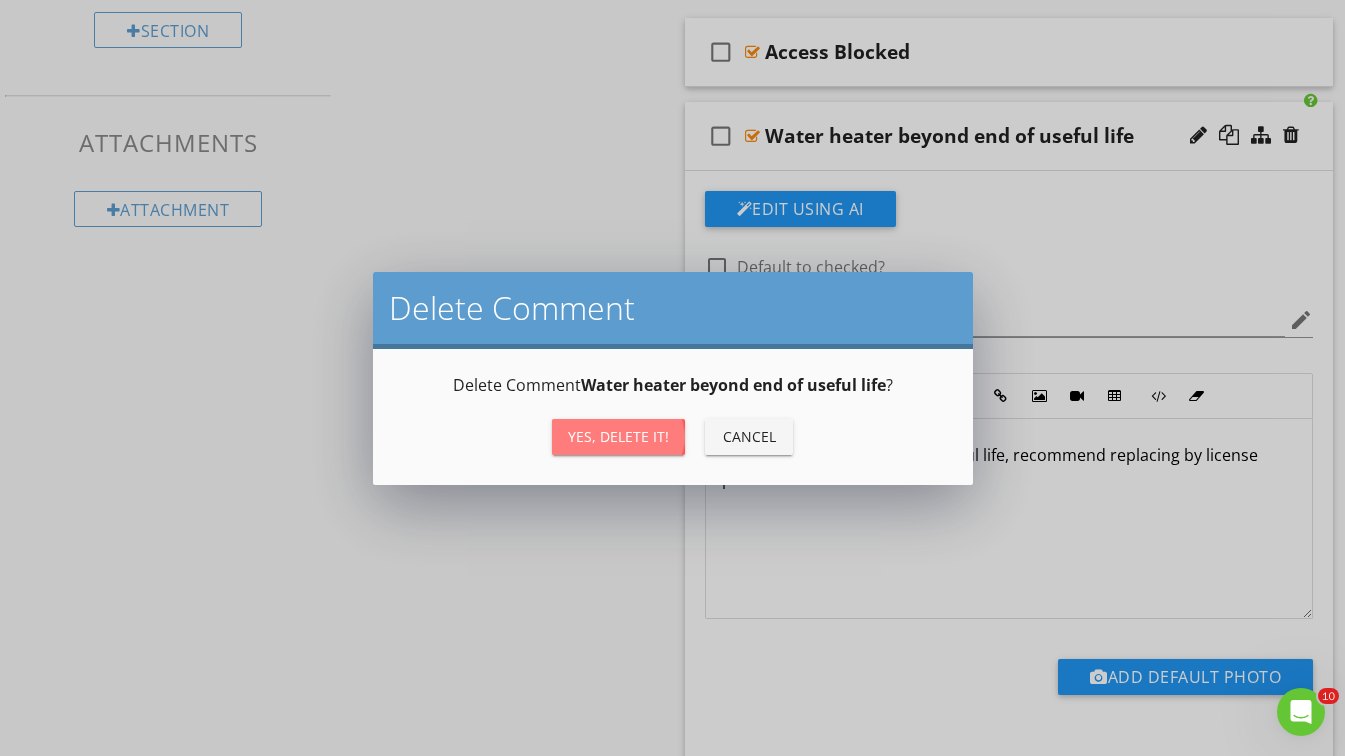 click on "Yes, Delete it!" at bounding box center (618, 437) 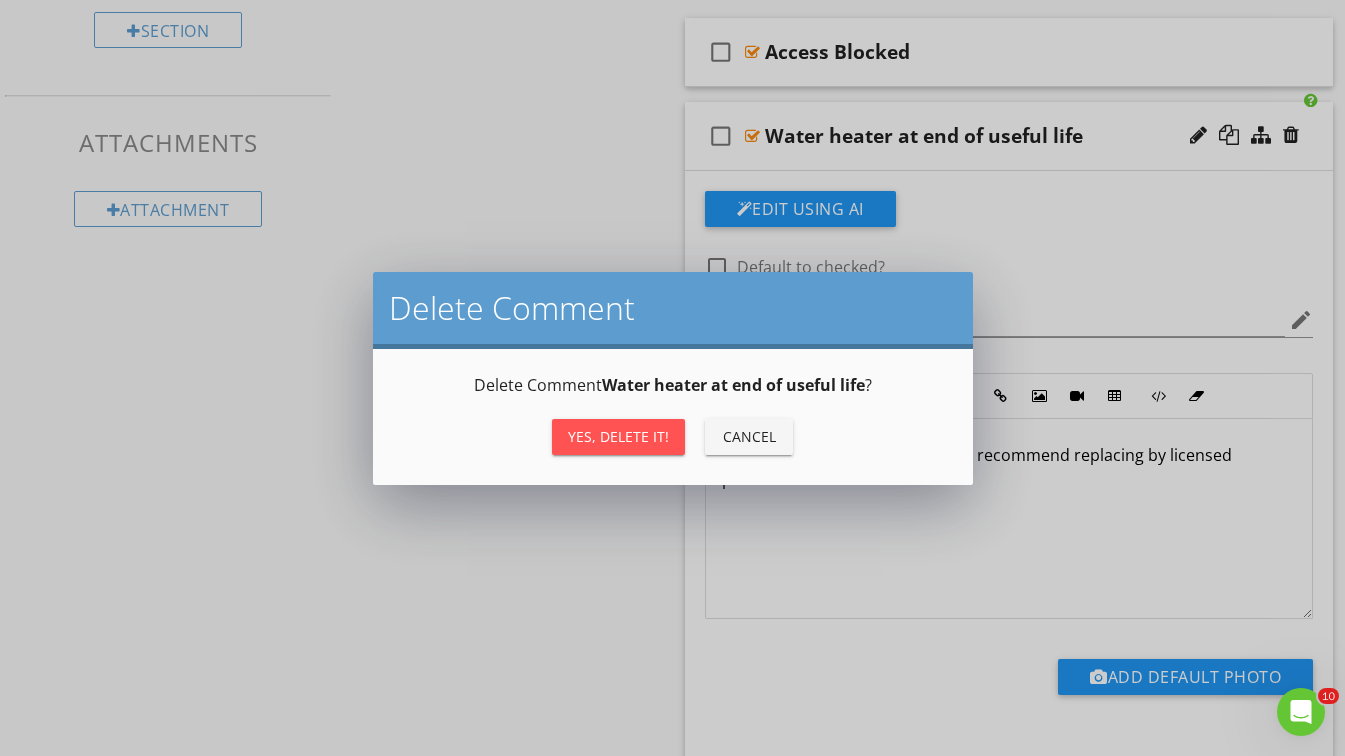 click on "Yes, Delete it!" at bounding box center (618, 437) 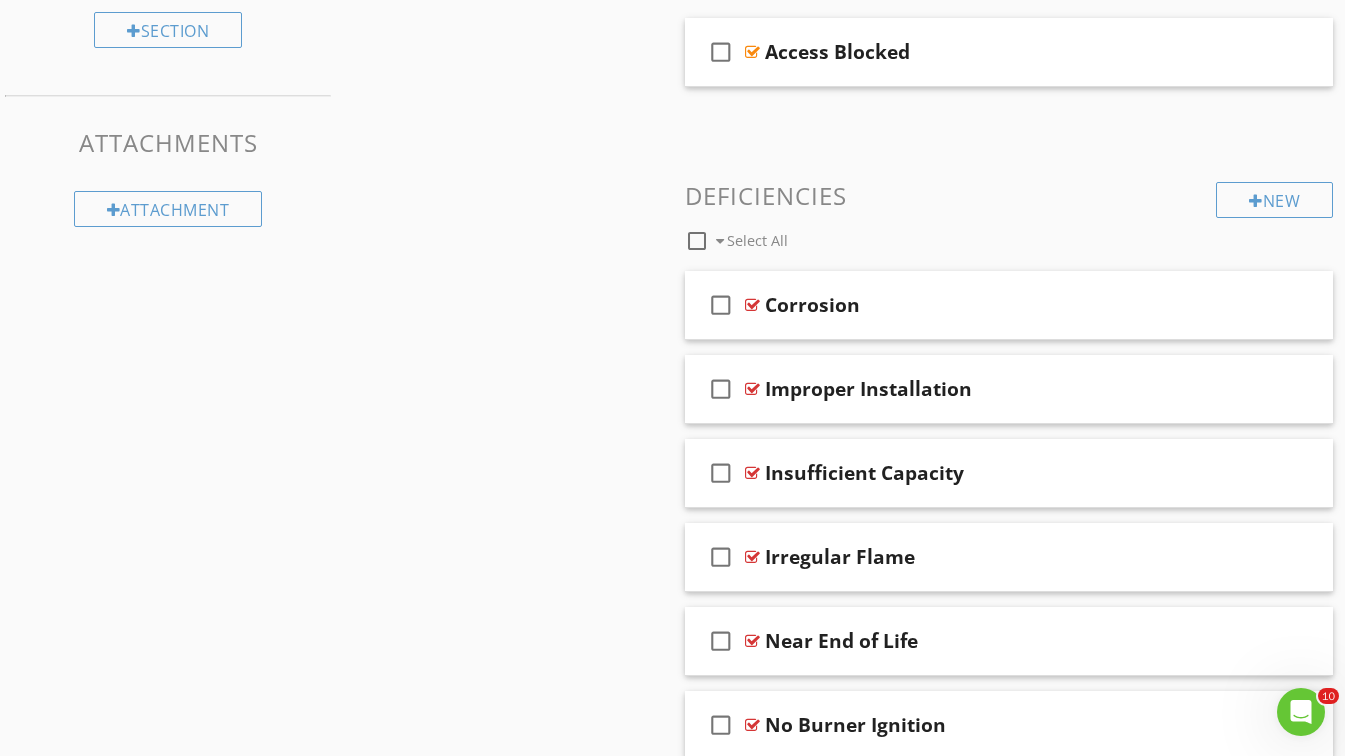 click on "Sections
Inspection Details           Roof           Exterior           AC System           Foundation, Crawlspace & Structure           Plumbing           Electrical           Attic, Insulation & Ventilation           Doors, Windows & Interior           Built-in Appliances           Garage           Final Comment
Section
Attachments
Attachment
Items
General           Main Water Shut-off Device           Drain& Vent Systems           Water Supply, Distribution Systems & Fixtures           Hot Water Systems, Controls, Flues & Vents
Item
Comments
New
Informational   check_box_outline_blank     Select All       check_box_outline_blank
Capacity
check_box_outline_blank
Location
check_box_outline_blank" at bounding box center (672, 323) 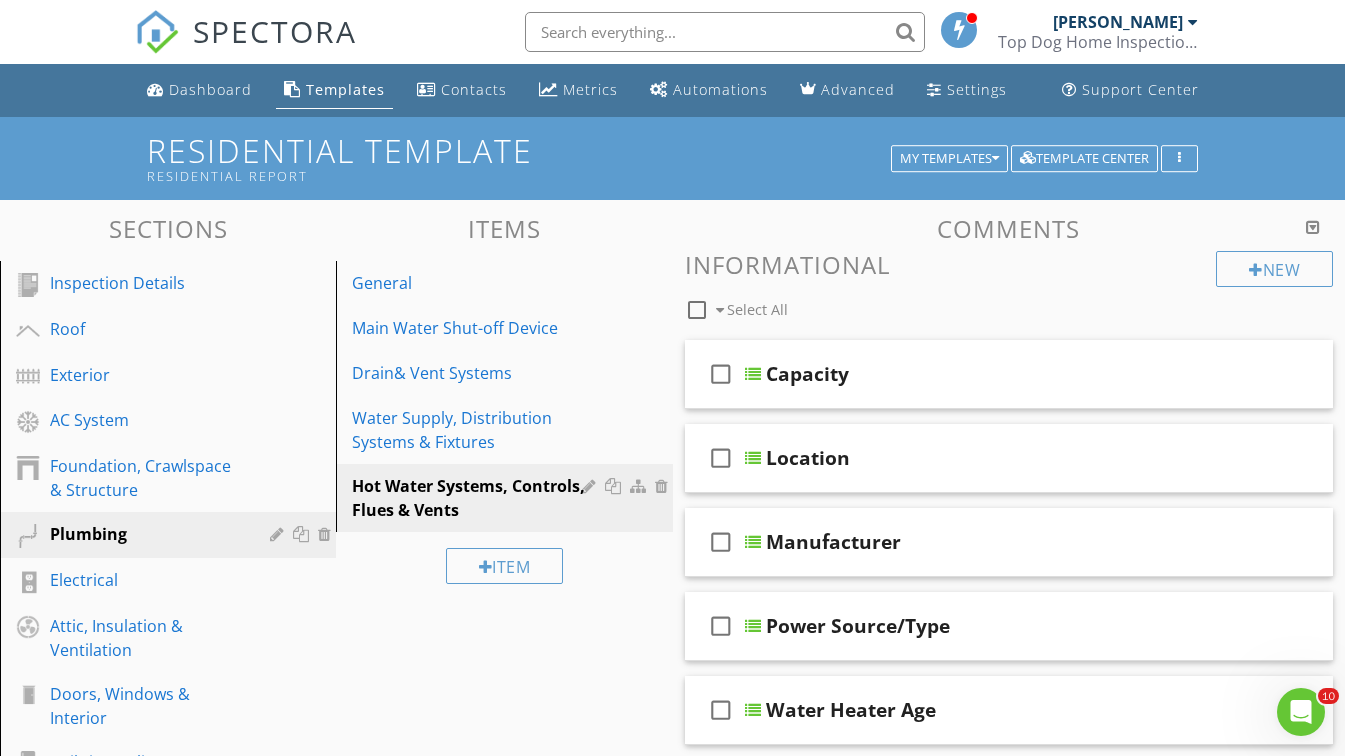 scroll, scrollTop: 0, scrollLeft: 0, axis: both 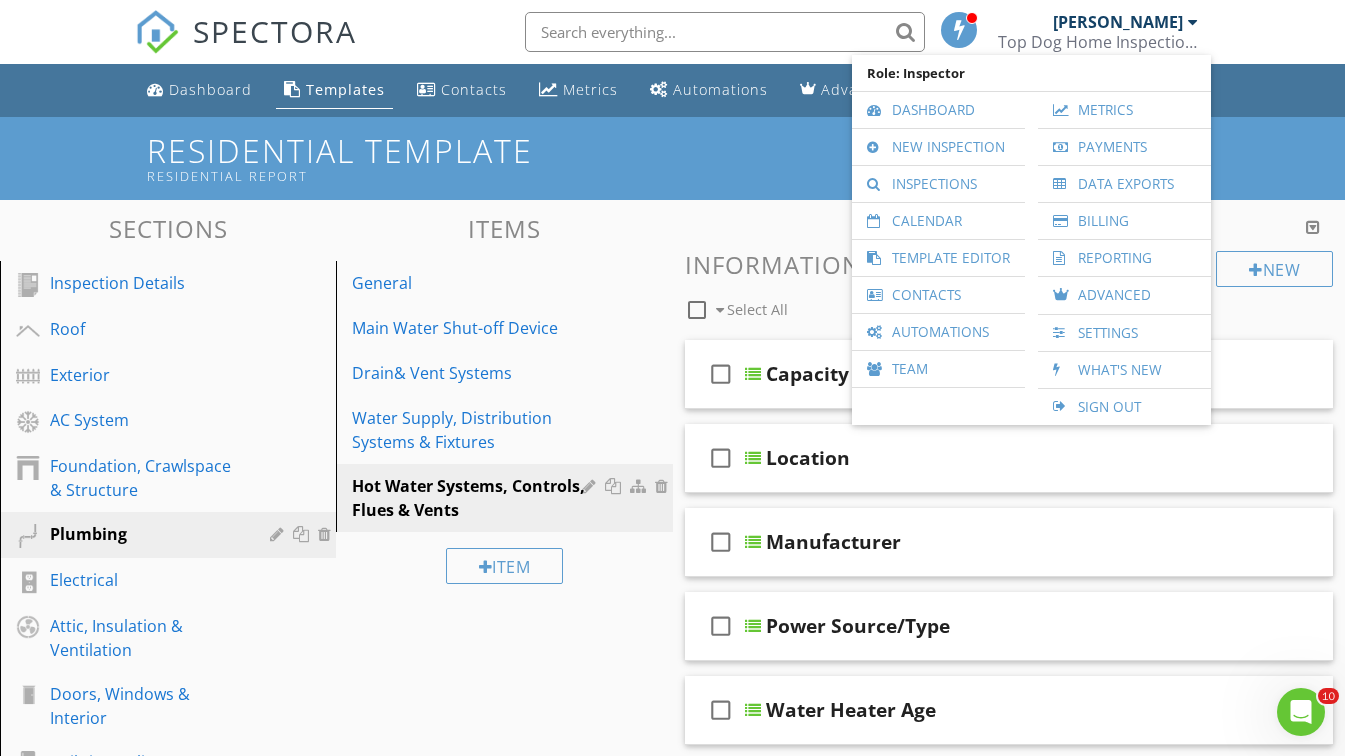 click on "[PERSON_NAME]" at bounding box center (1125, 22) 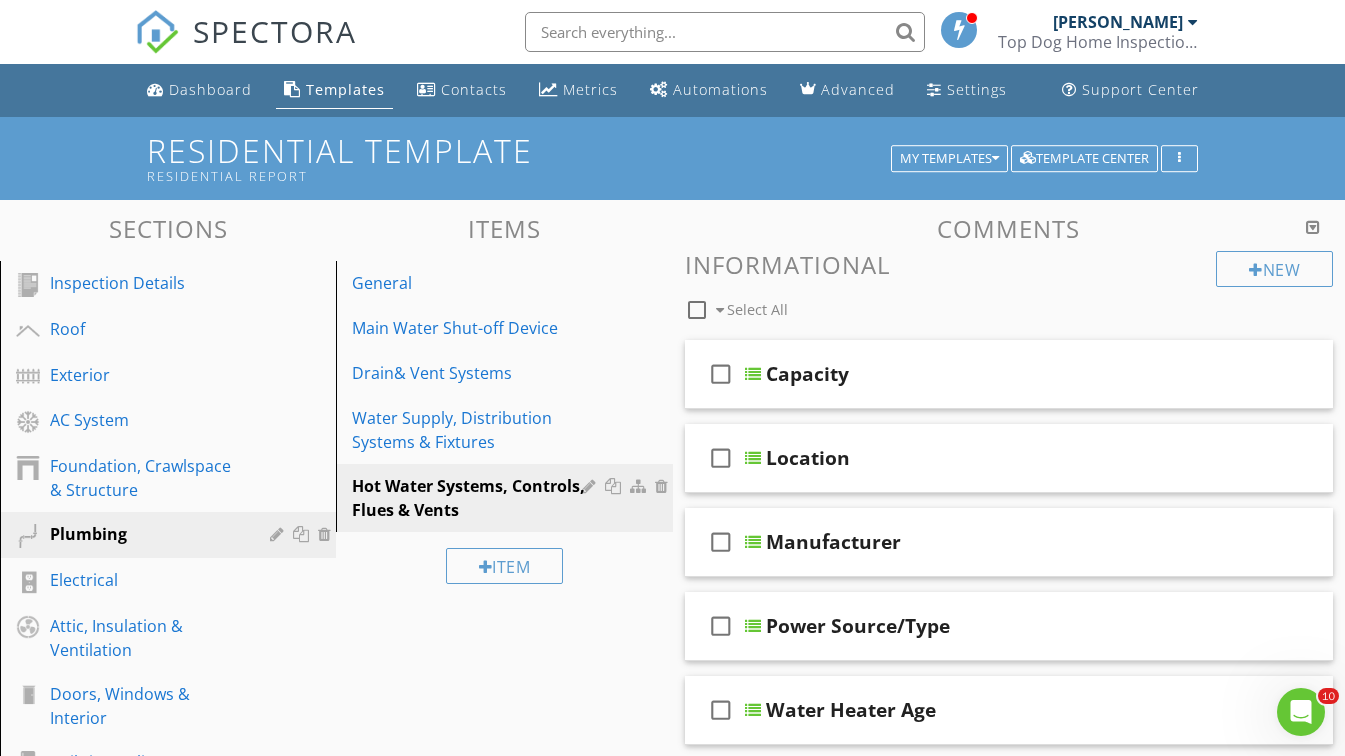 click at bounding box center (1193, 22) 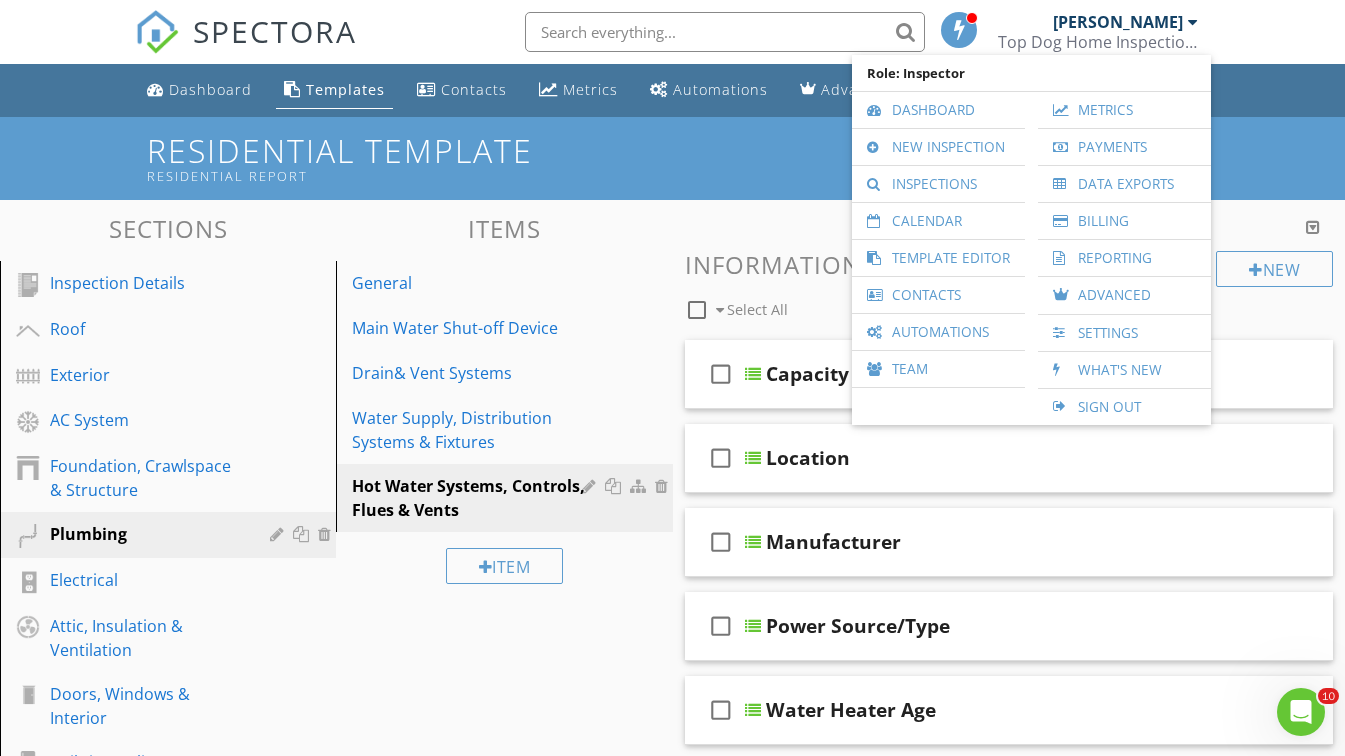 click at bounding box center (960, 29) 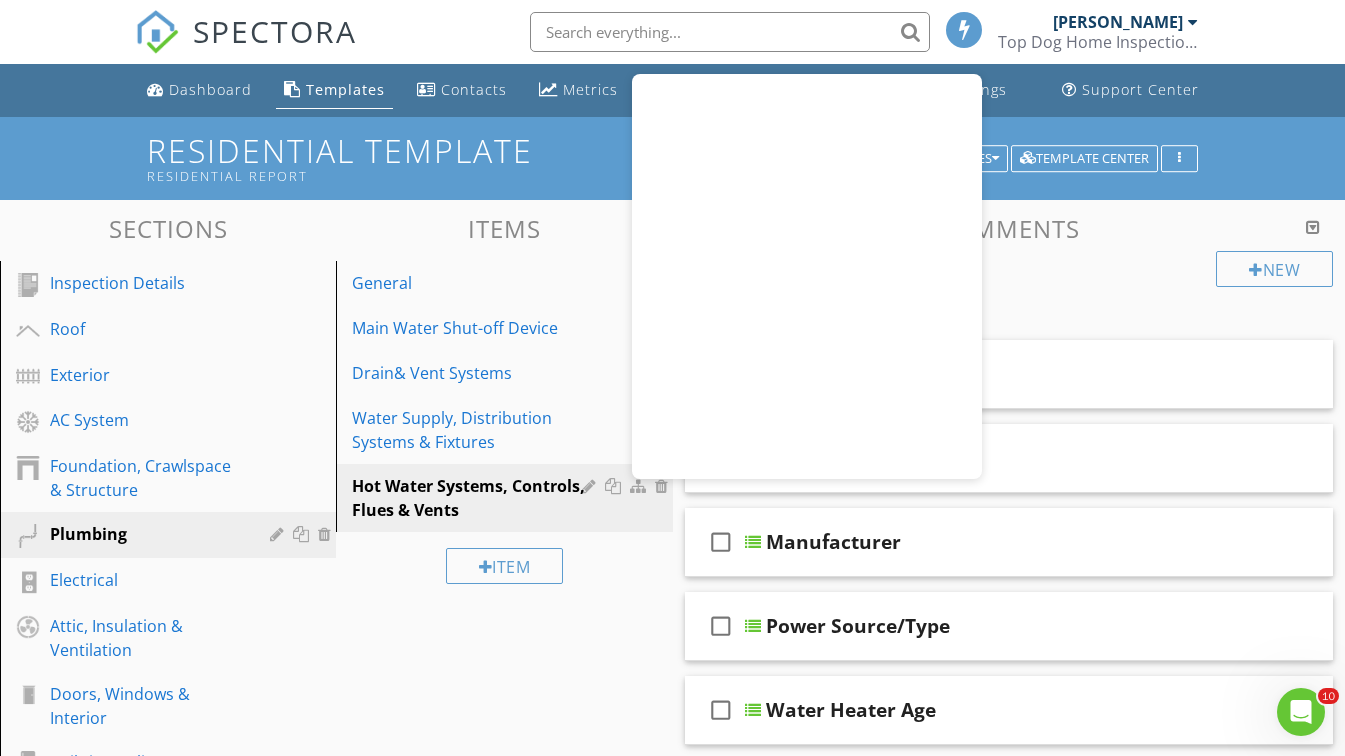 click on "Top Dog Home Inspections" at bounding box center (1098, 42) 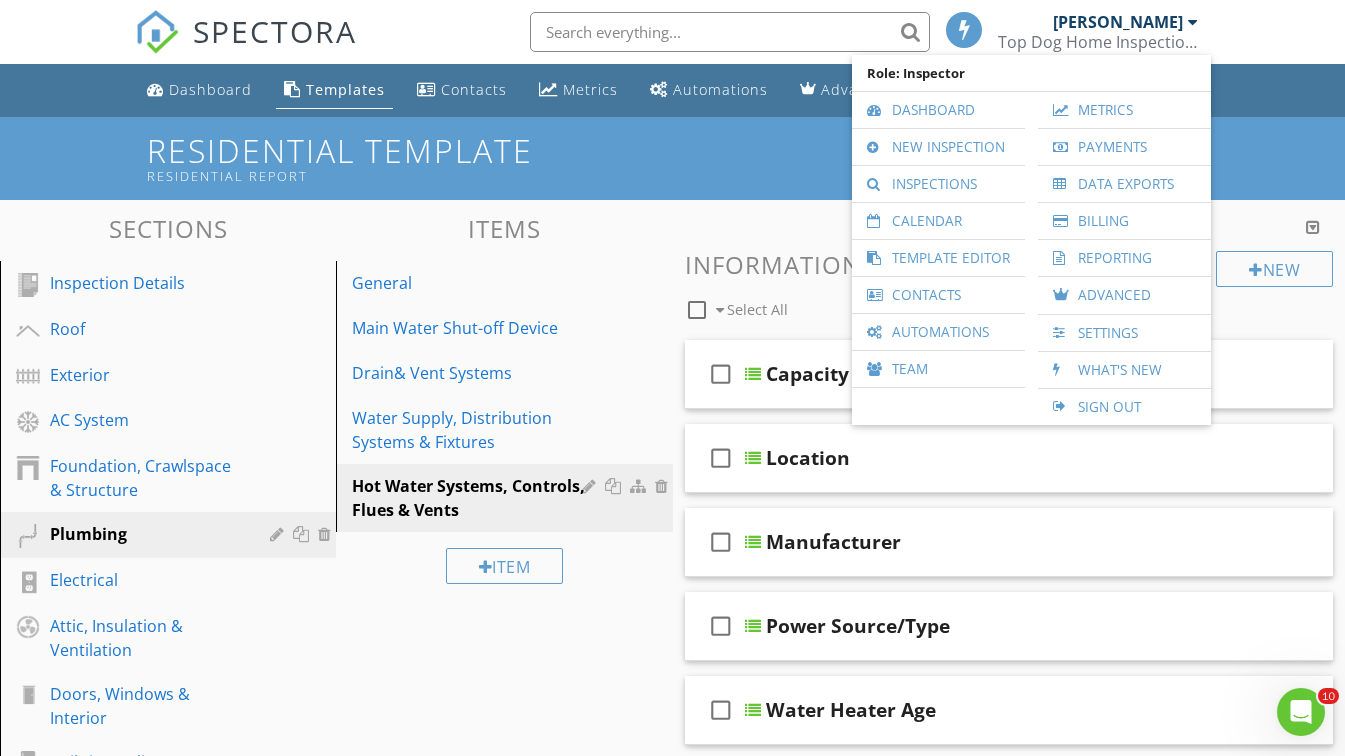 click on "[PERSON_NAME]" at bounding box center [1118, 22] 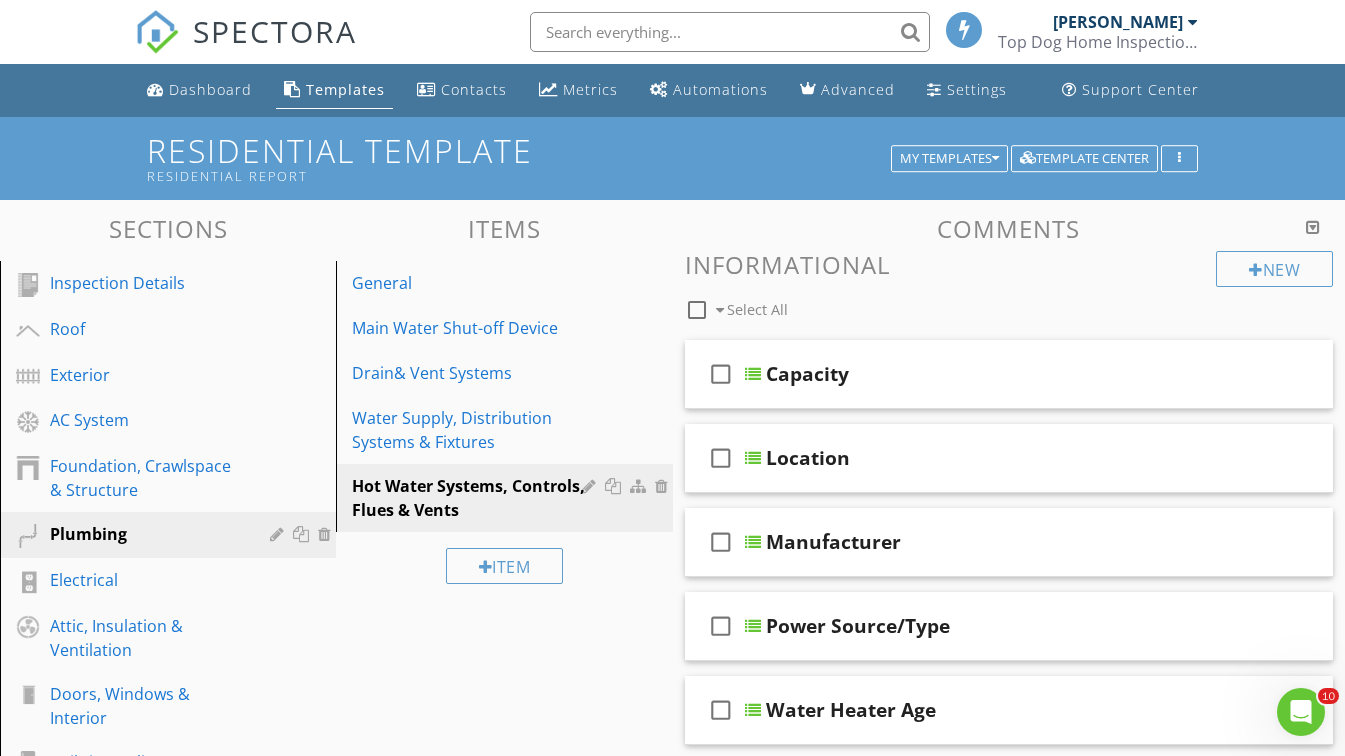 click on "[PERSON_NAME]" at bounding box center (1118, 22) 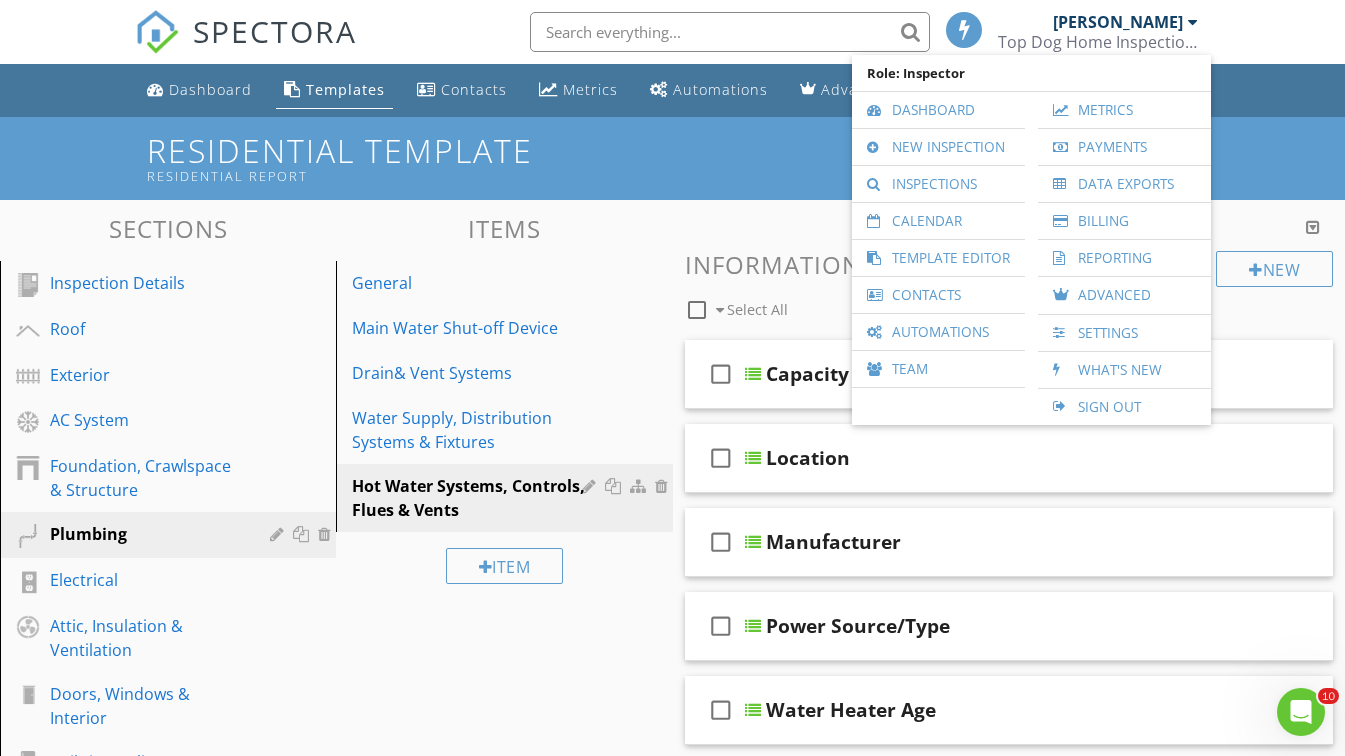 click on "SPECTORA" at bounding box center (246, 48) 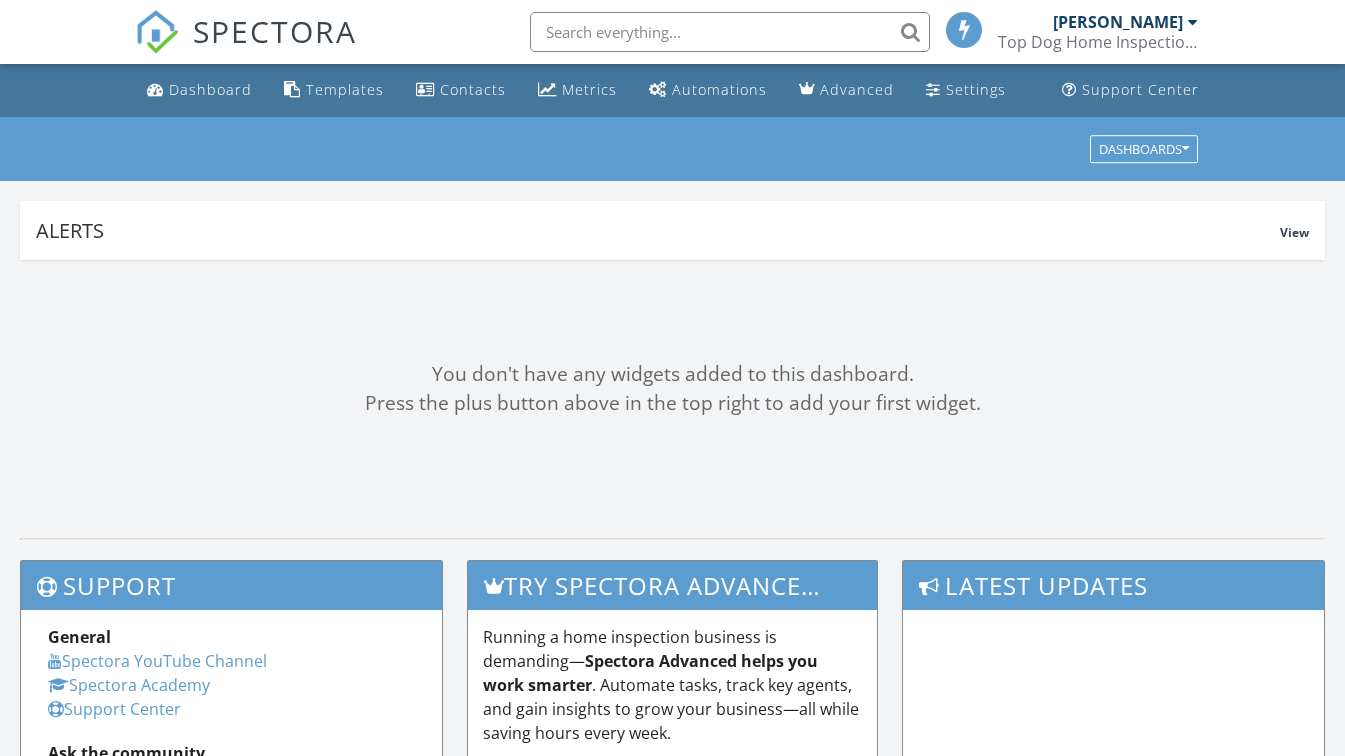 scroll, scrollTop: 0, scrollLeft: 0, axis: both 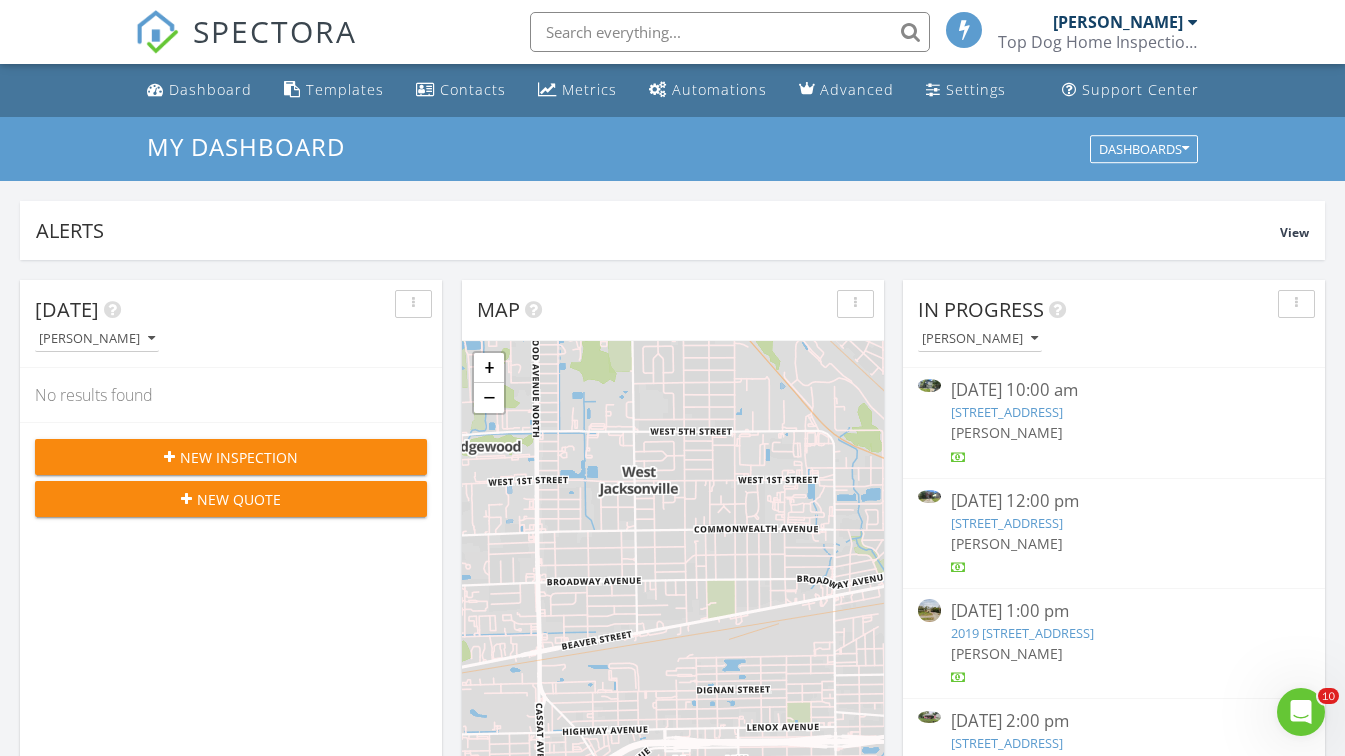 click on "[PERSON_NAME]" at bounding box center [1118, 22] 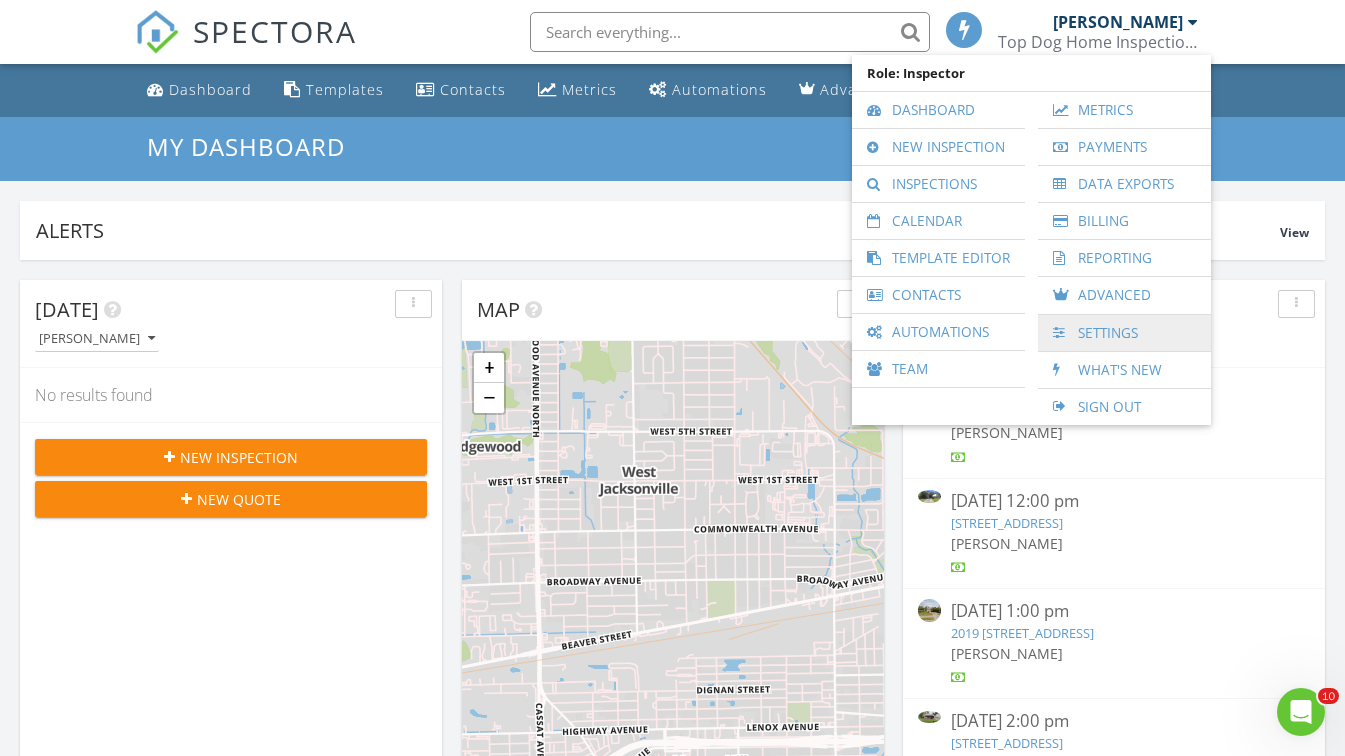 click on "Settings" at bounding box center [1124, 333] 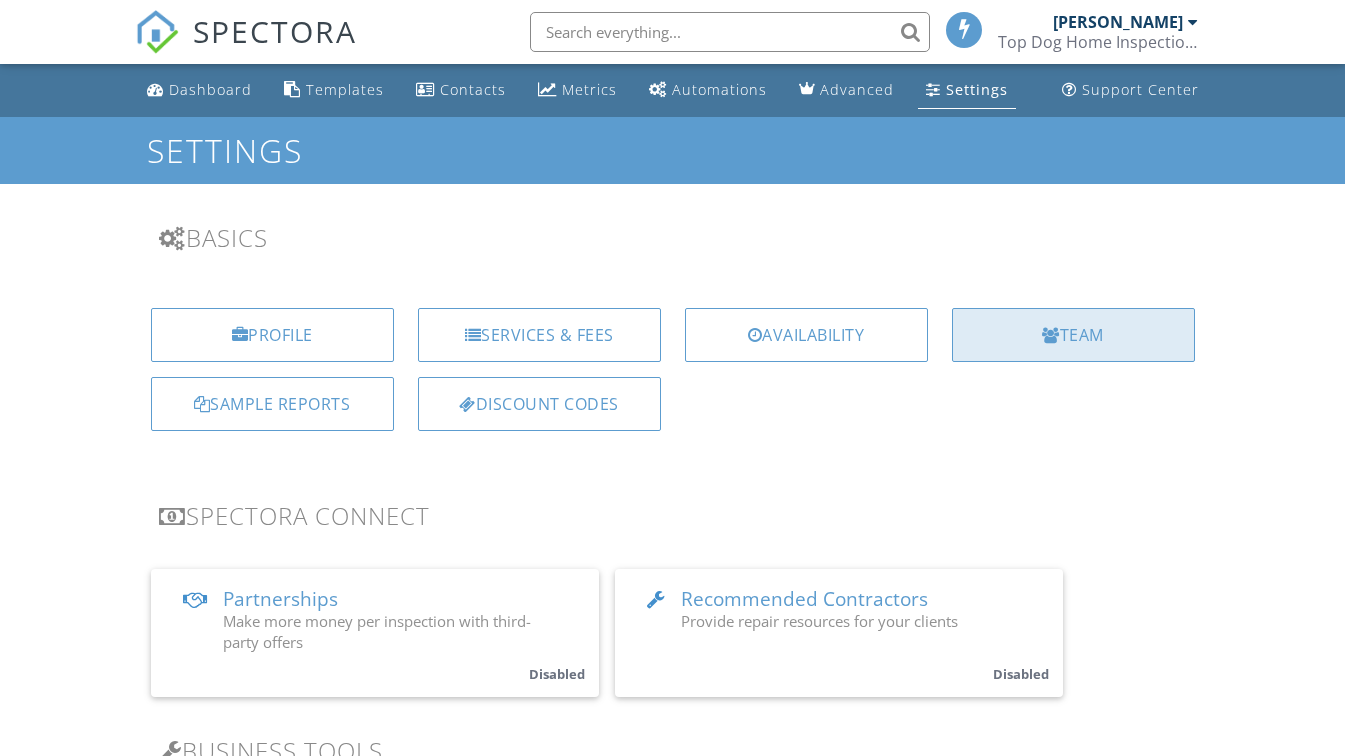 scroll, scrollTop: 0, scrollLeft: 0, axis: both 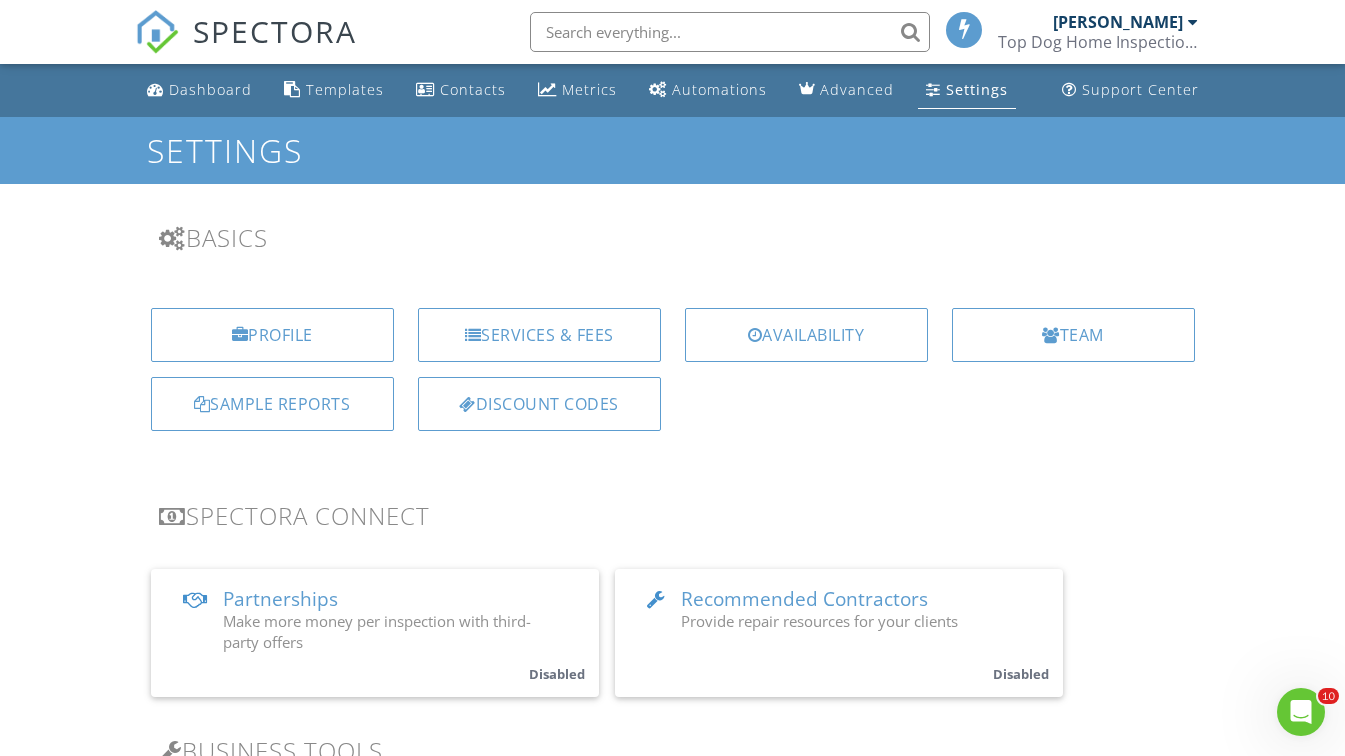 click on "Top Dog Home Inspections" at bounding box center (1098, 42) 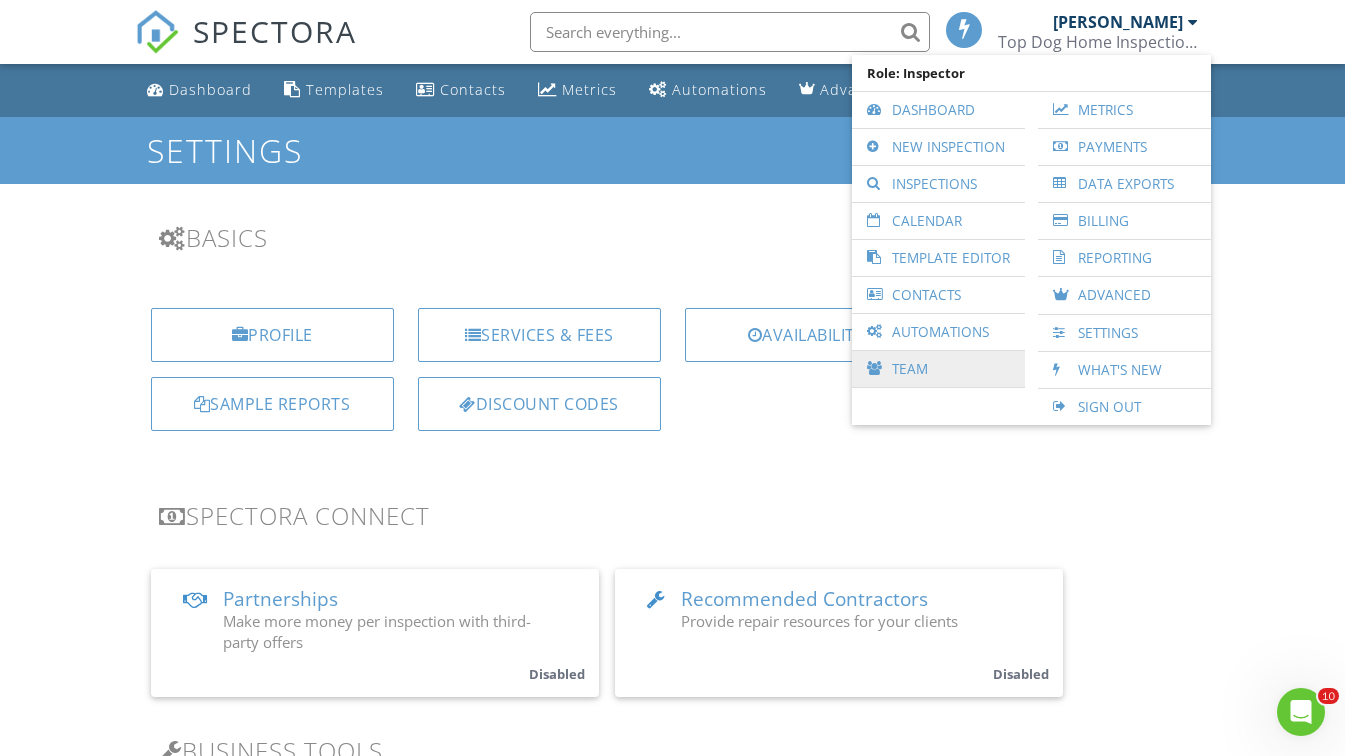 click on "Team" at bounding box center (938, 369) 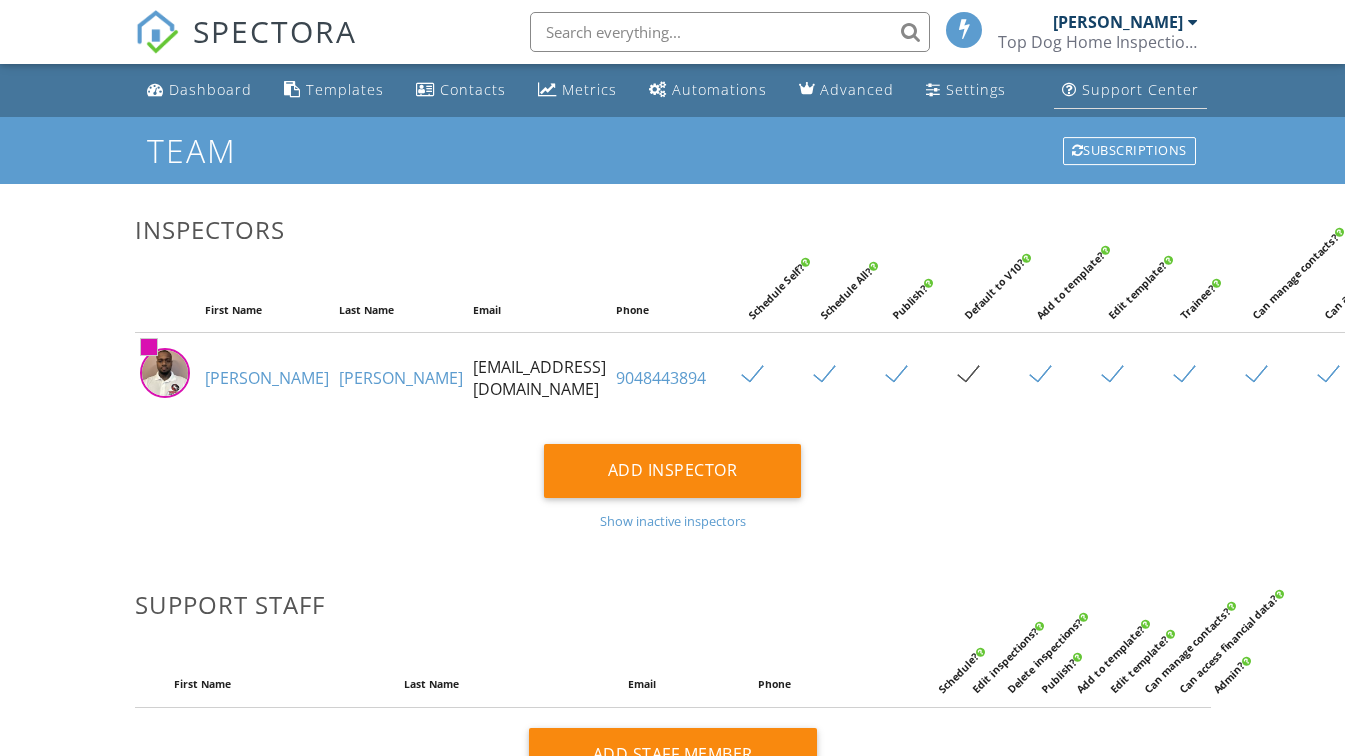 scroll, scrollTop: 0, scrollLeft: 0, axis: both 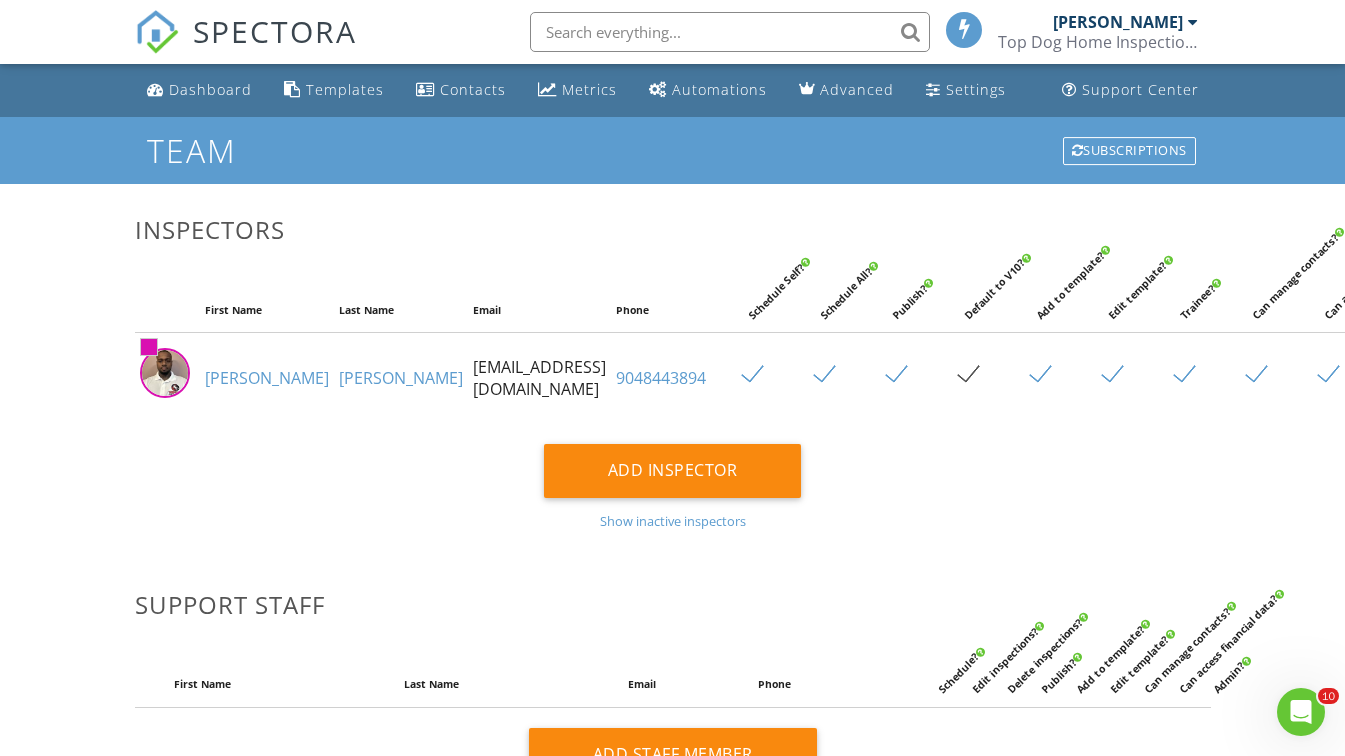 click on "[PERSON_NAME]" at bounding box center (1118, 22) 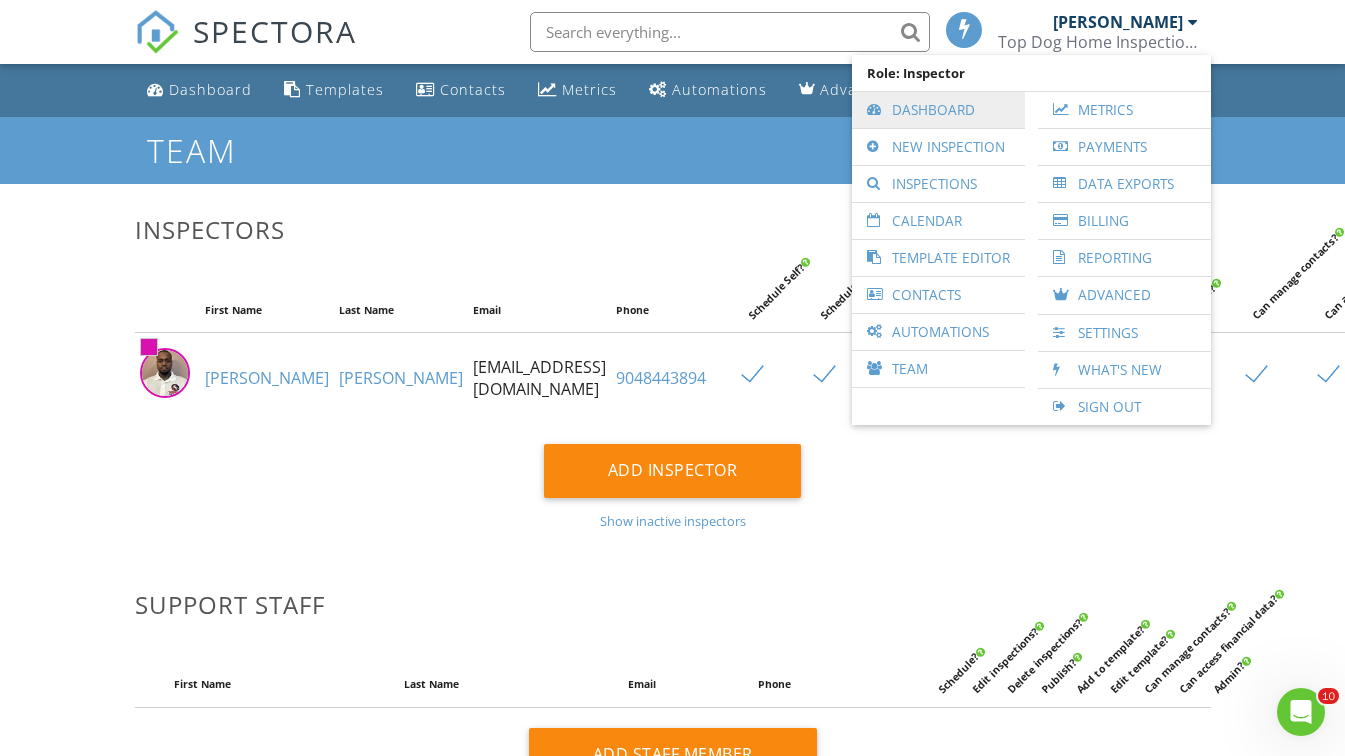click on "Dashboard" at bounding box center (938, 110) 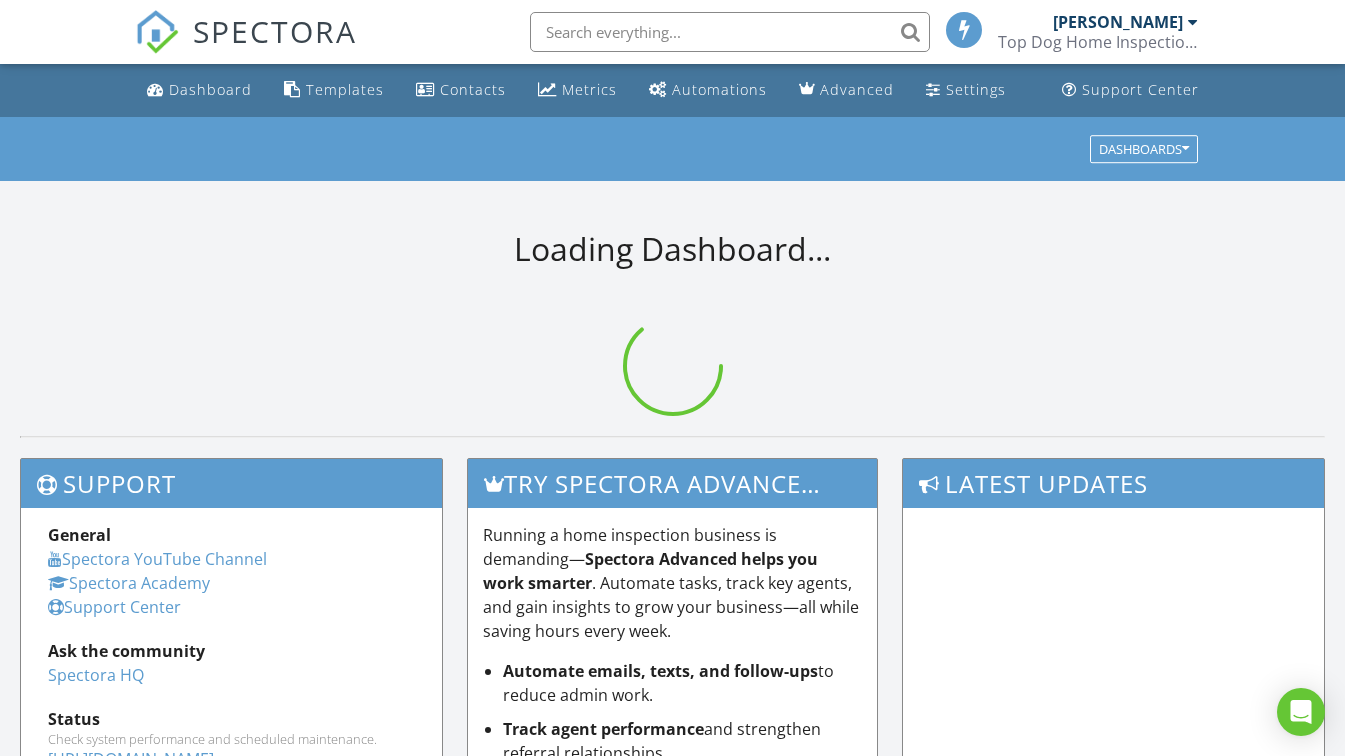 scroll, scrollTop: 0, scrollLeft: 0, axis: both 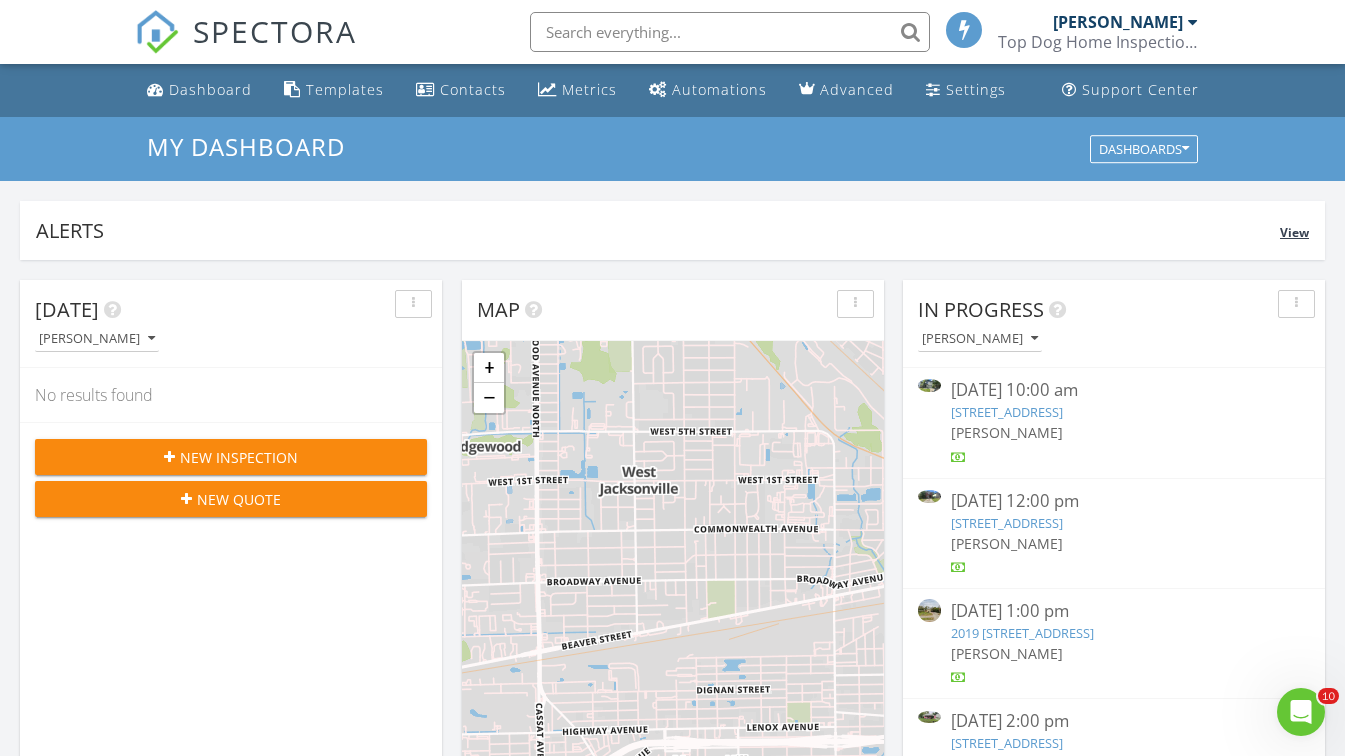 click on "Alerts
View" at bounding box center [672, 230] 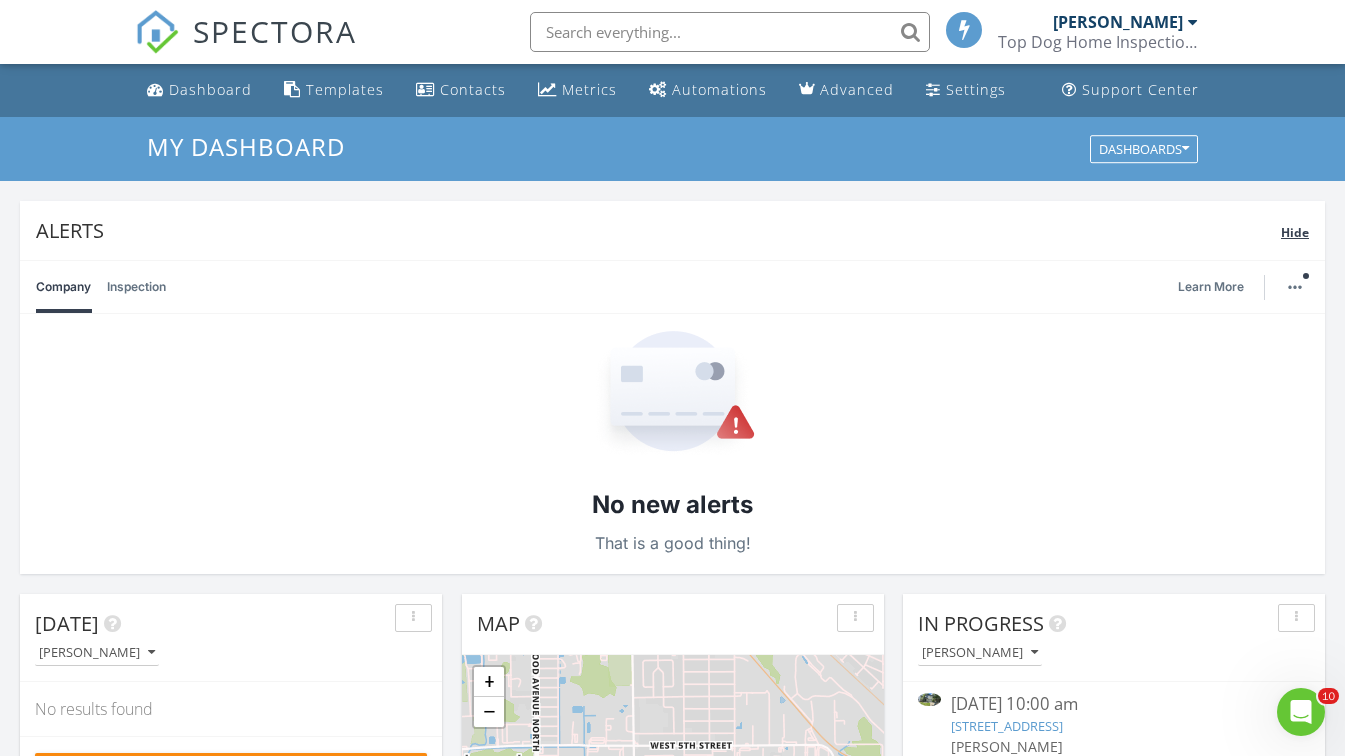 type 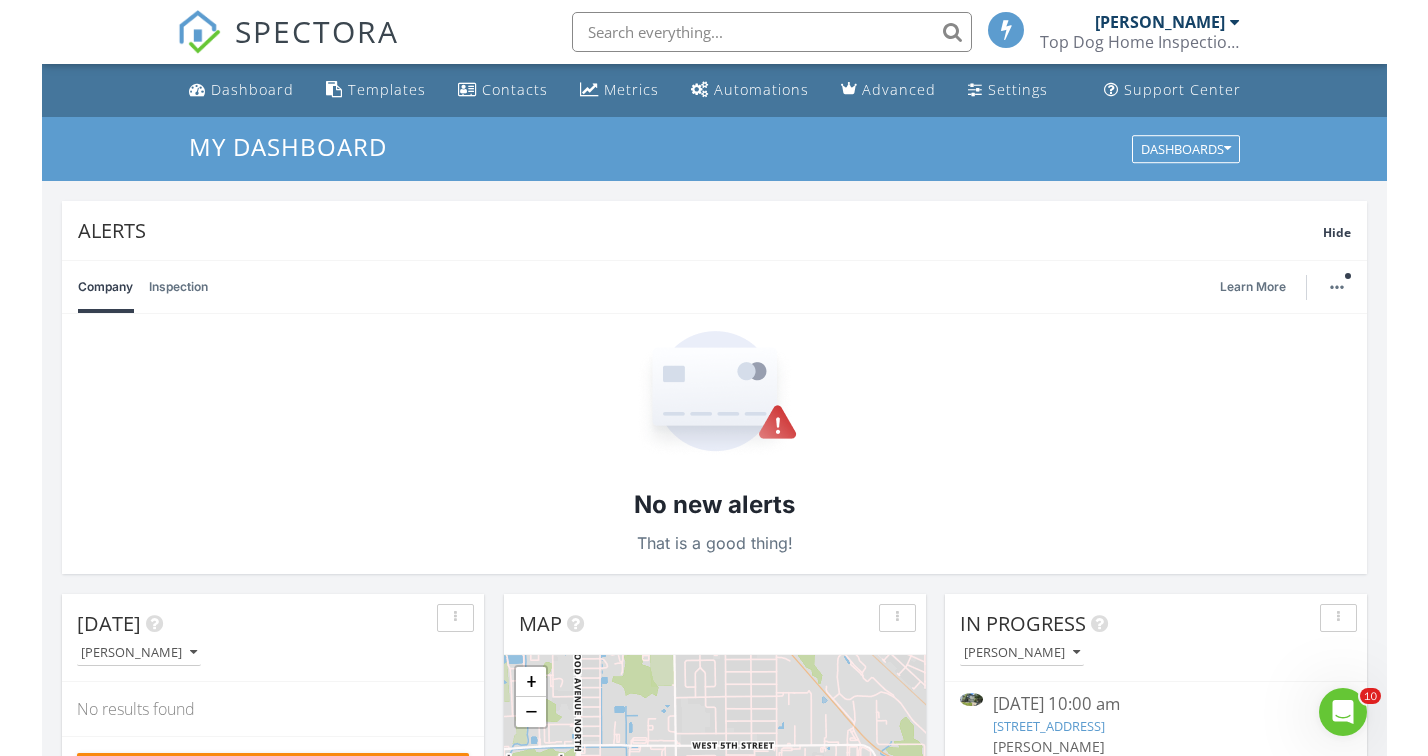 scroll, scrollTop: 0, scrollLeft: 0, axis: both 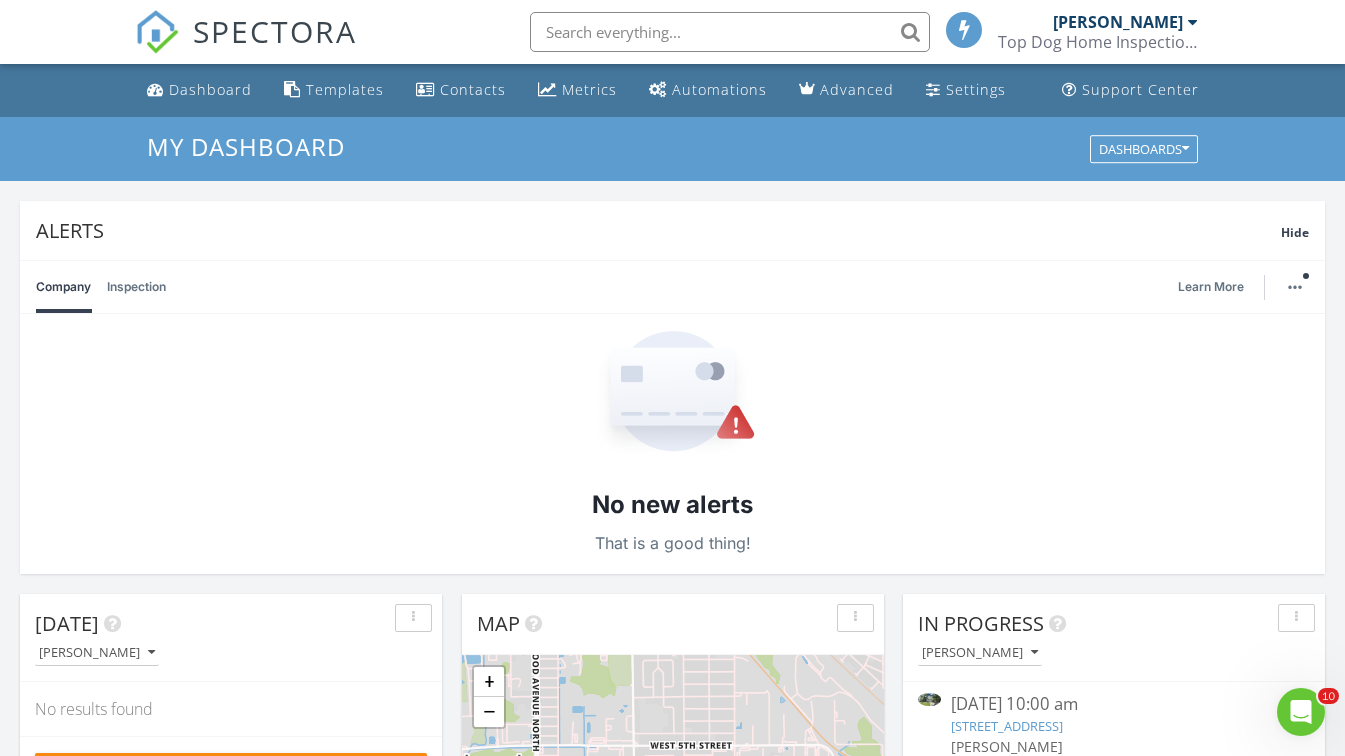 click on "[PERSON_NAME]" at bounding box center [1125, 22] 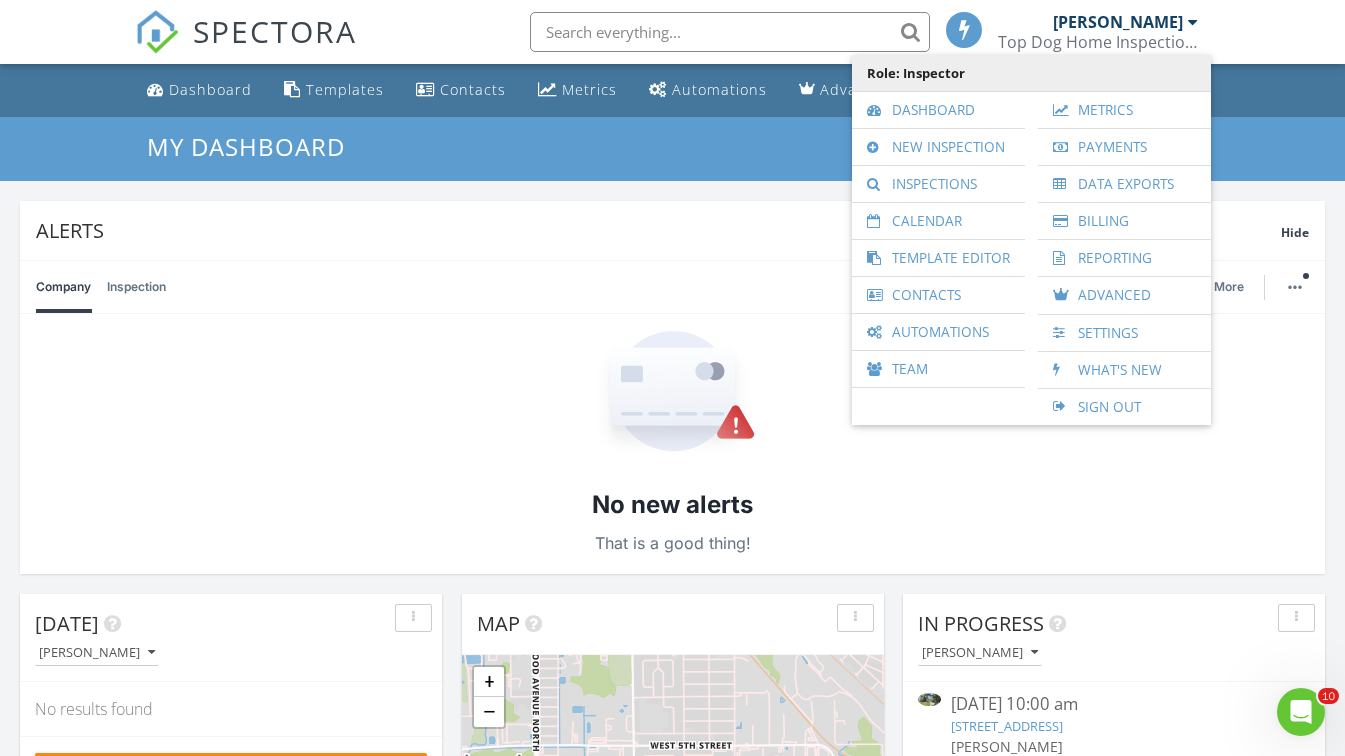 click on "Role:
Inspector" at bounding box center [1031, 73] 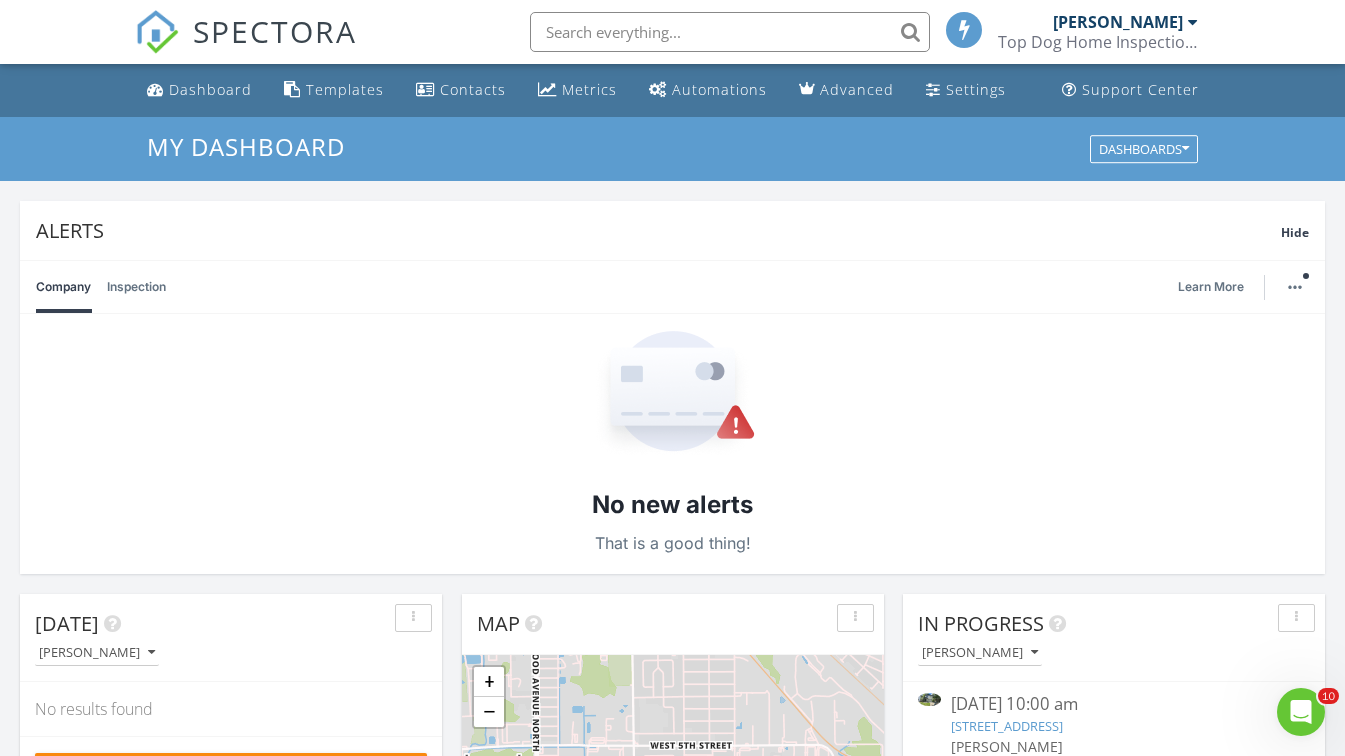 click on "[PERSON_NAME]" at bounding box center [1118, 22] 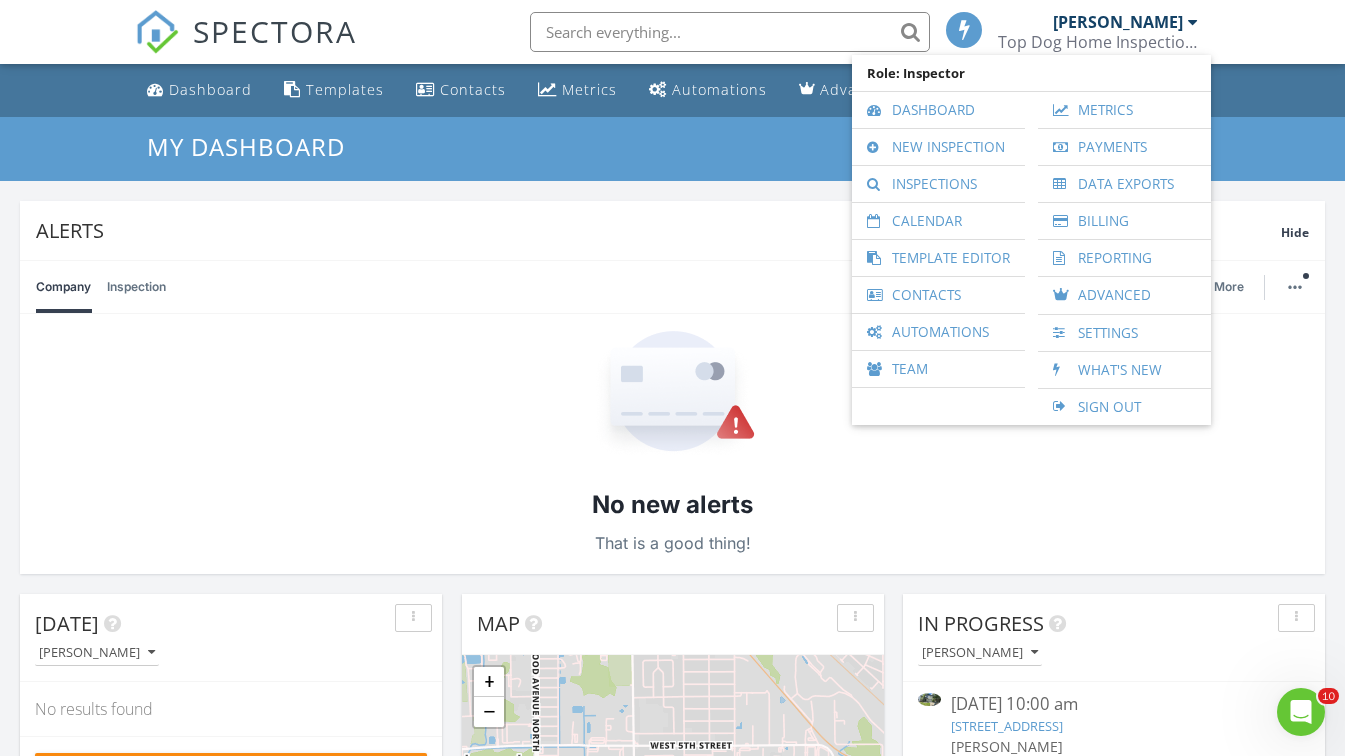 click at bounding box center [730, 32] 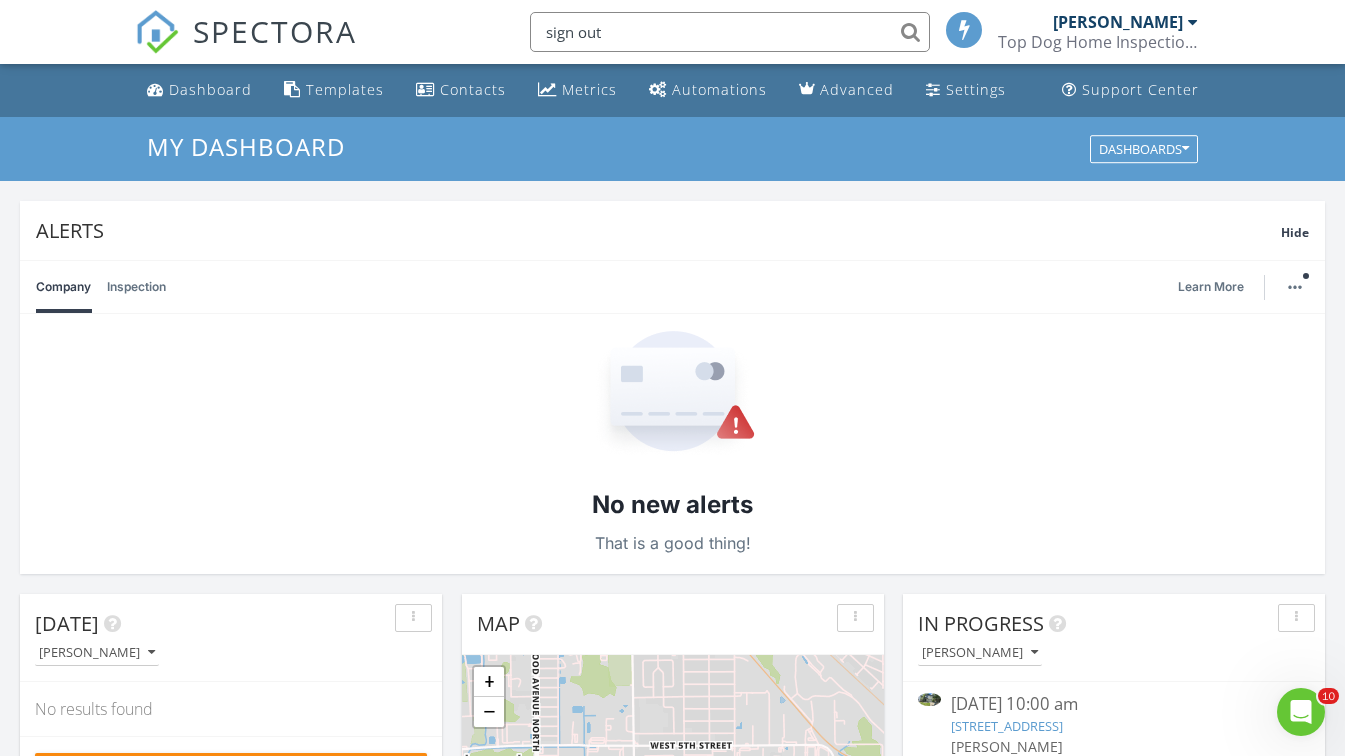 type on "sign out" 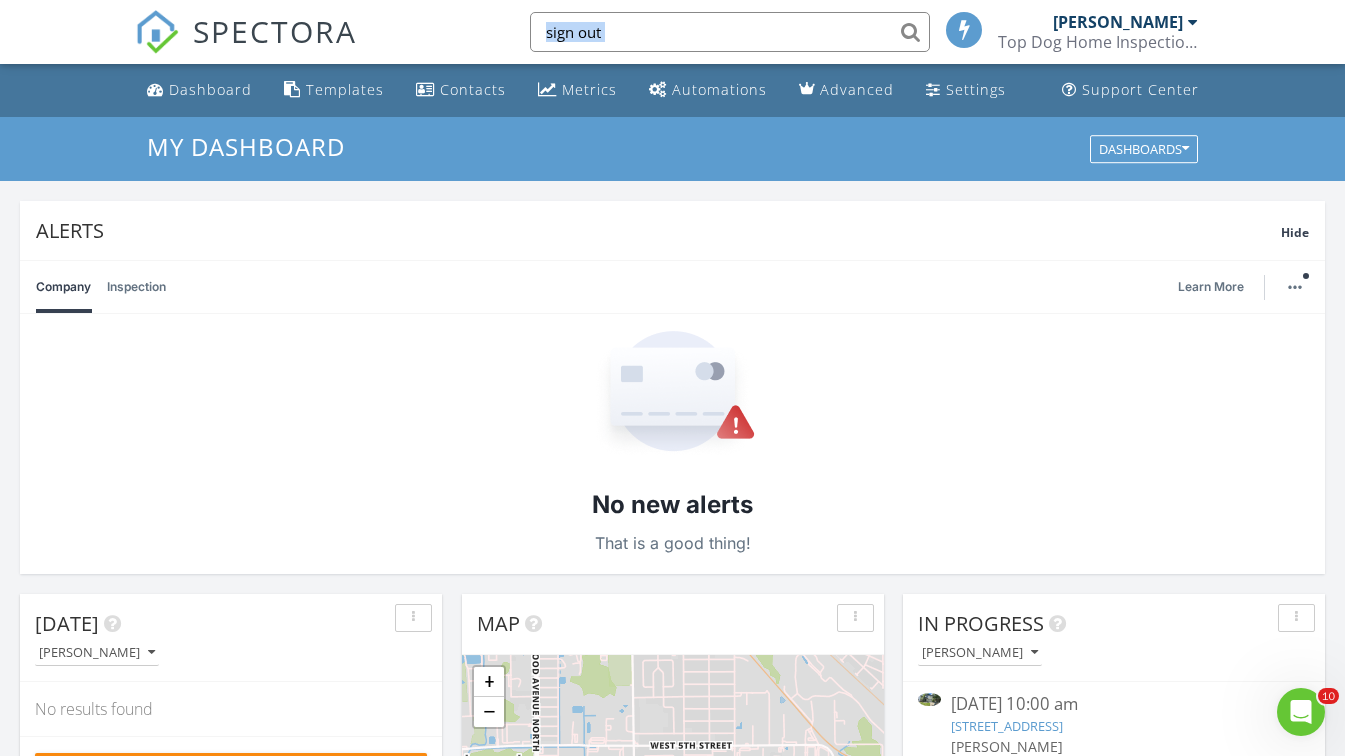 drag, startPoint x: 1305, startPoint y: 6, endPoint x: 1153, endPoint y: 2, distance: 152.05263 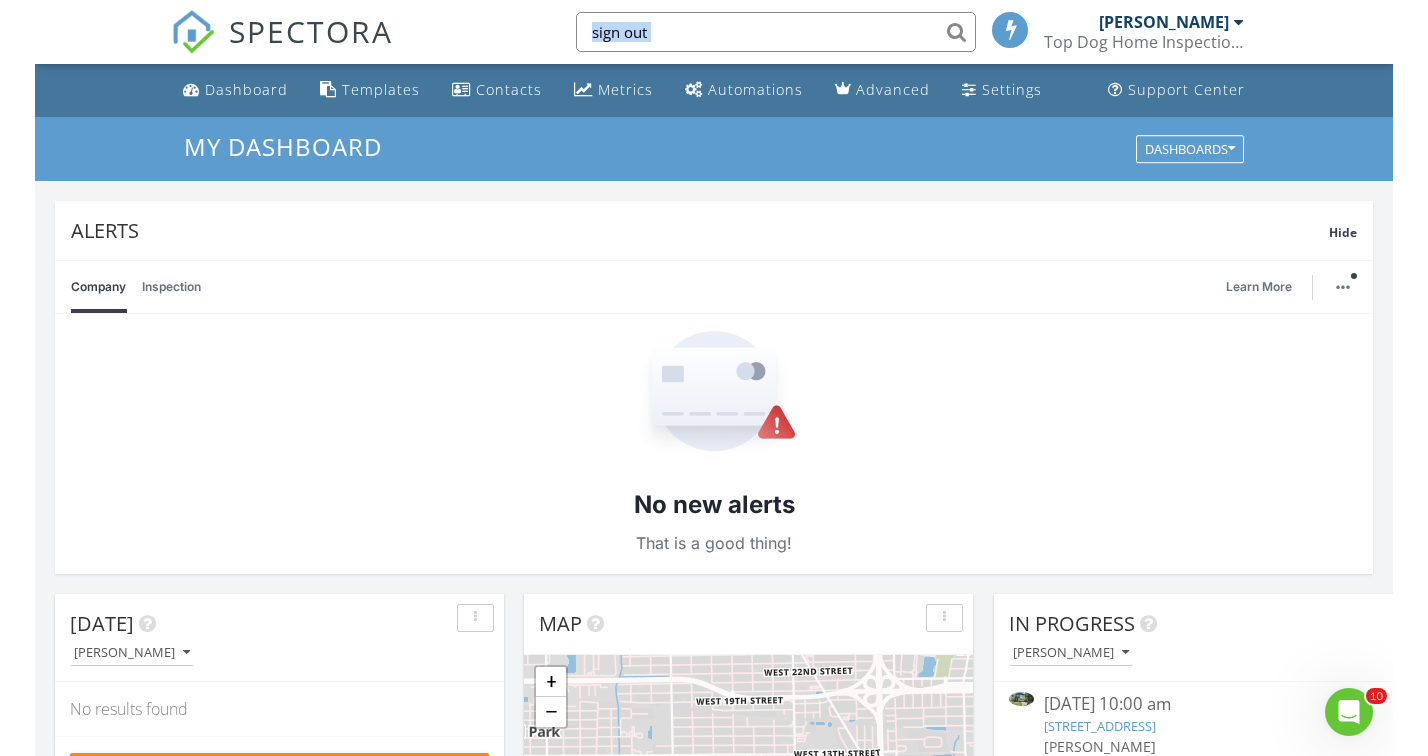 scroll, scrollTop: 10, scrollLeft: 10, axis: both 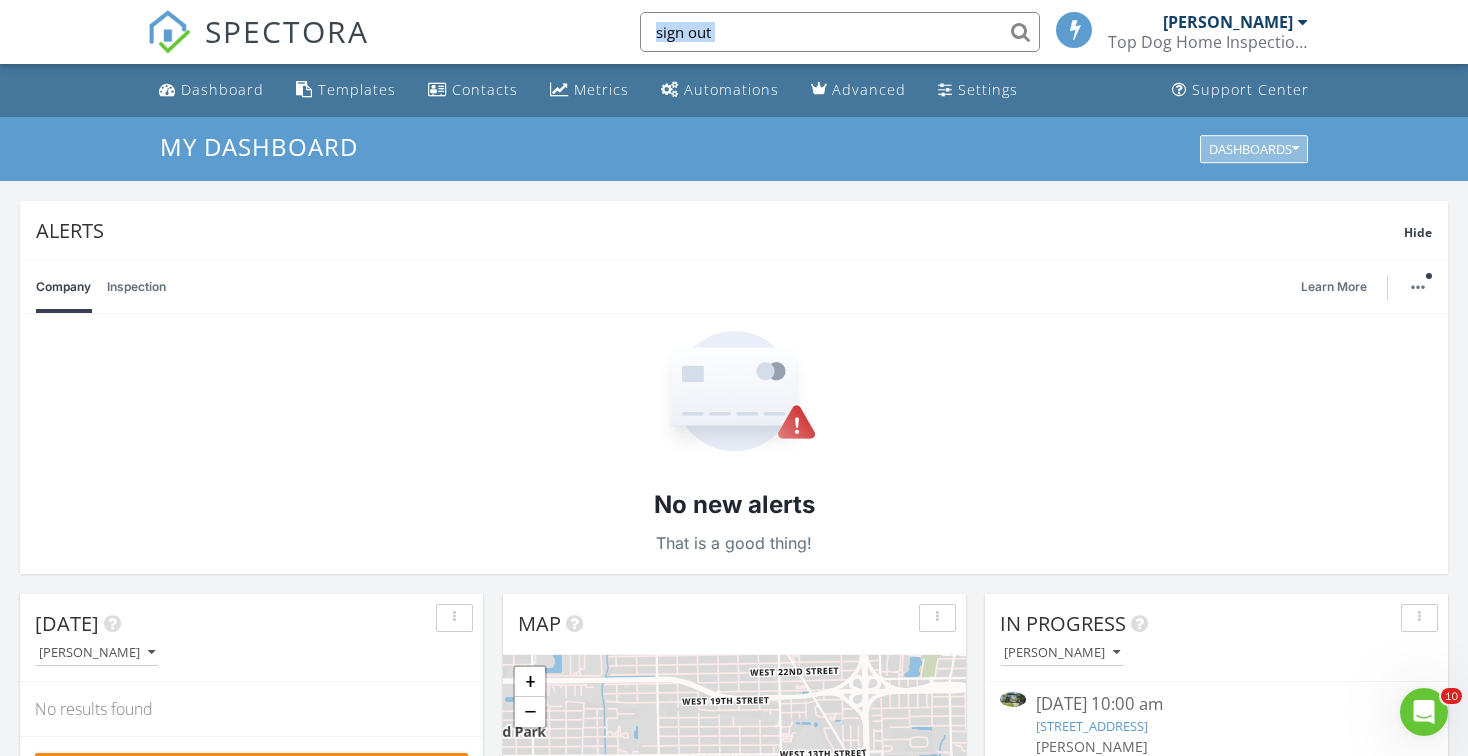 click on "Dashboards" at bounding box center [1254, 149] 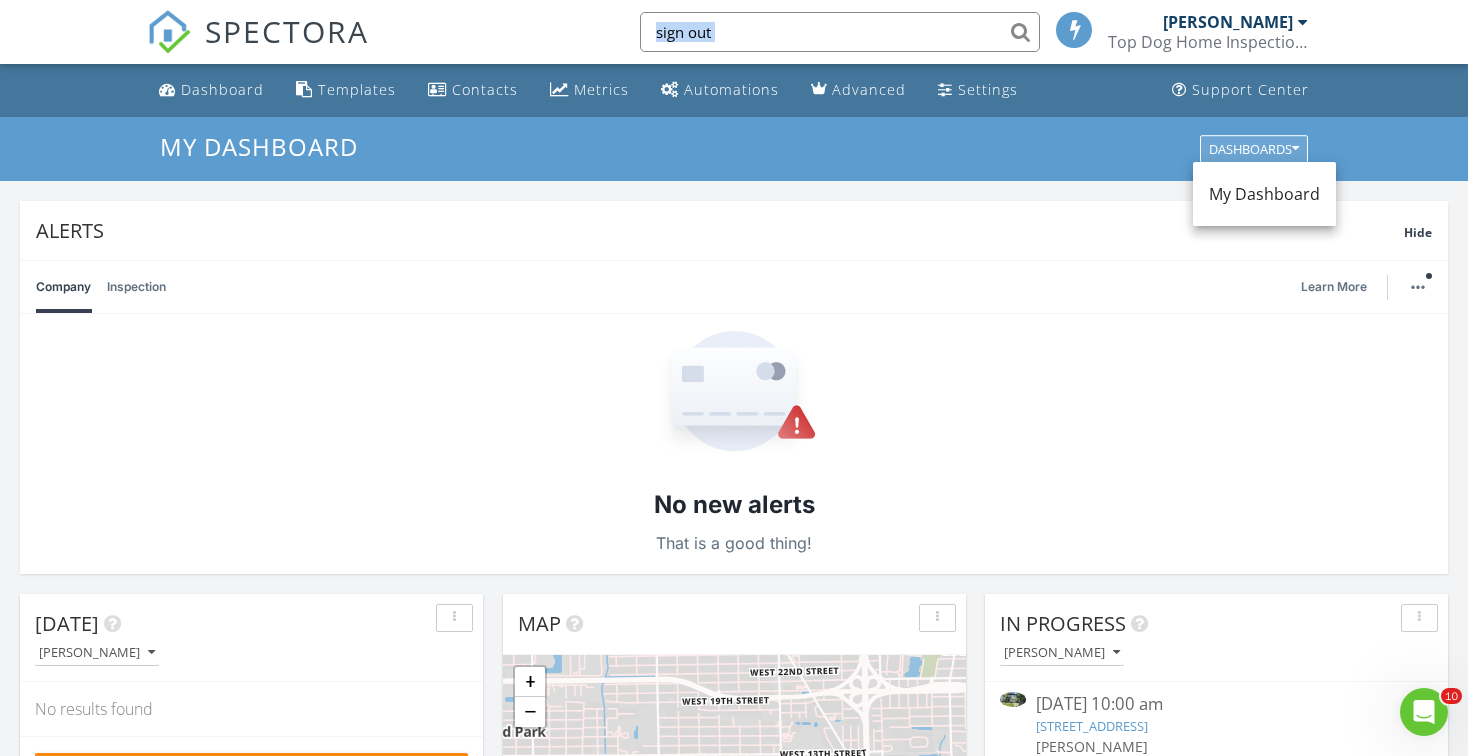 click on "Dashboards" at bounding box center [1254, 149] 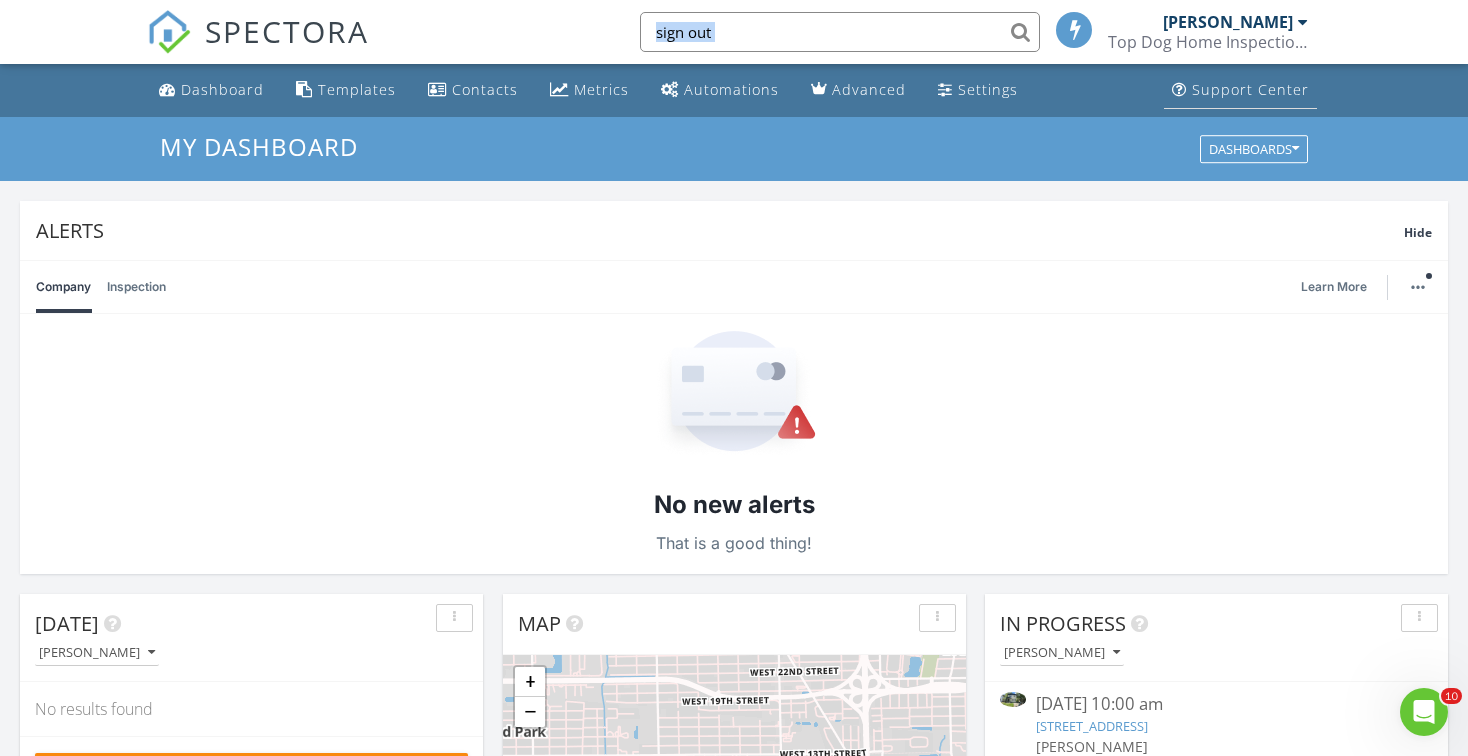 click on "Support Center" at bounding box center [1250, 89] 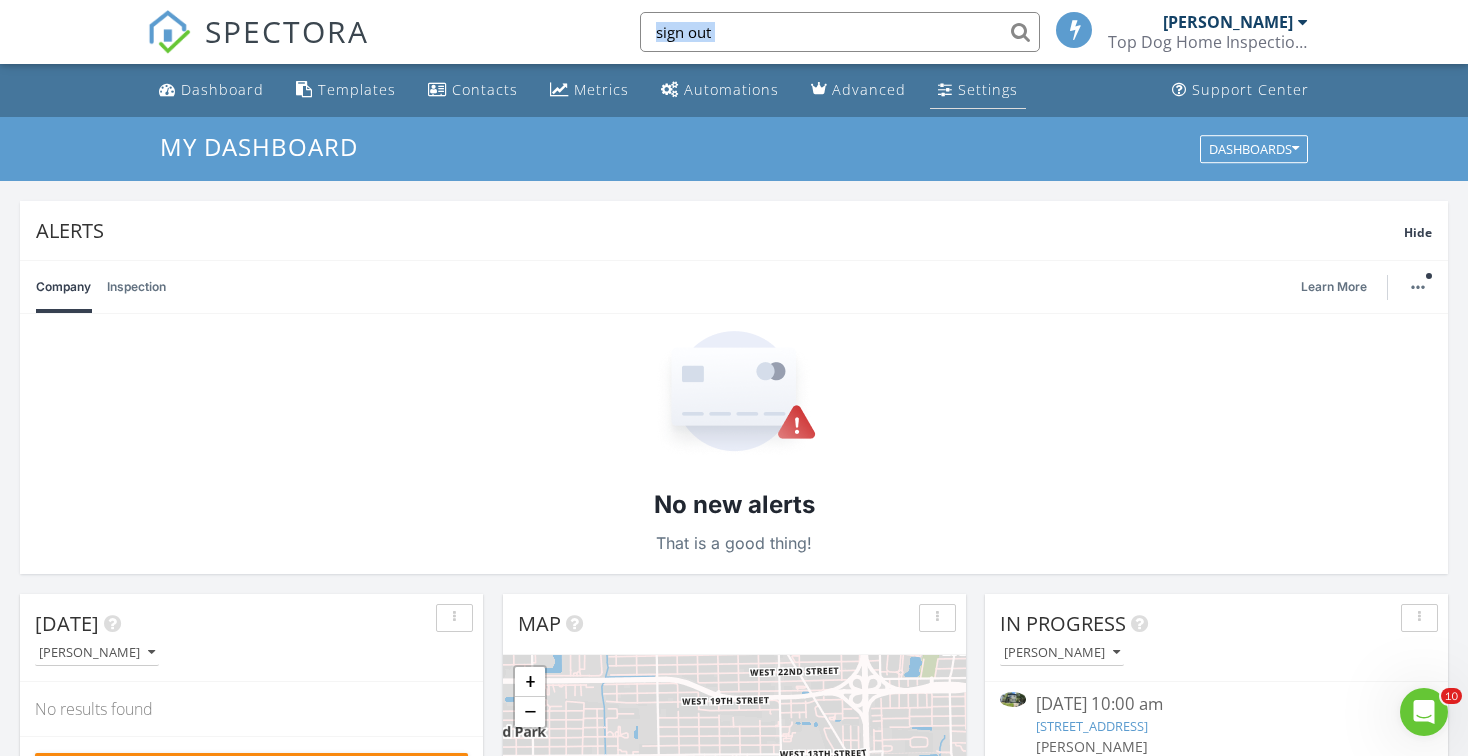click on "Settings" at bounding box center [978, 90] 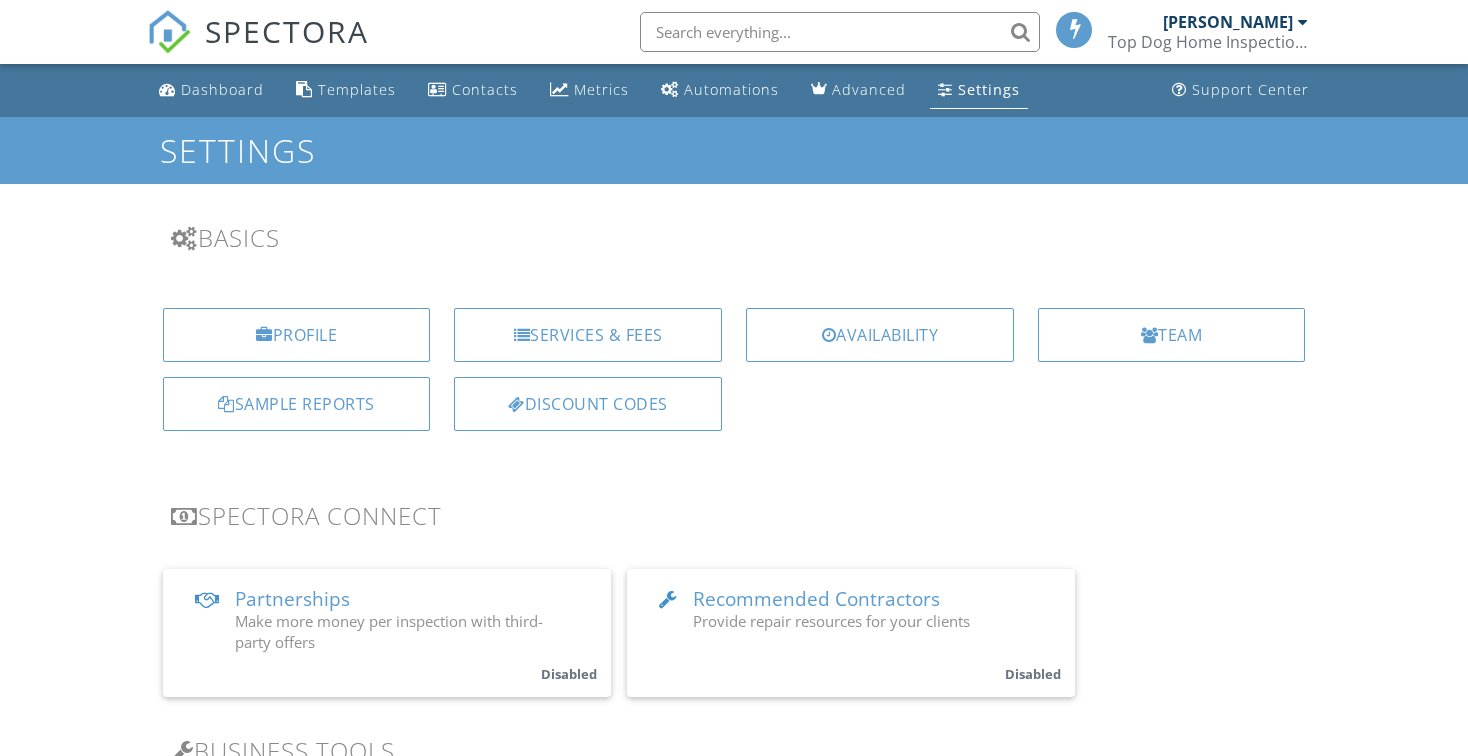 scroll, scrollTop: 0, scrollLeft: 0, axis: both 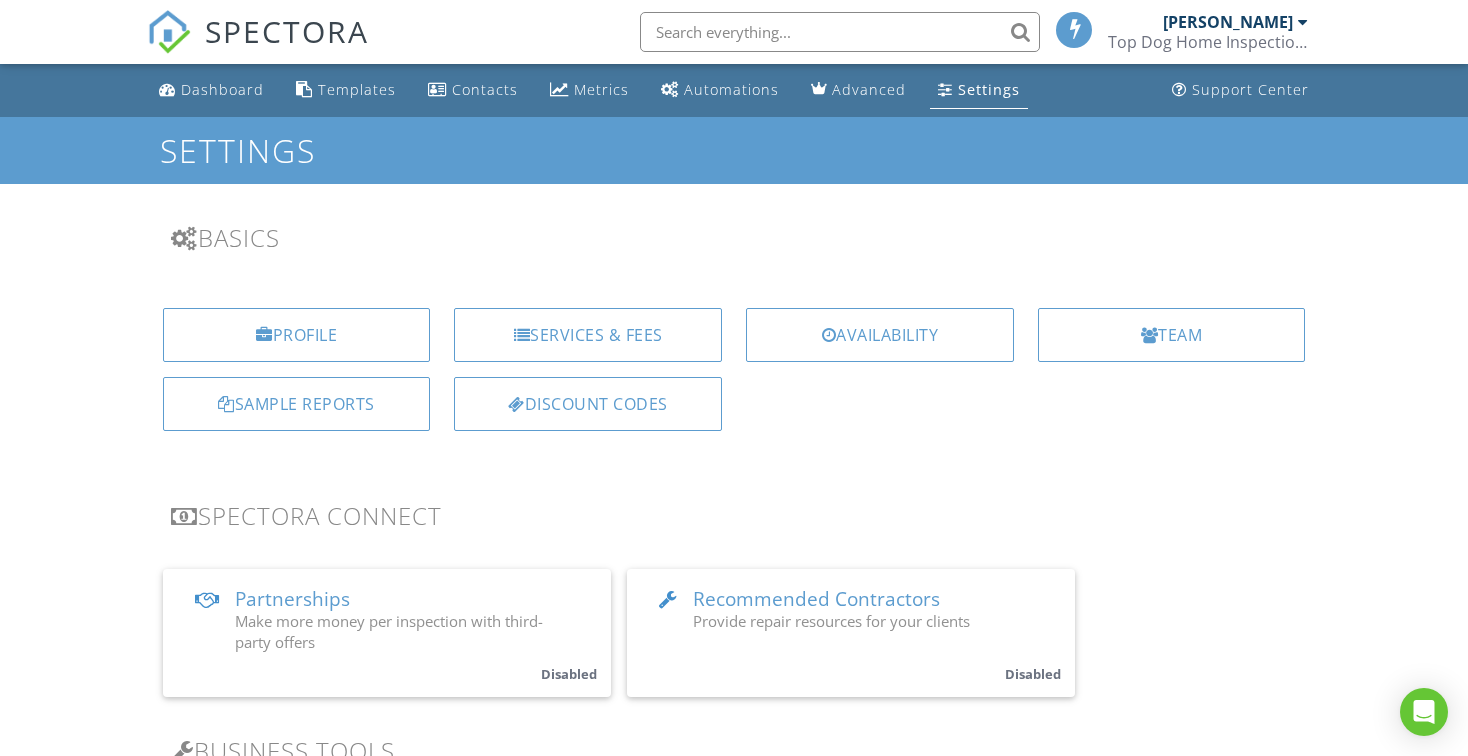 click on "Settings" at bounding box center [734, 150] 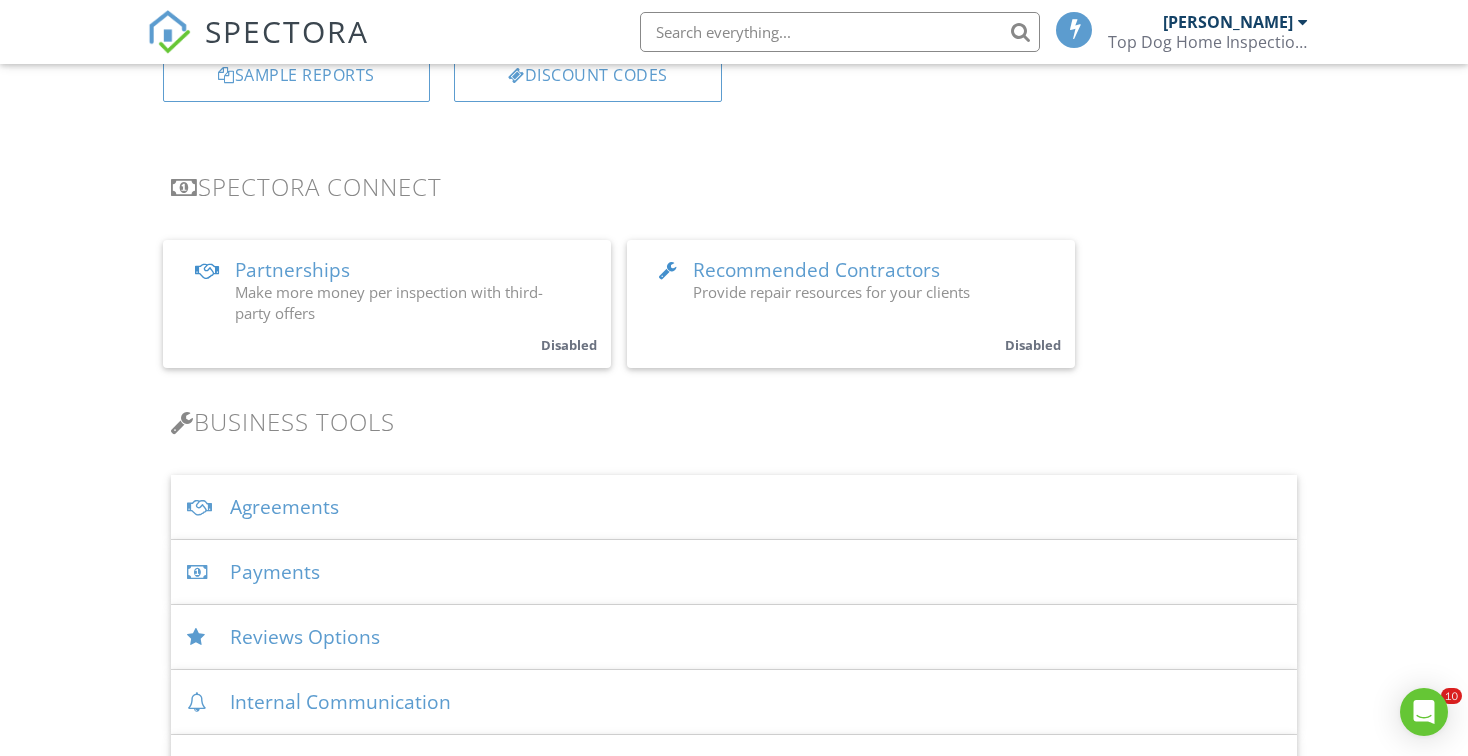 scroll, scrollTop: 330, scrollLeft: 0, axis: vertical 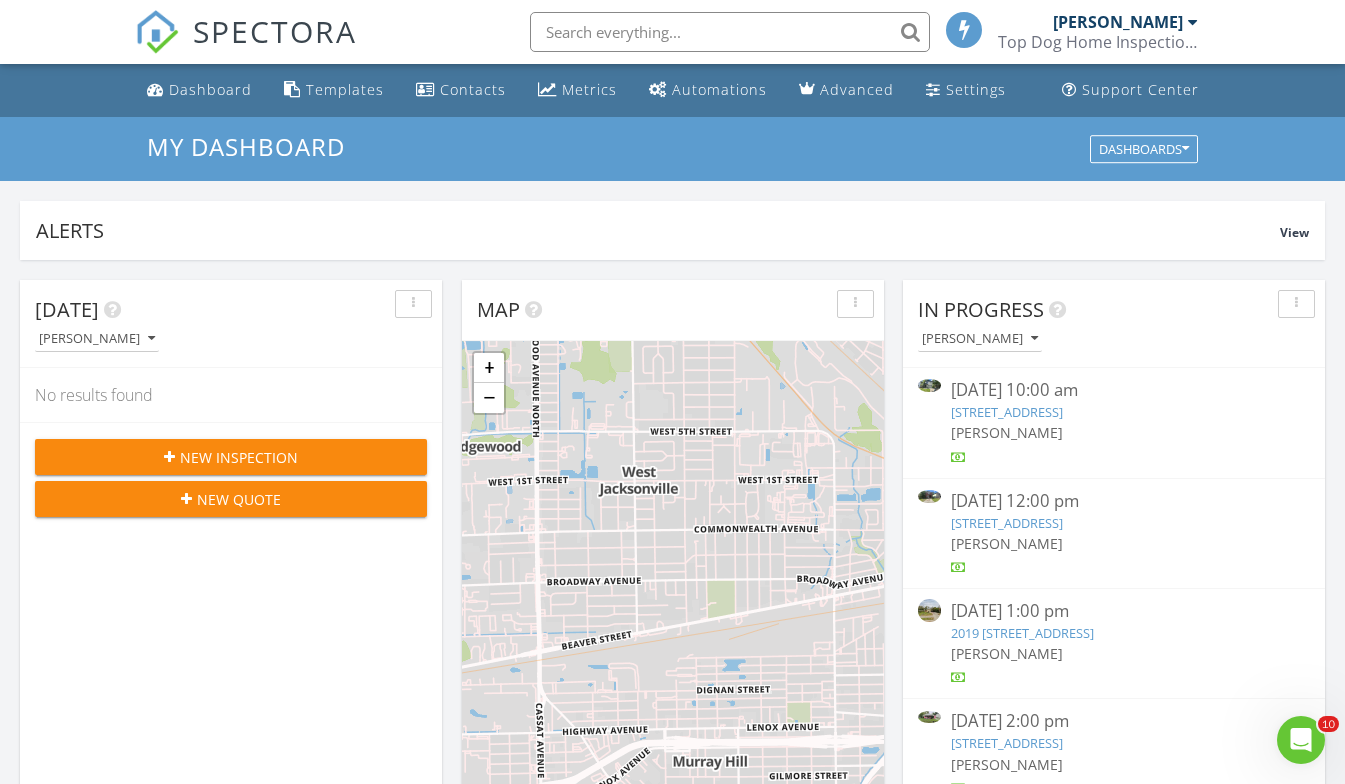 click on "My Dashboard" at bounding box center (246, 146) 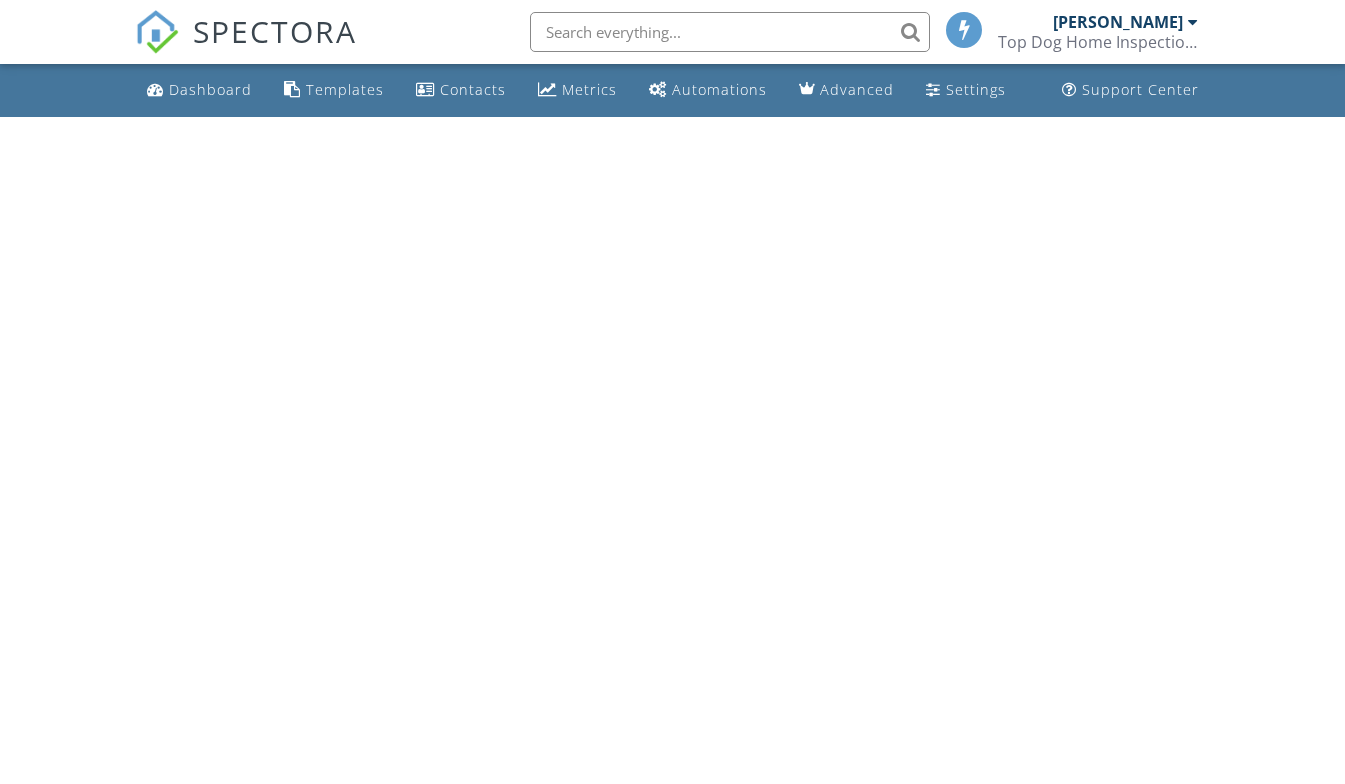 scroll, scrollTop: 0, scrollLeft: 0, axis: both 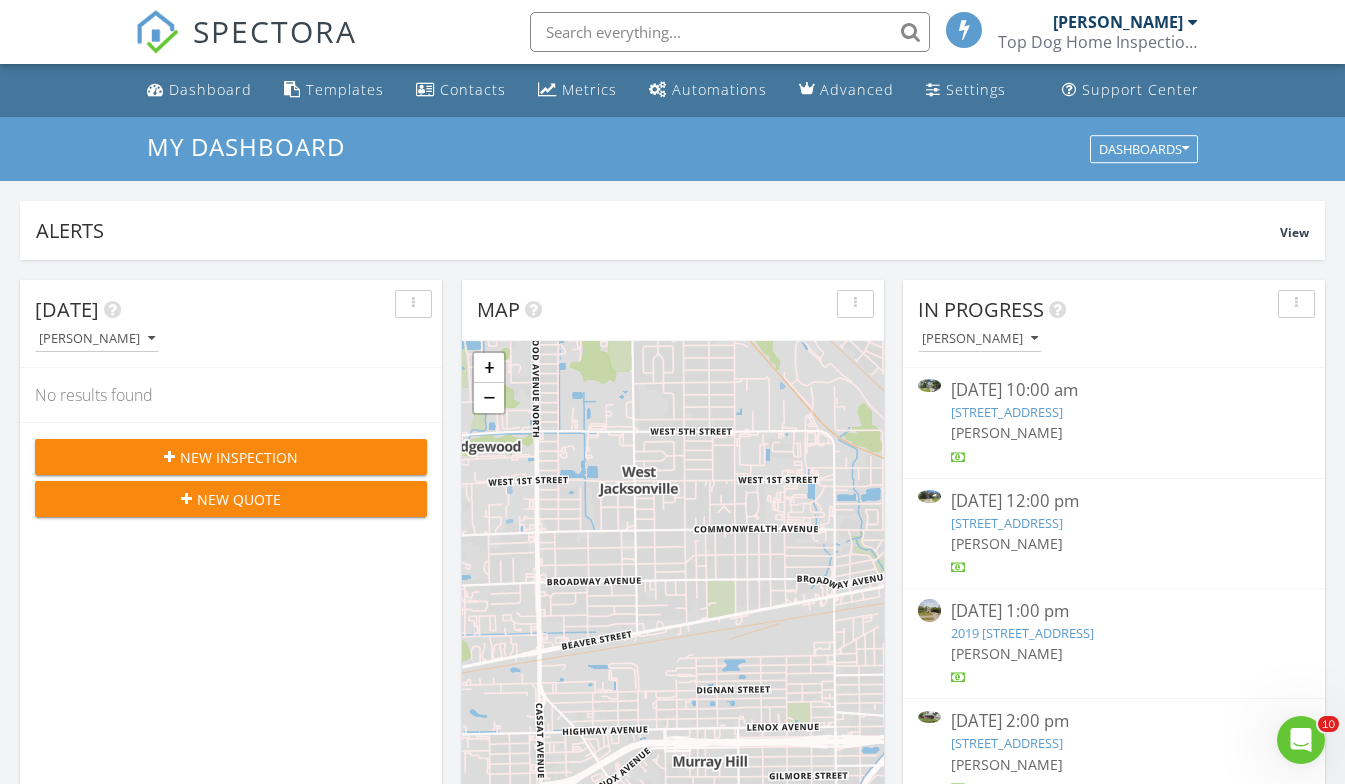 click on "Top Dog Home Inspections" at bounding box center (1098, 42) 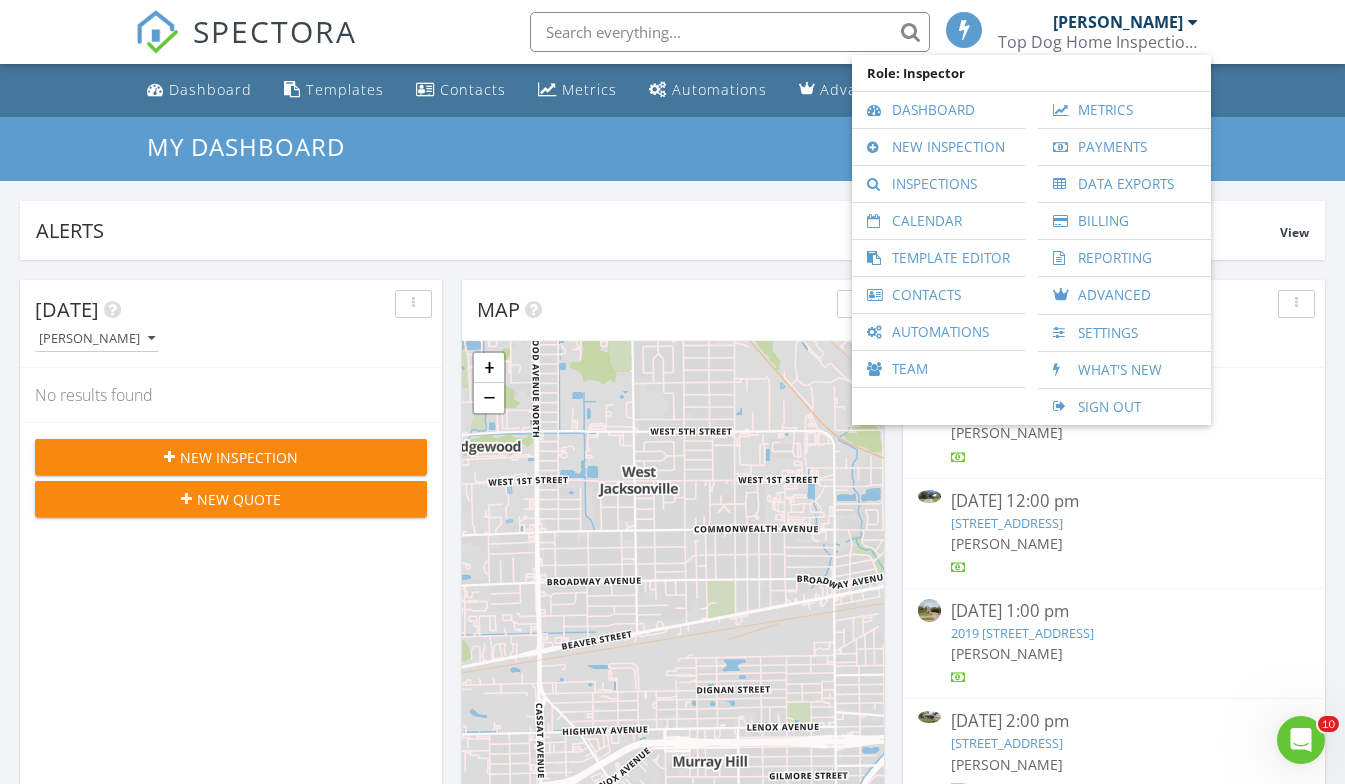 click on "Role:
Inspector
Dashboard
New Inspection
Inspections
Calendar
Template Editor
Contacts
Automations
Team
Metrics
Payments
Data Exports
Billing
Reporting
Advanced
Settings
What's New
Sign Out" at bounding box center [1031, 240] 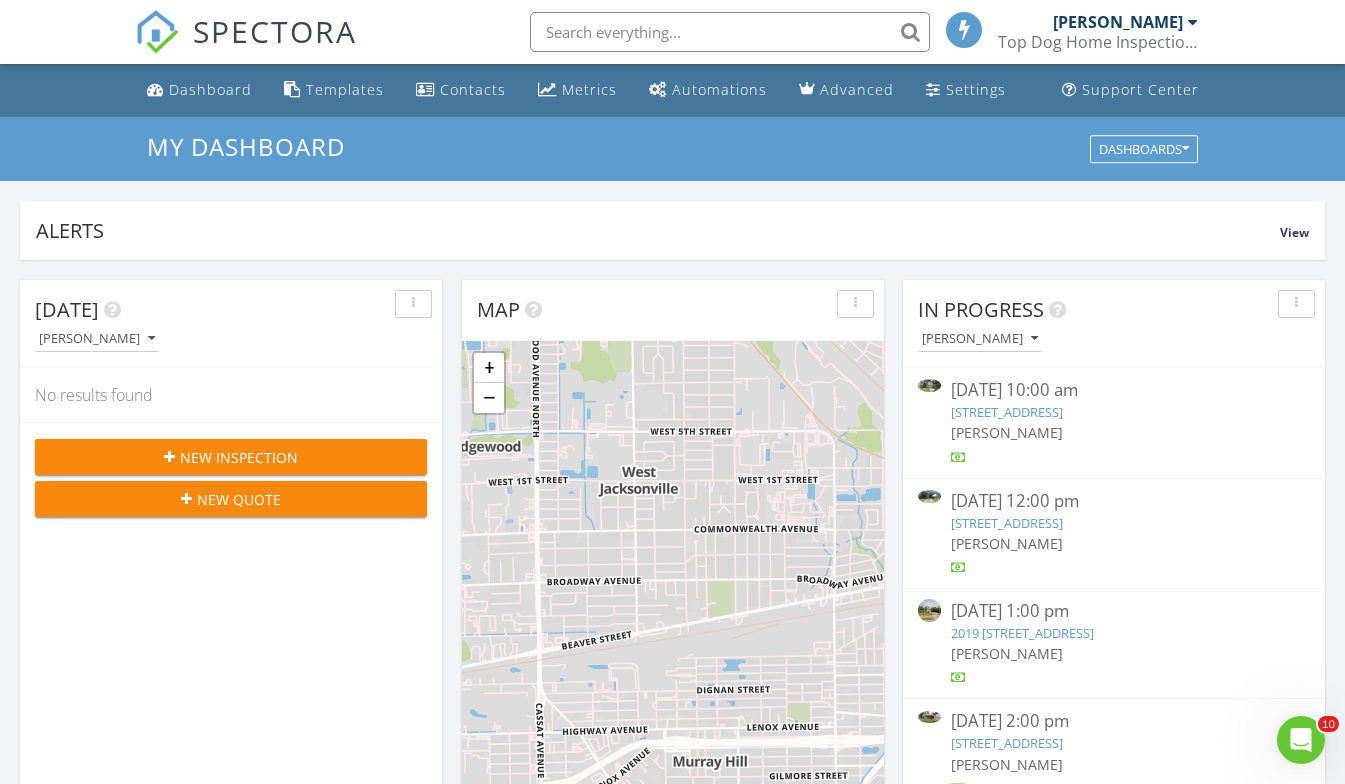 click on "Top Dog Home Inspections" at bounding box center (1098, 42) 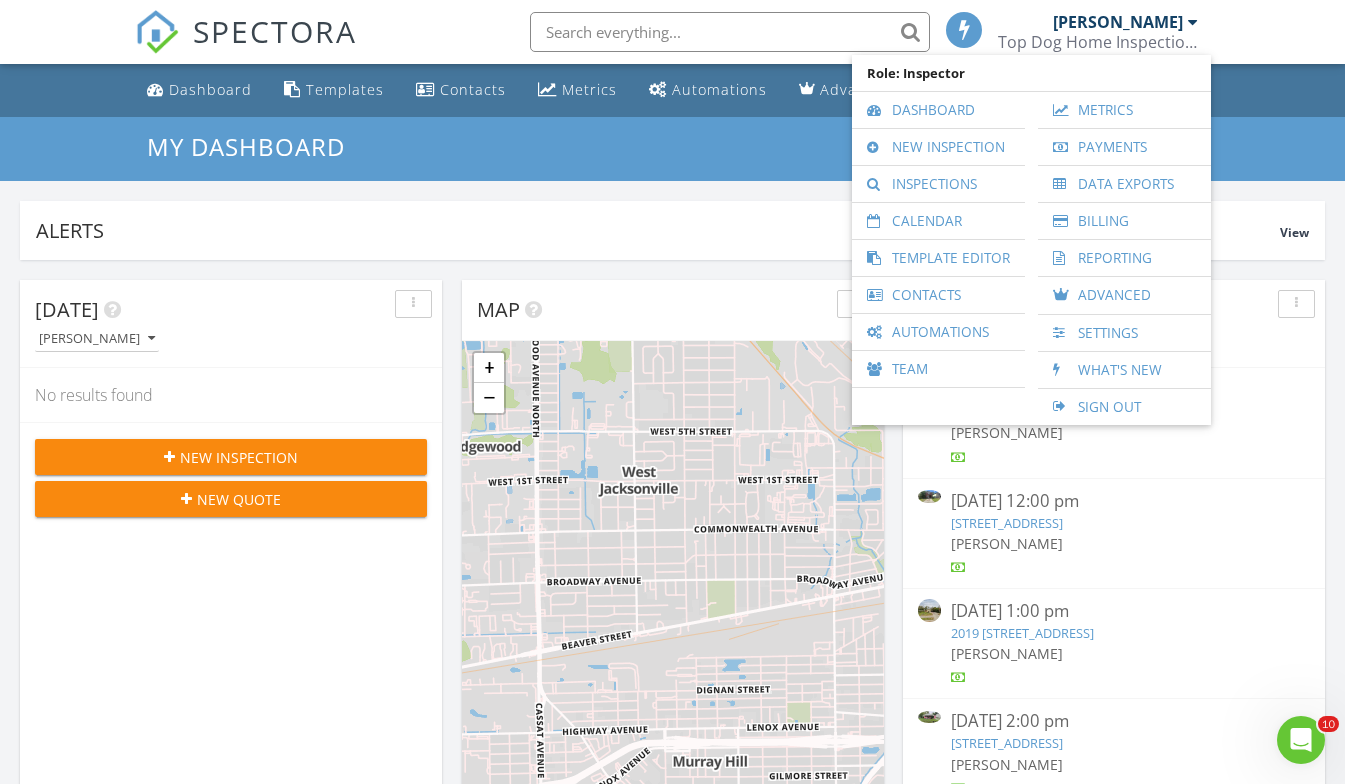 click on "[PERSON_NAME]" at bounding box center (1118, 22) 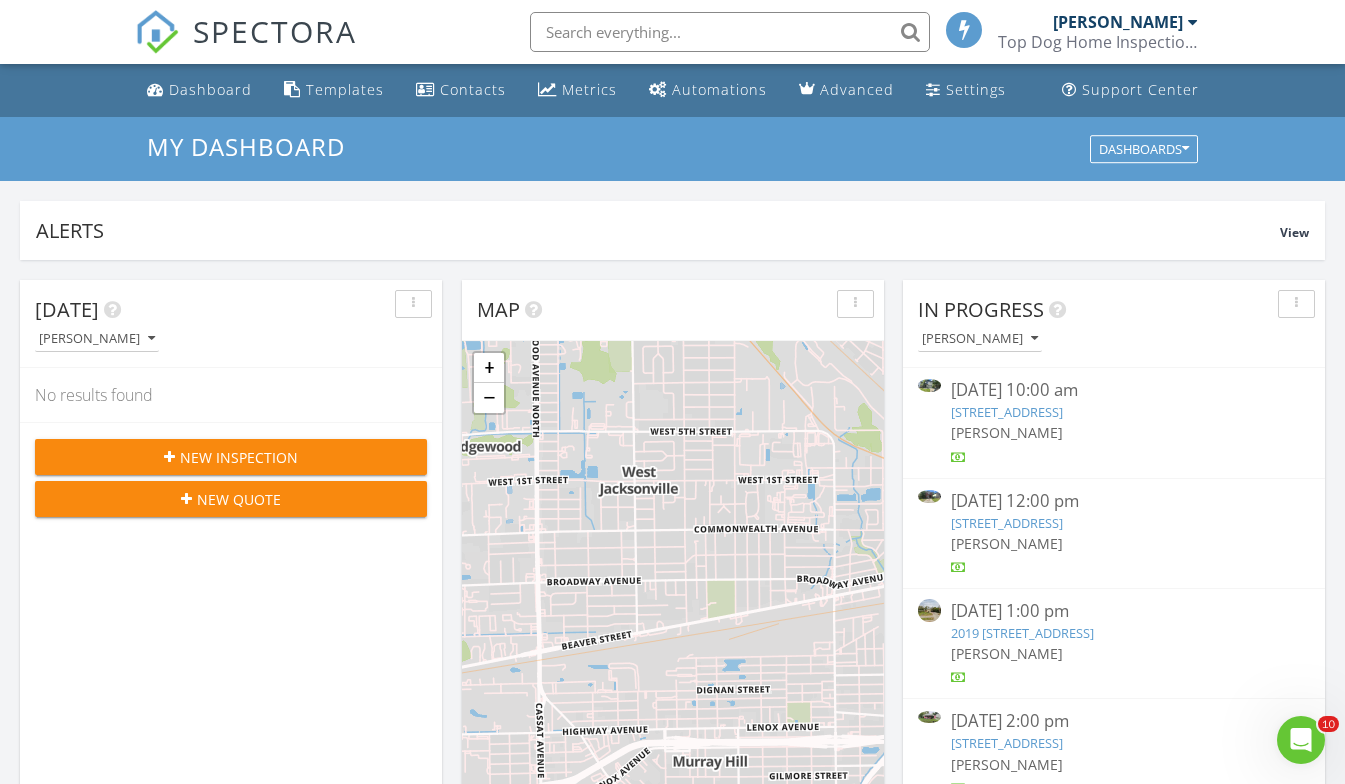 click on "[PERSON_NAME]" at bounding box center (1118, 22) 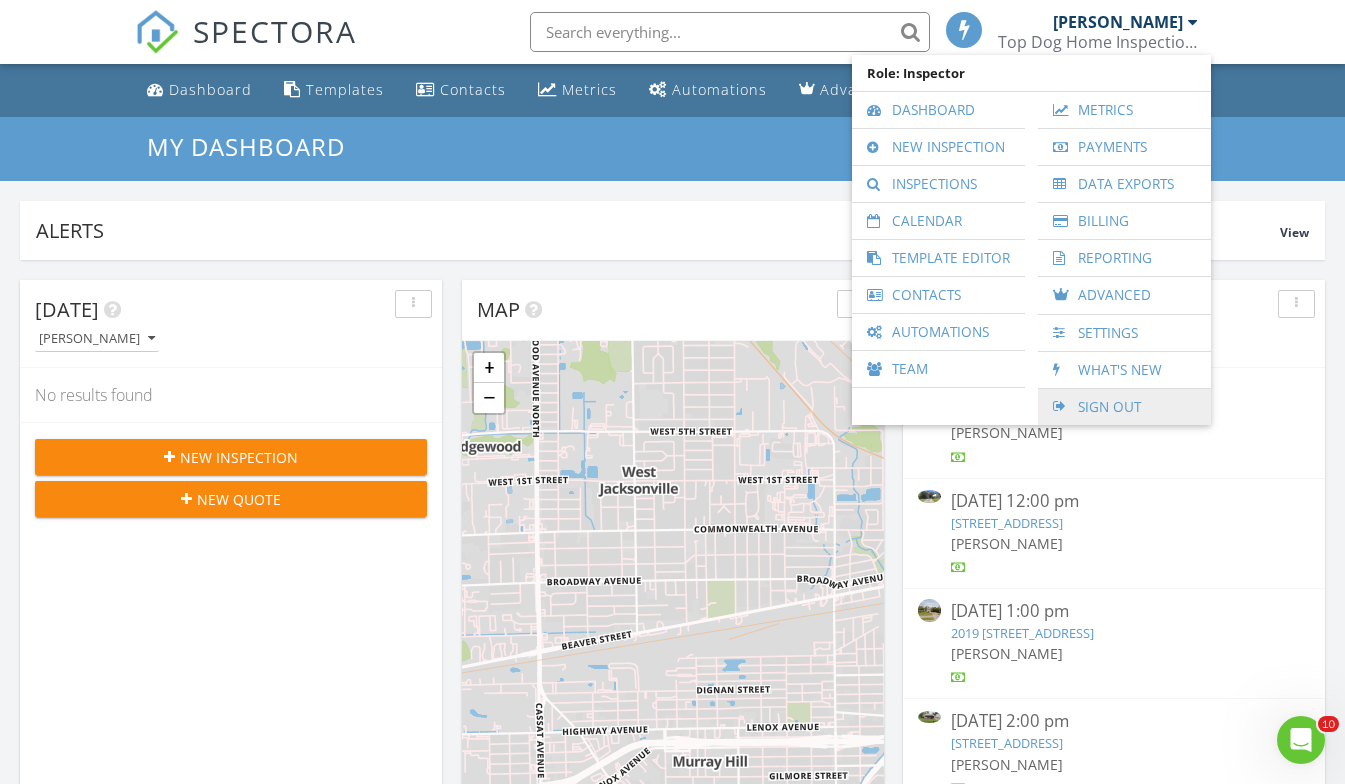 click at bounding box center (1063, 407) 